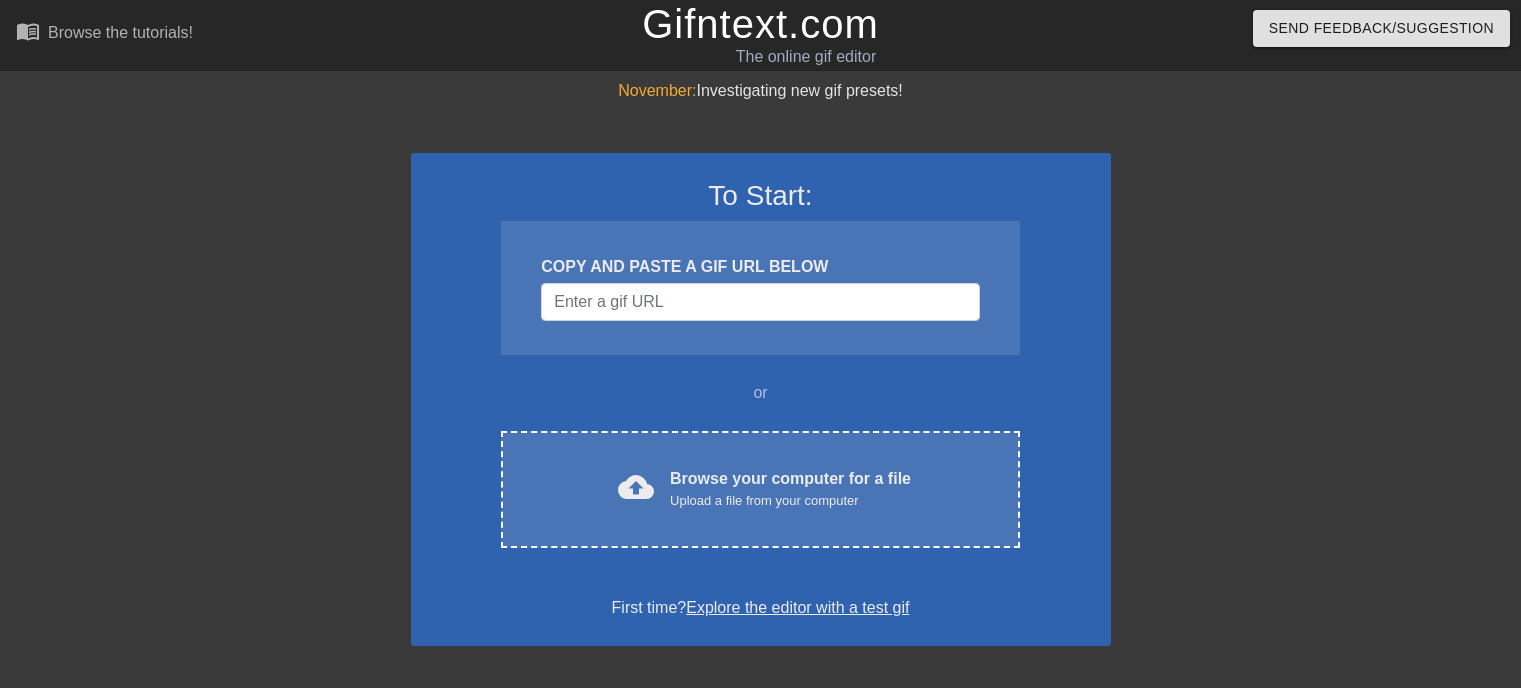 scroll, scrollTop: 0, scrollLeft: 0, axis: both 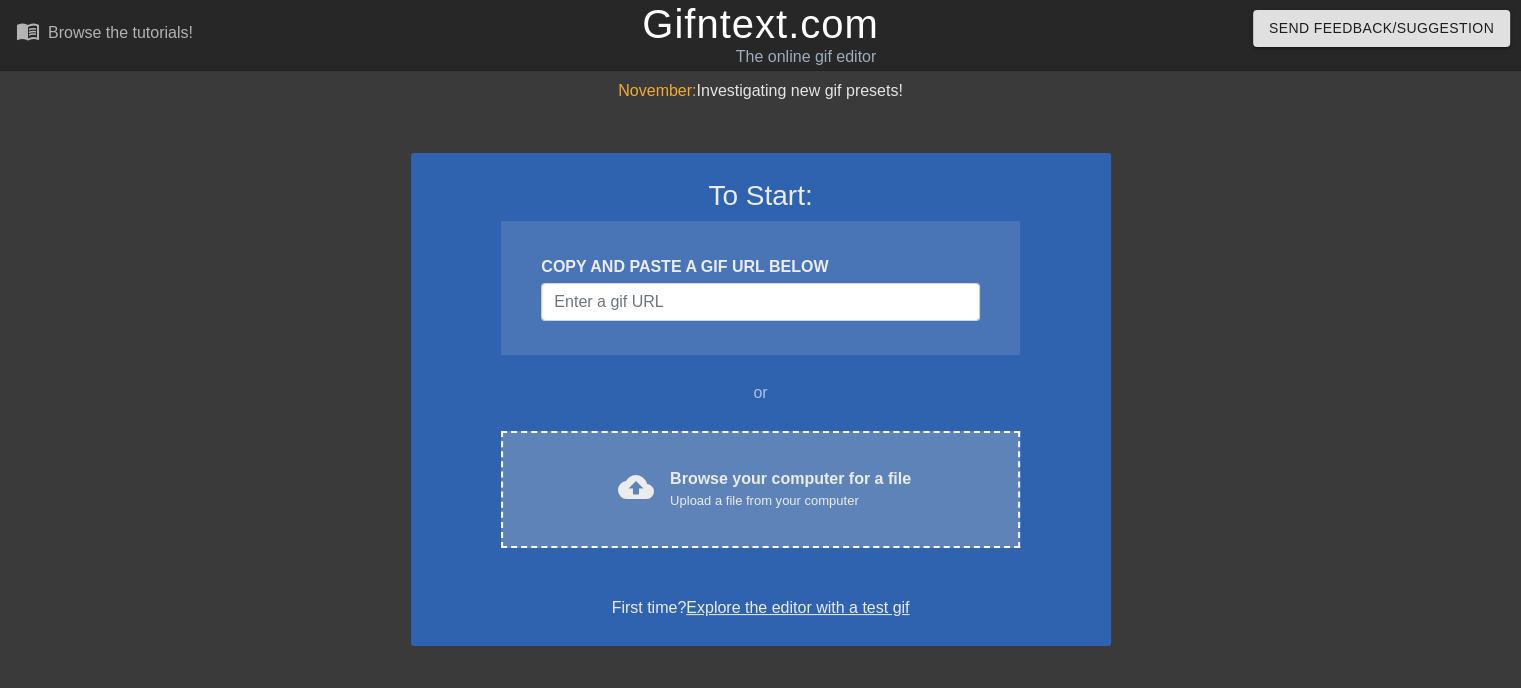click on "cloud_upload Browse your computer for a file Upload a file from your computer Choose files" at bounding box center (760, 489) 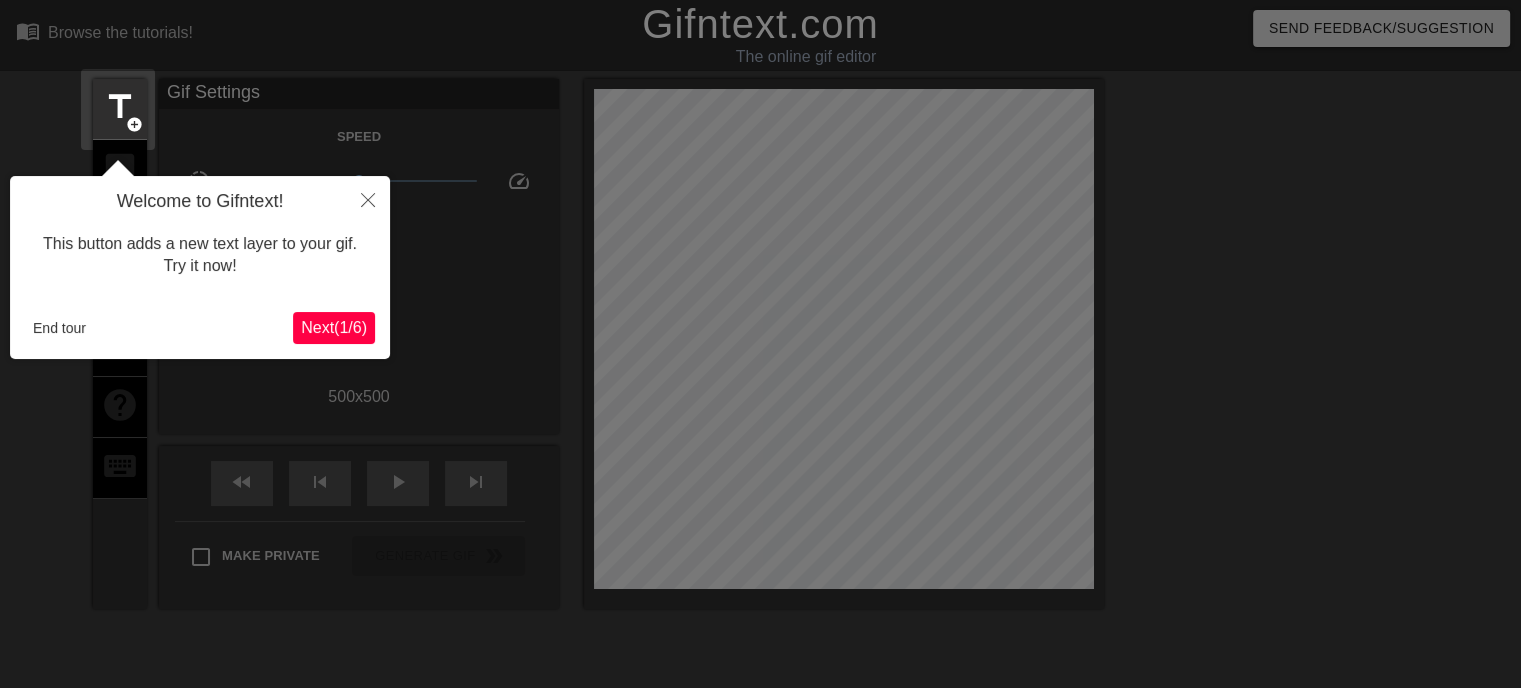 scroll, scrollTop: 48, scrollLeft: 0, axis: vertical 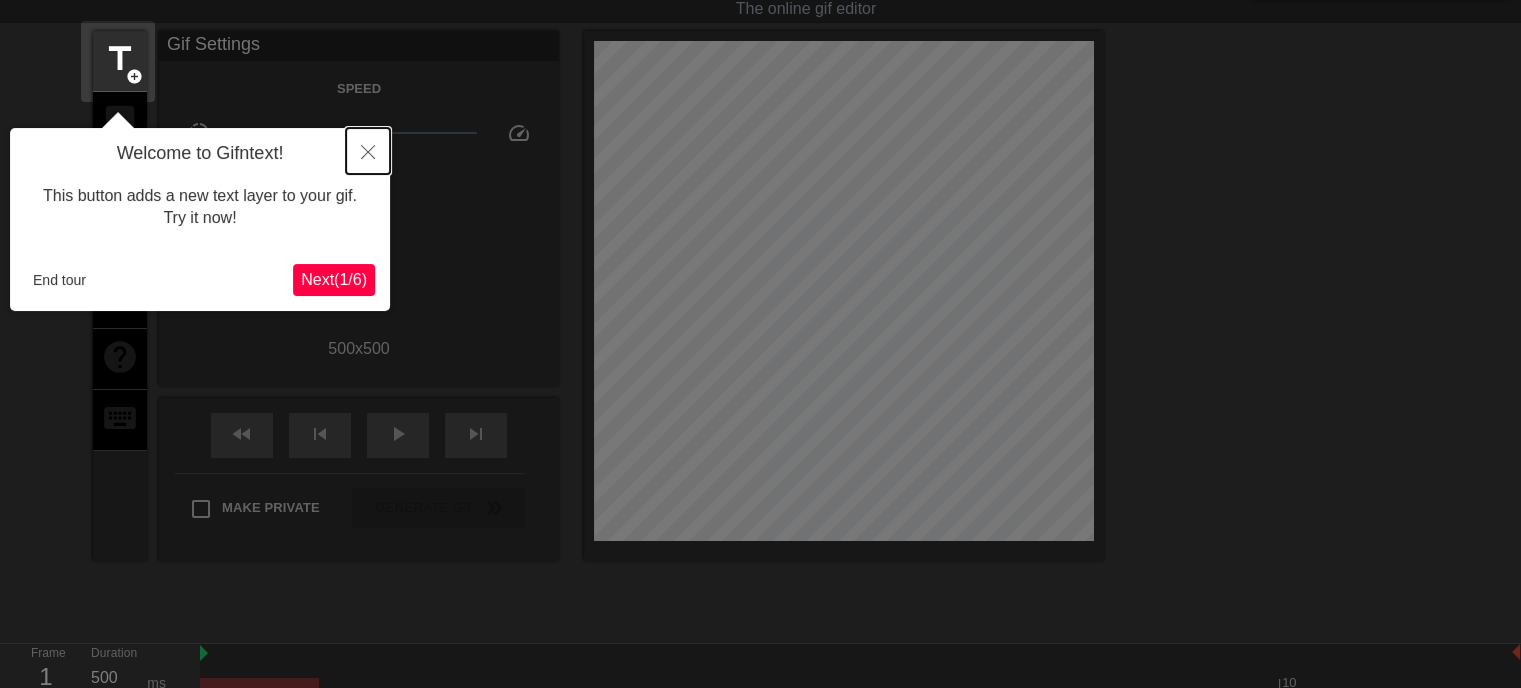 click 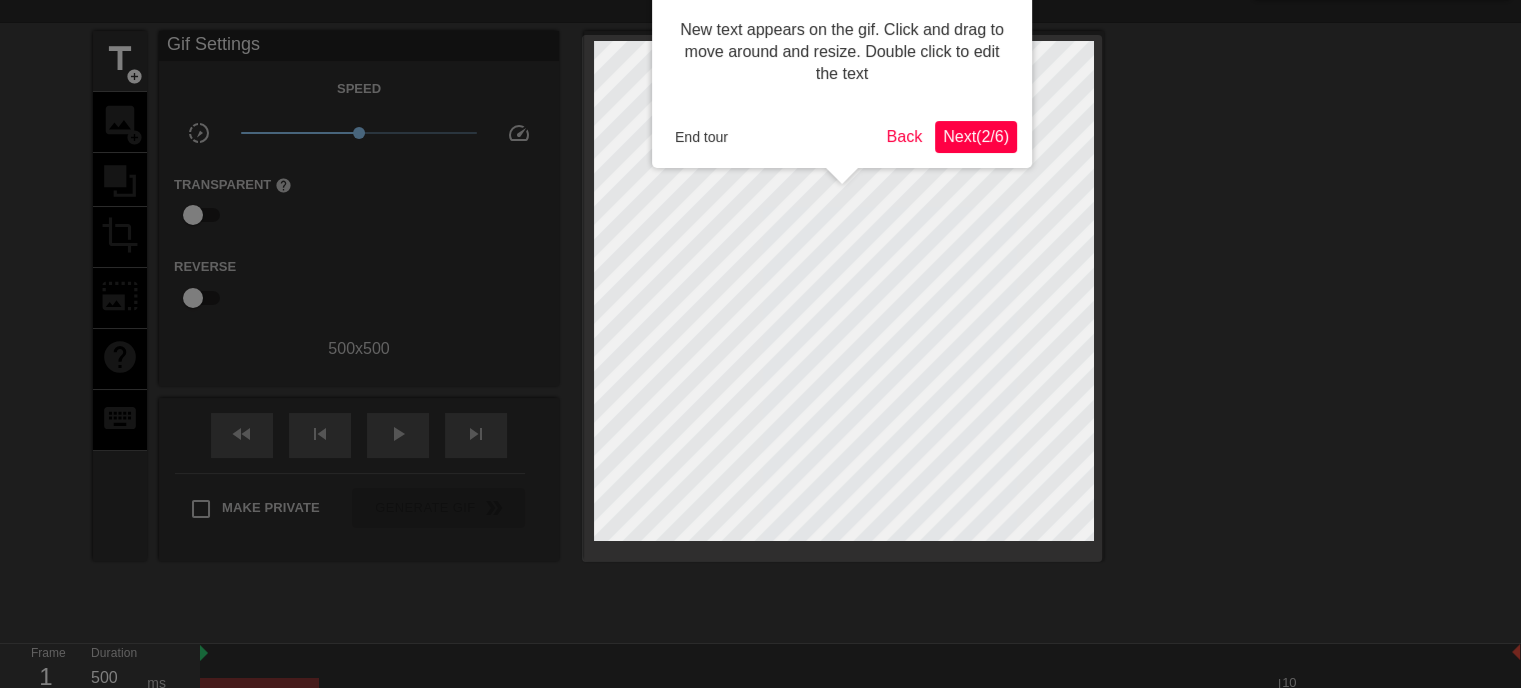 scroll, scrollTop: 0, scrollLeft: 0, axis: both 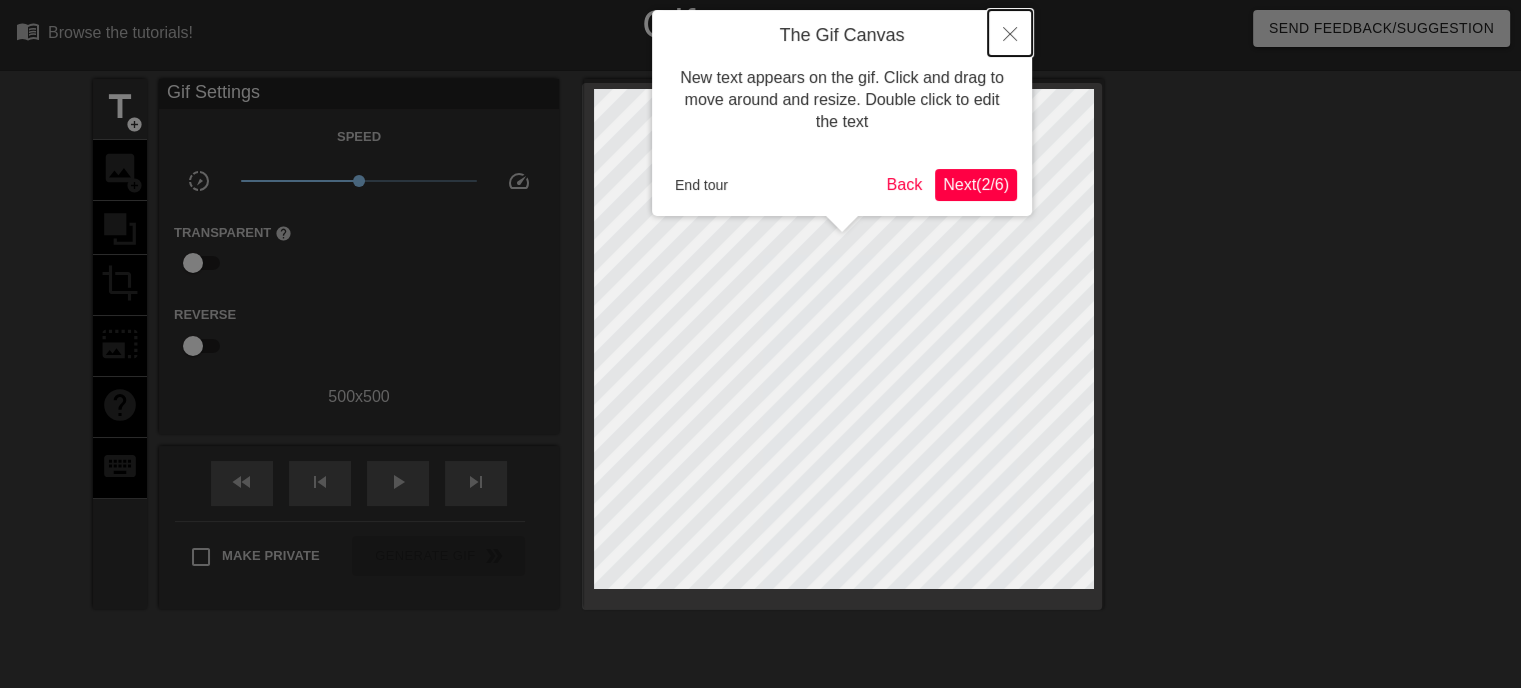 click at bounding box center (1010, 33) 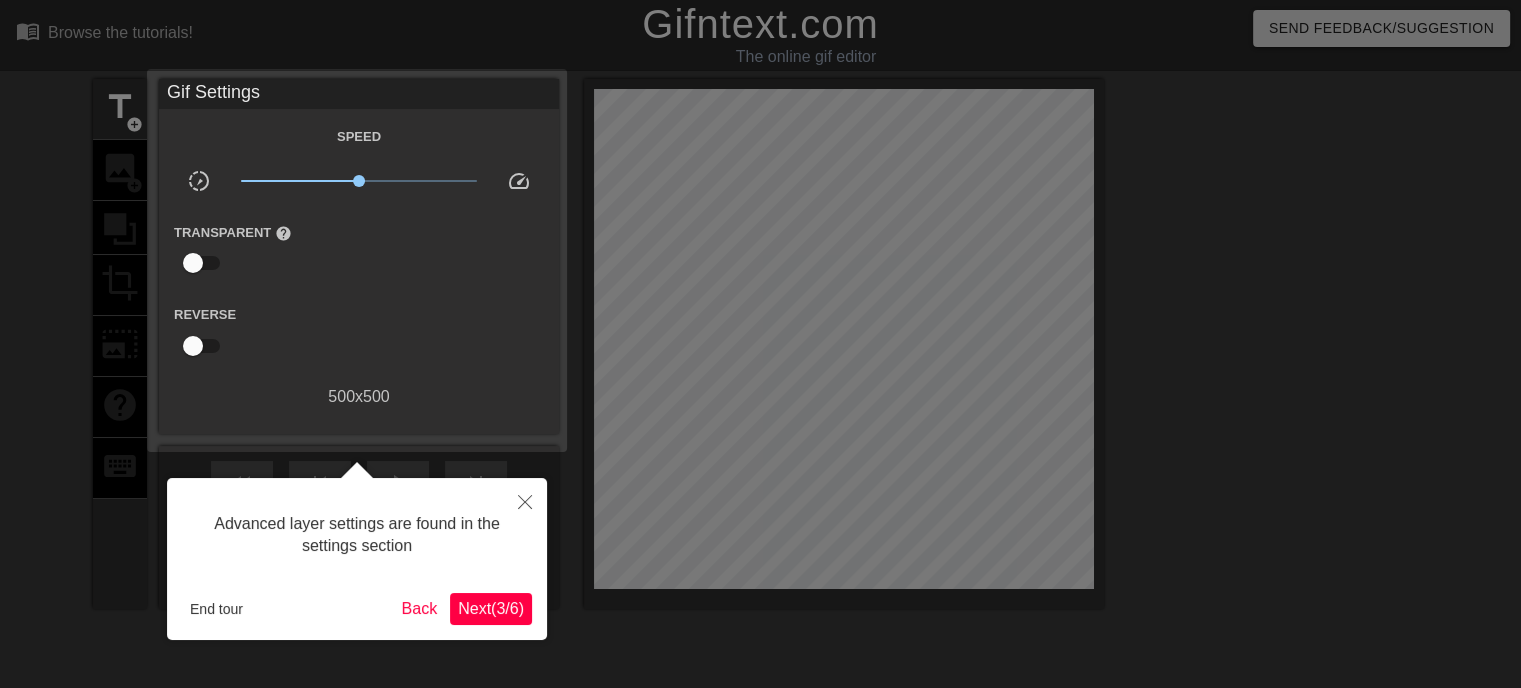 scroll, scrollTop: 48, scrollLeft: 0, axis: vertical 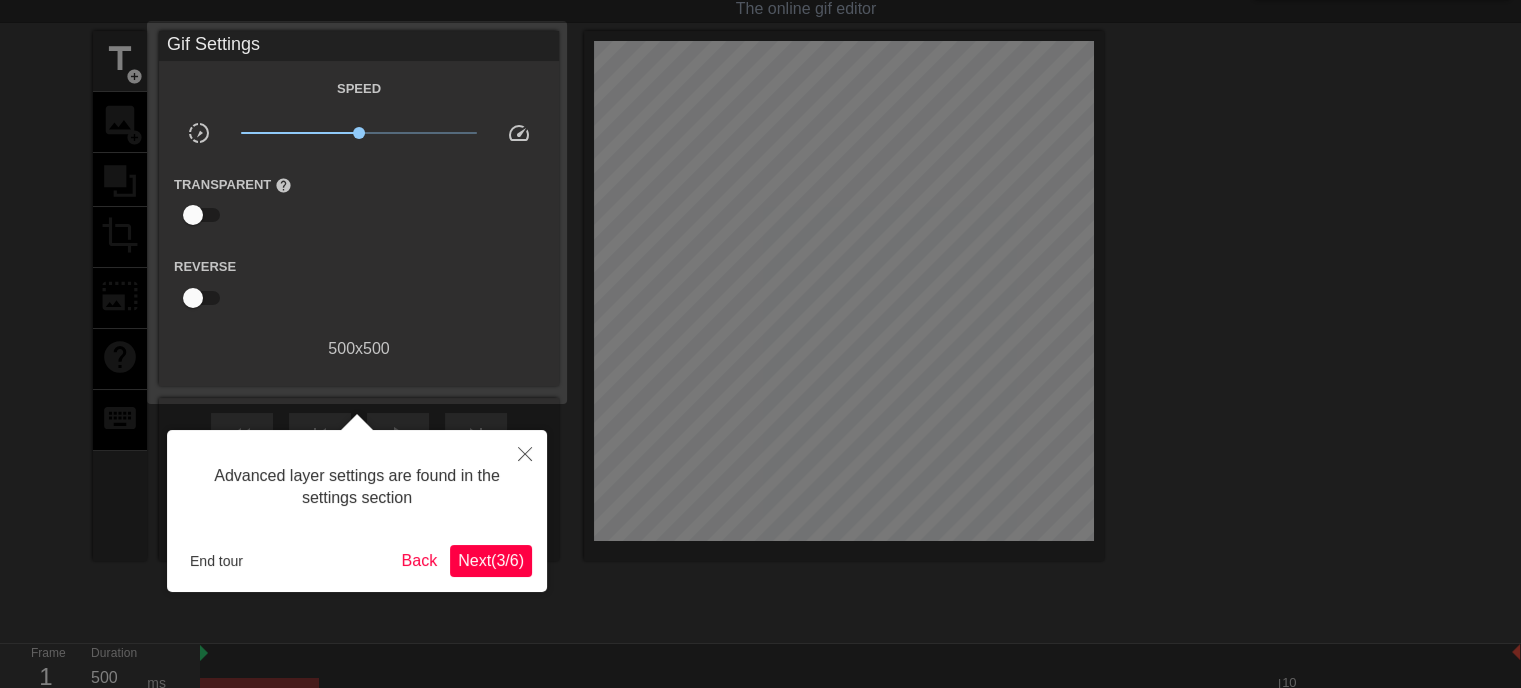 click on "Next  ( 3 / 6 )" at bounding box center [491, 560] 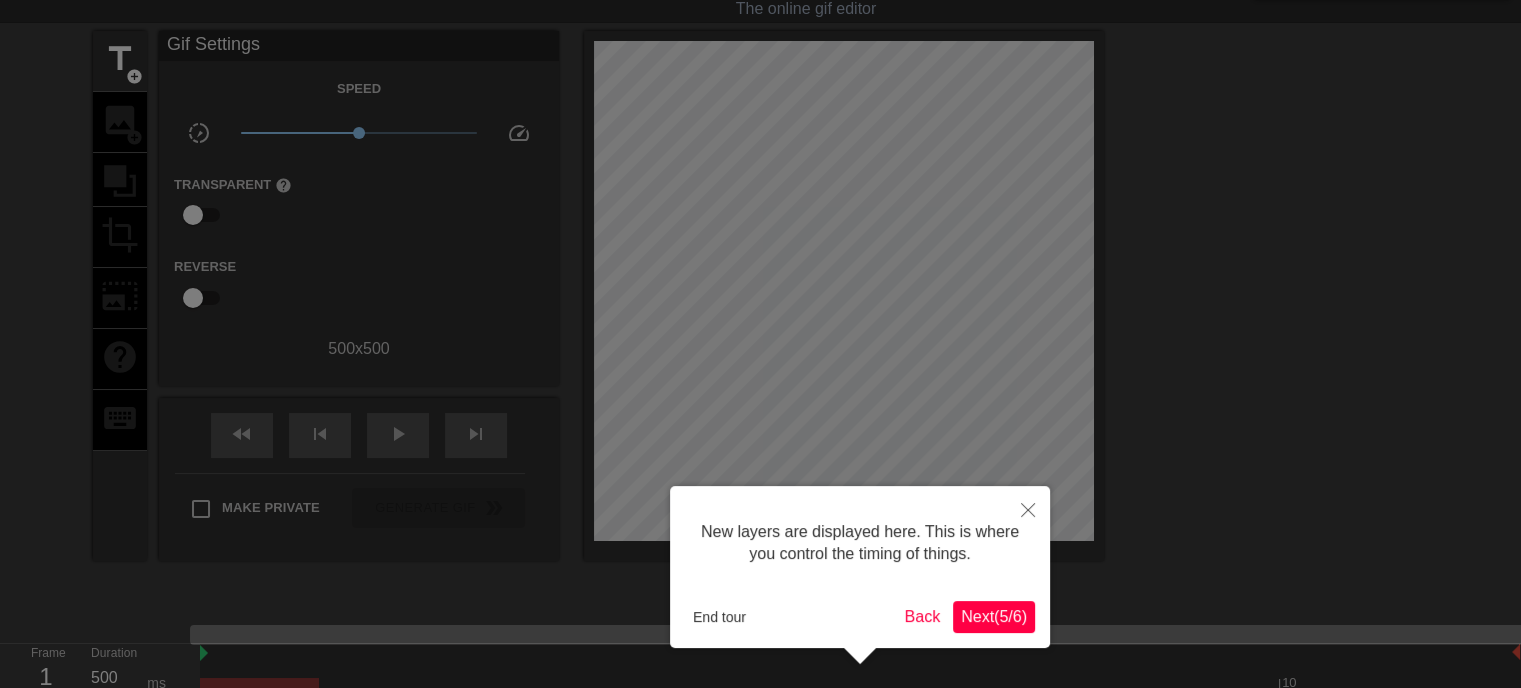 click on "New layers are displayed here. This is where you control the timing of things. End tour Back Next  ( 5 / 6 )" at bounding box center (860, 567) 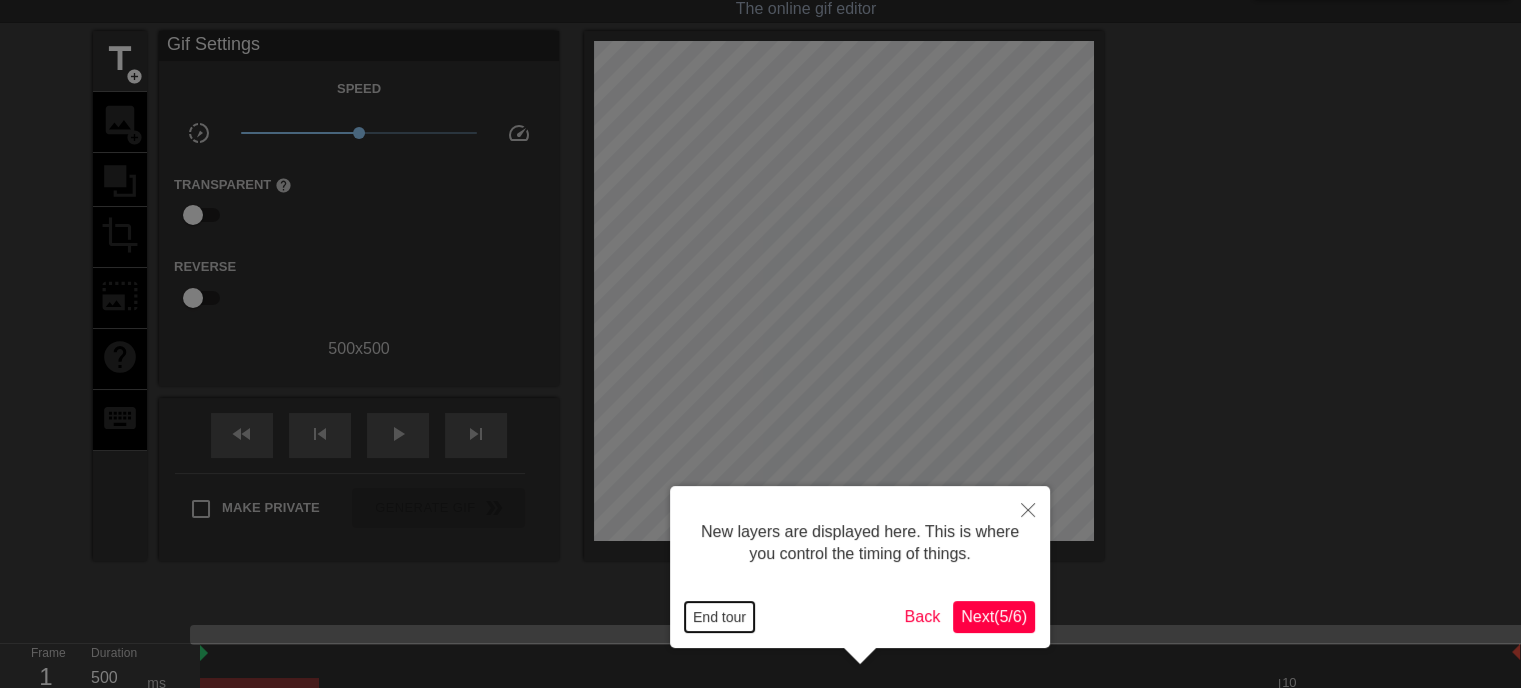click on "End tour" at bounding box center (719, 617) 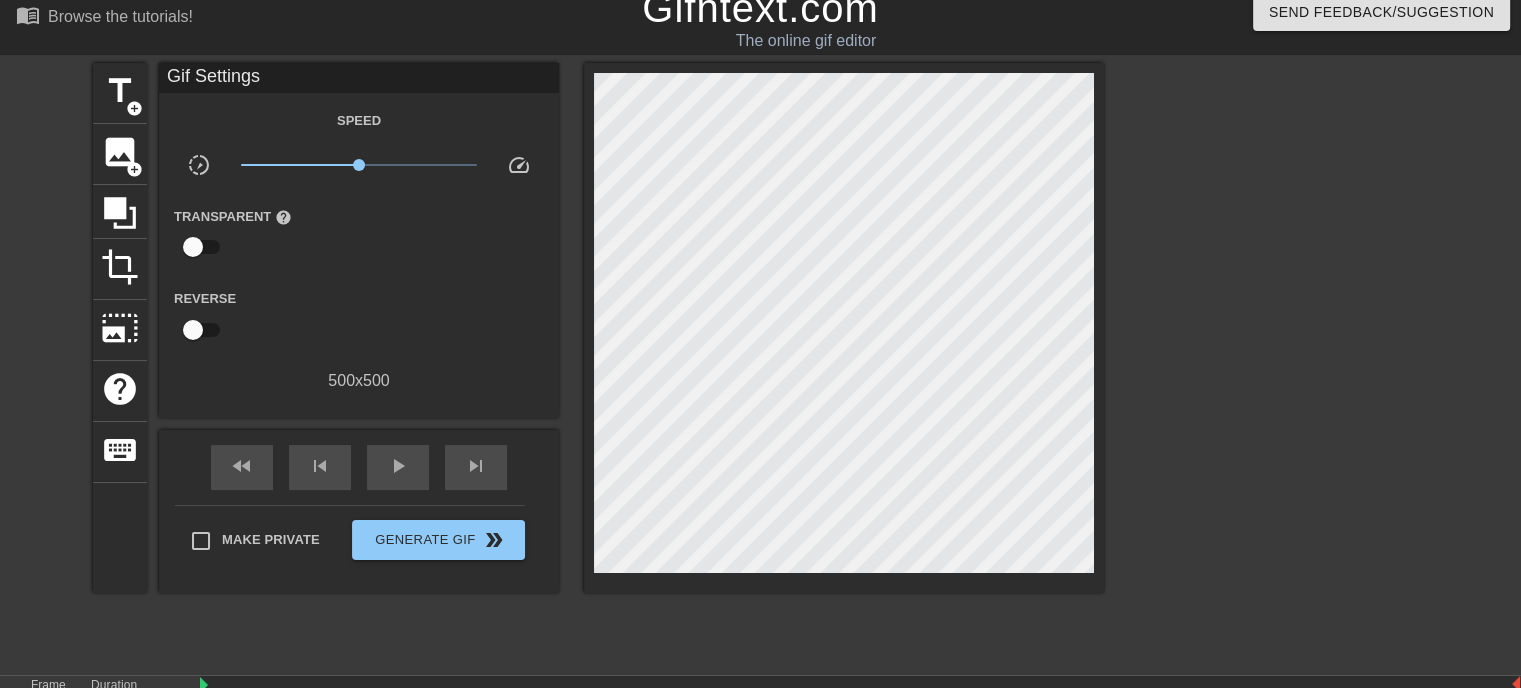 scroll, scrollTop: 0, scrollLeft: 0, axis: both 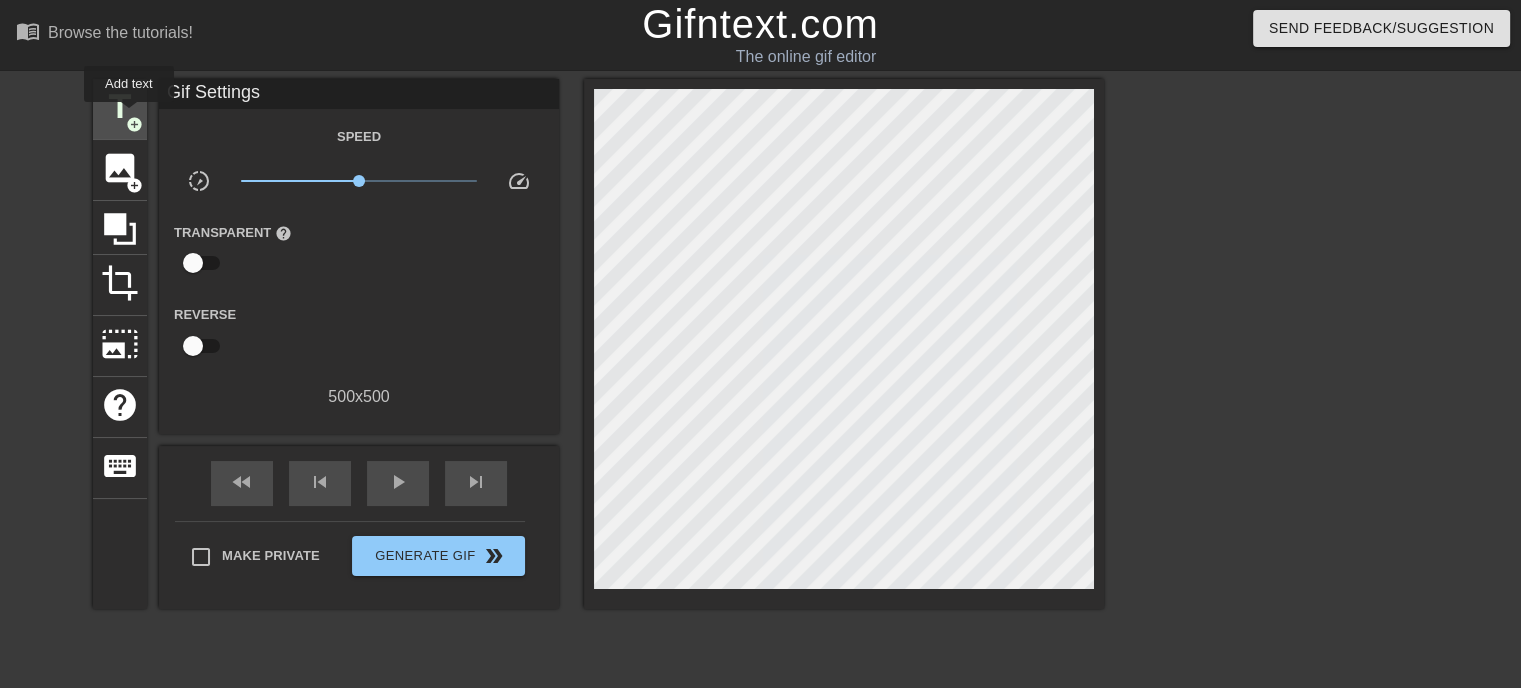 click on "add_circle" at bounding box center (134, 124) 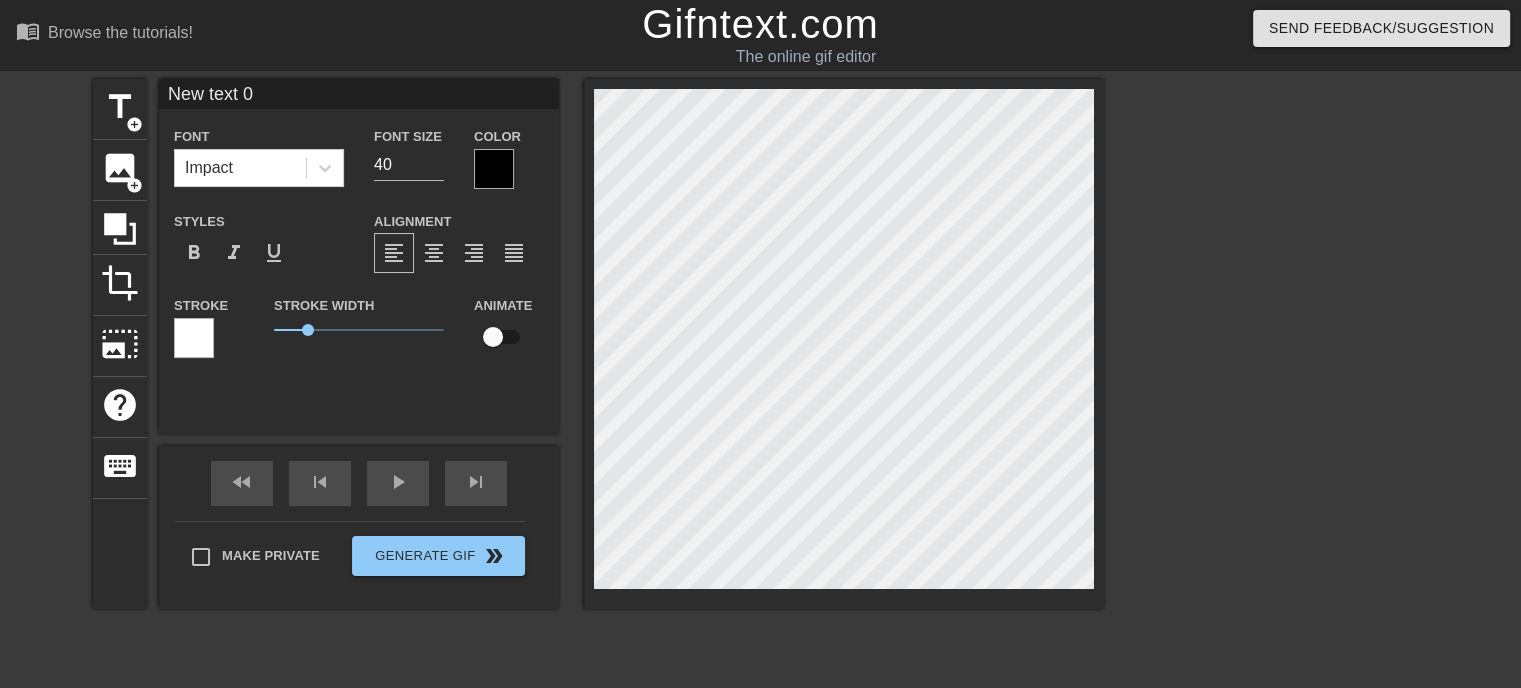 scroll, scrollTop: 0, scrollLeft: 0, axis: both 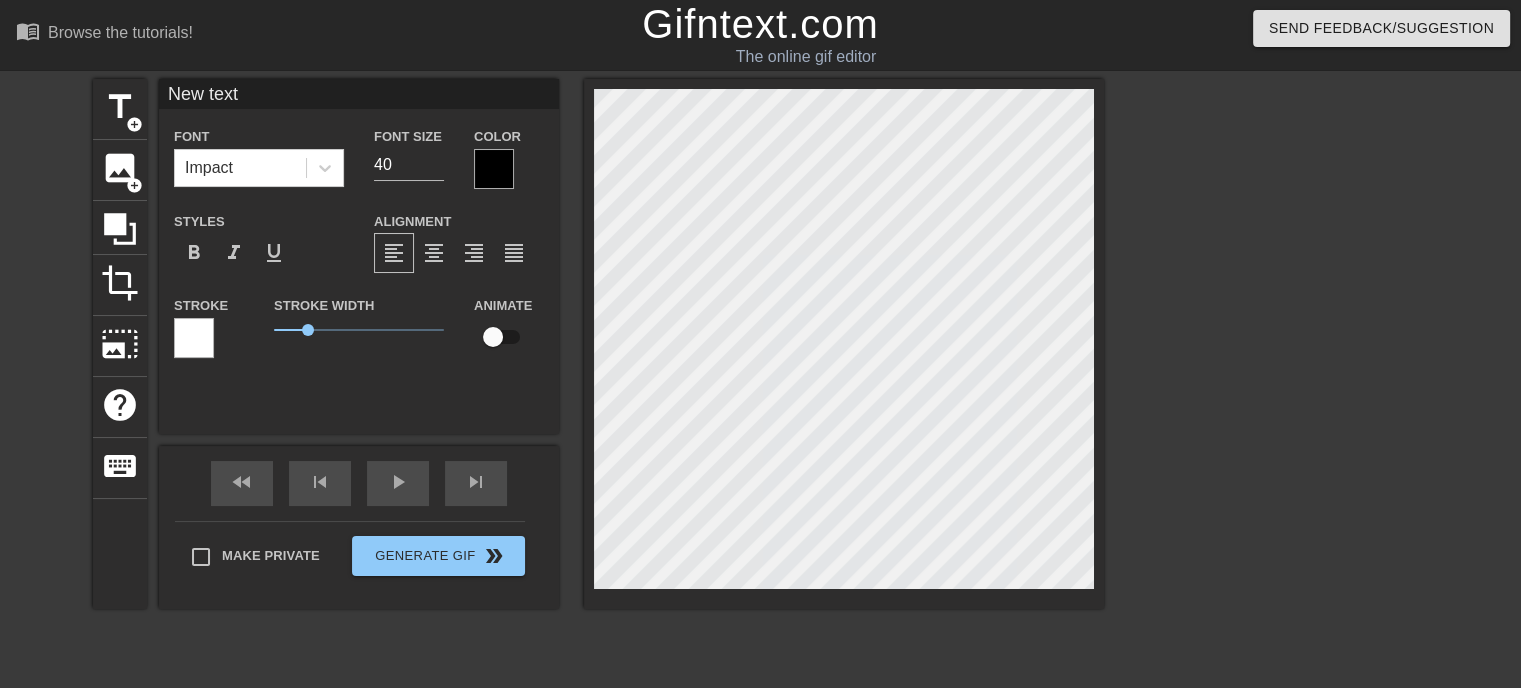 type on "New text" 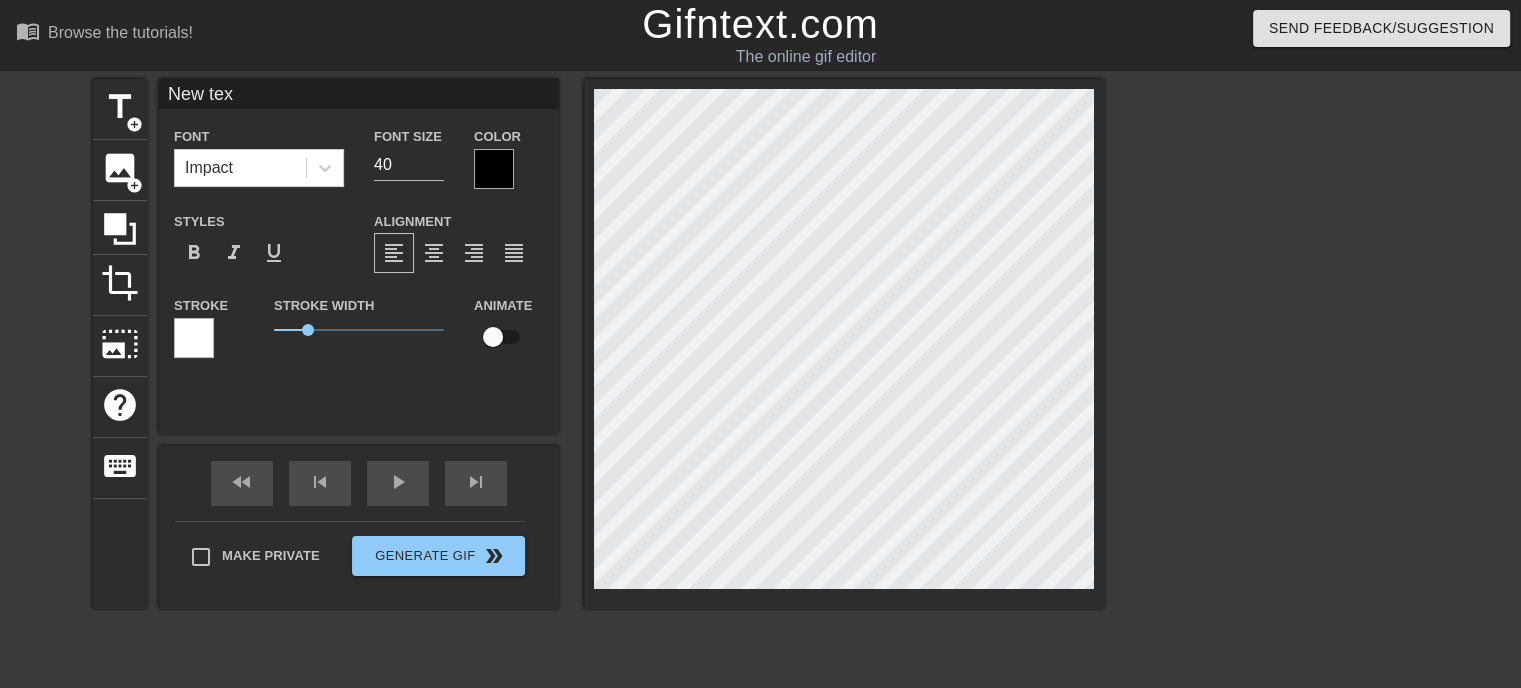 type on "New te" 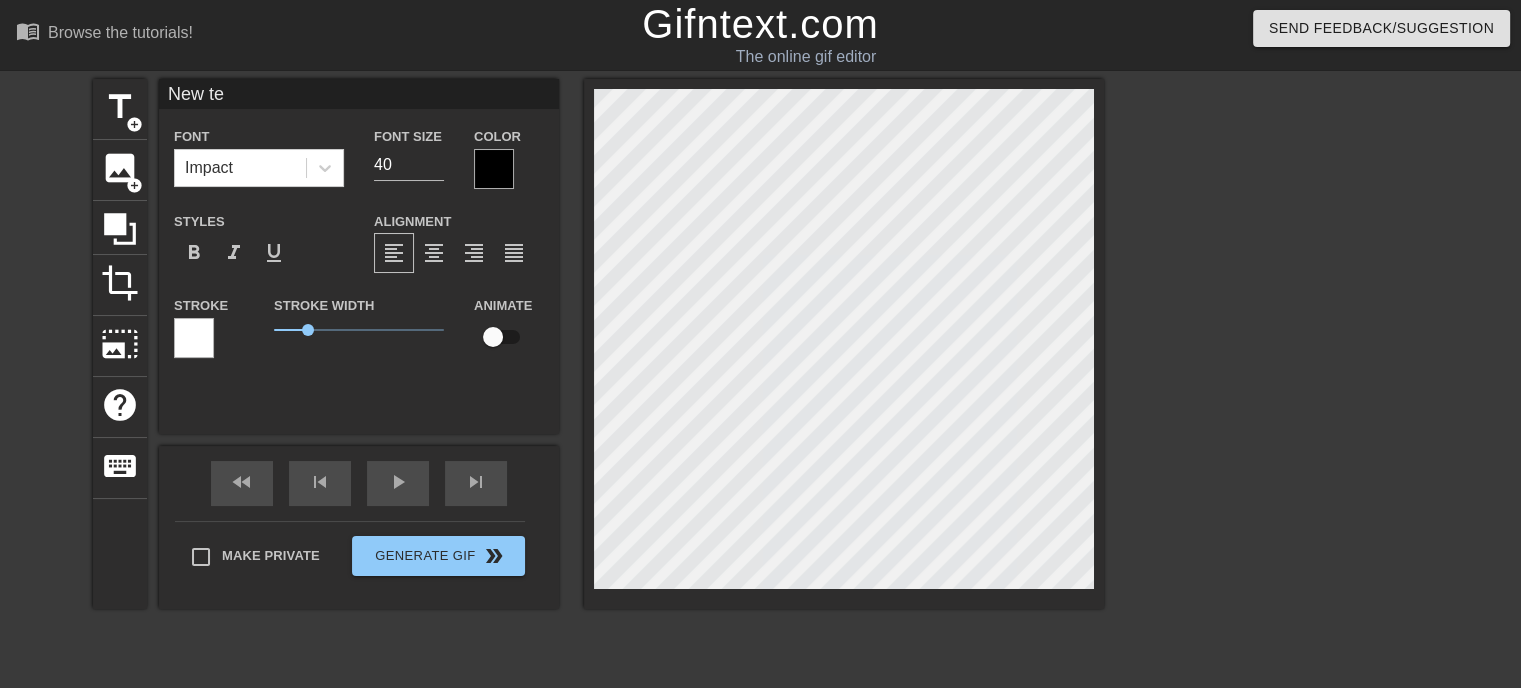 type on "New te" 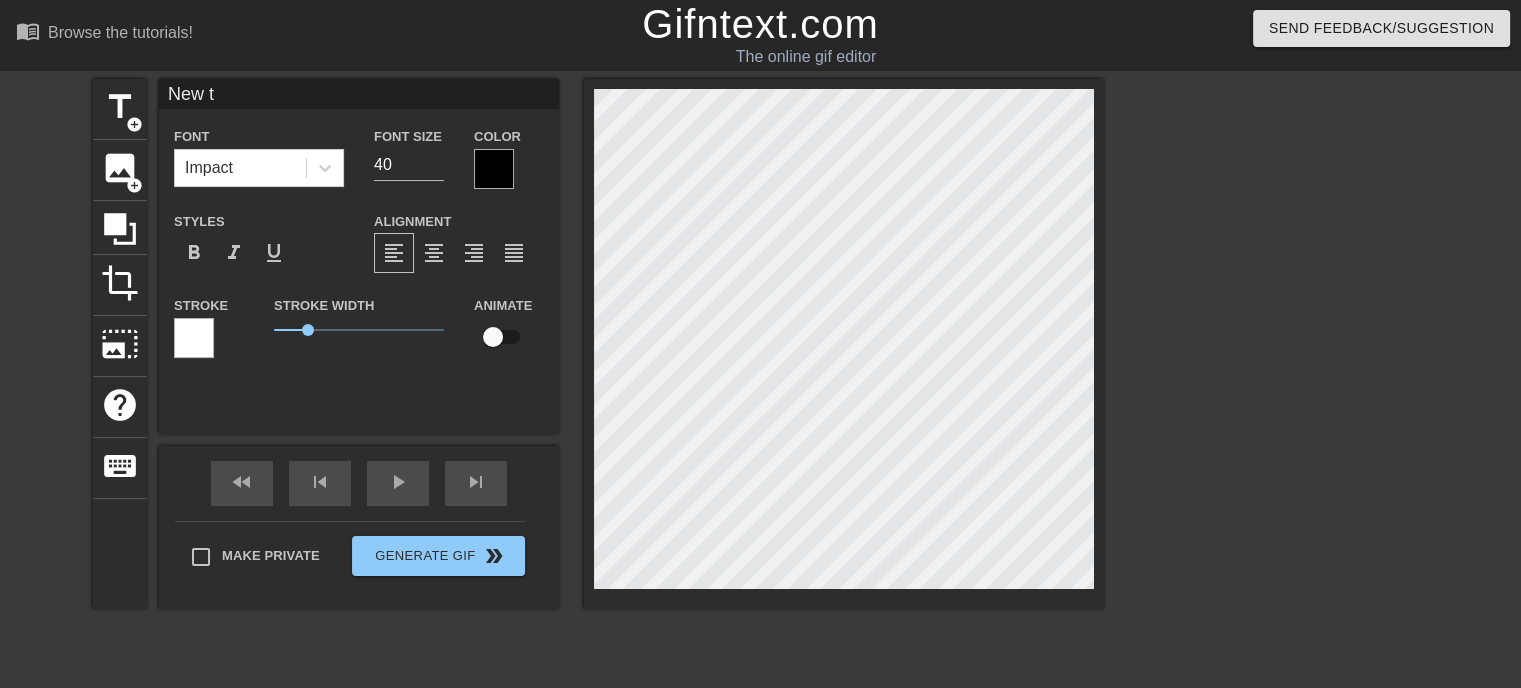 type on "New" 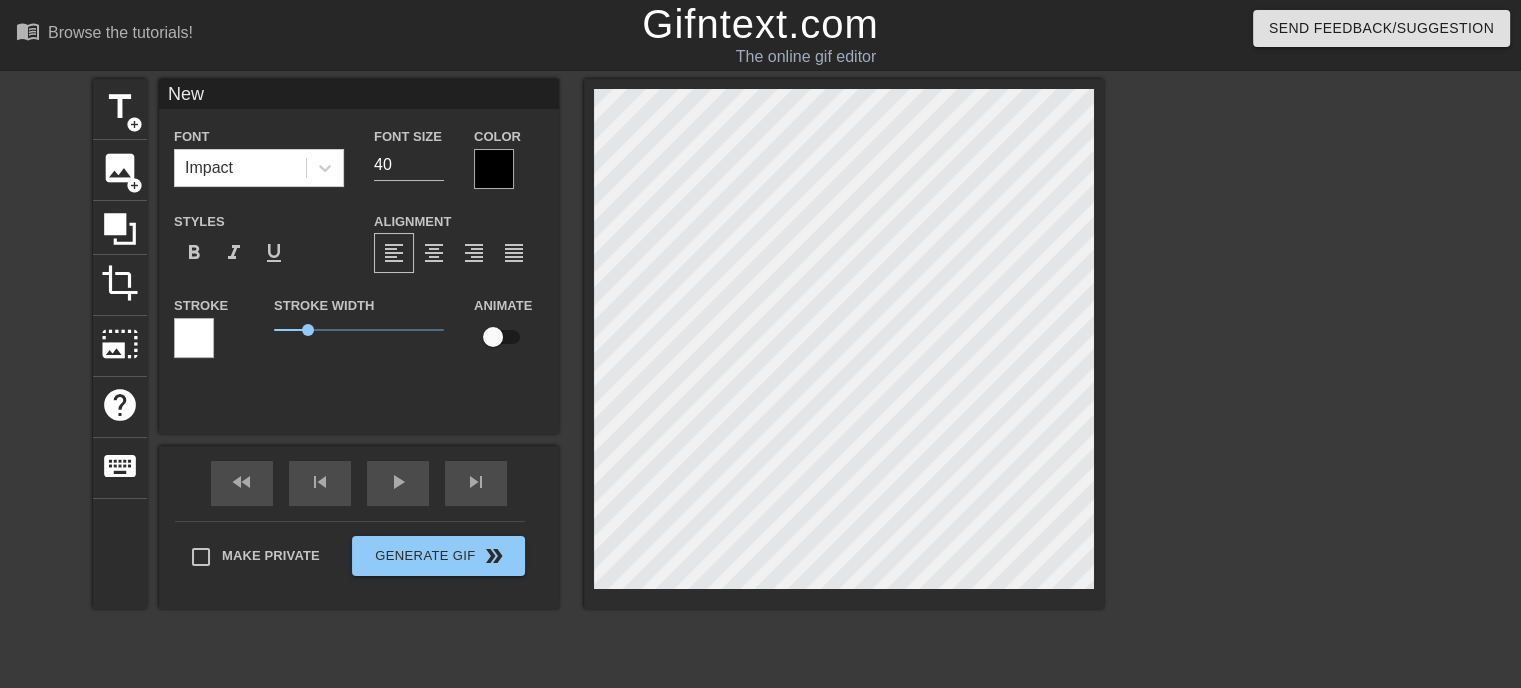 type on "New" 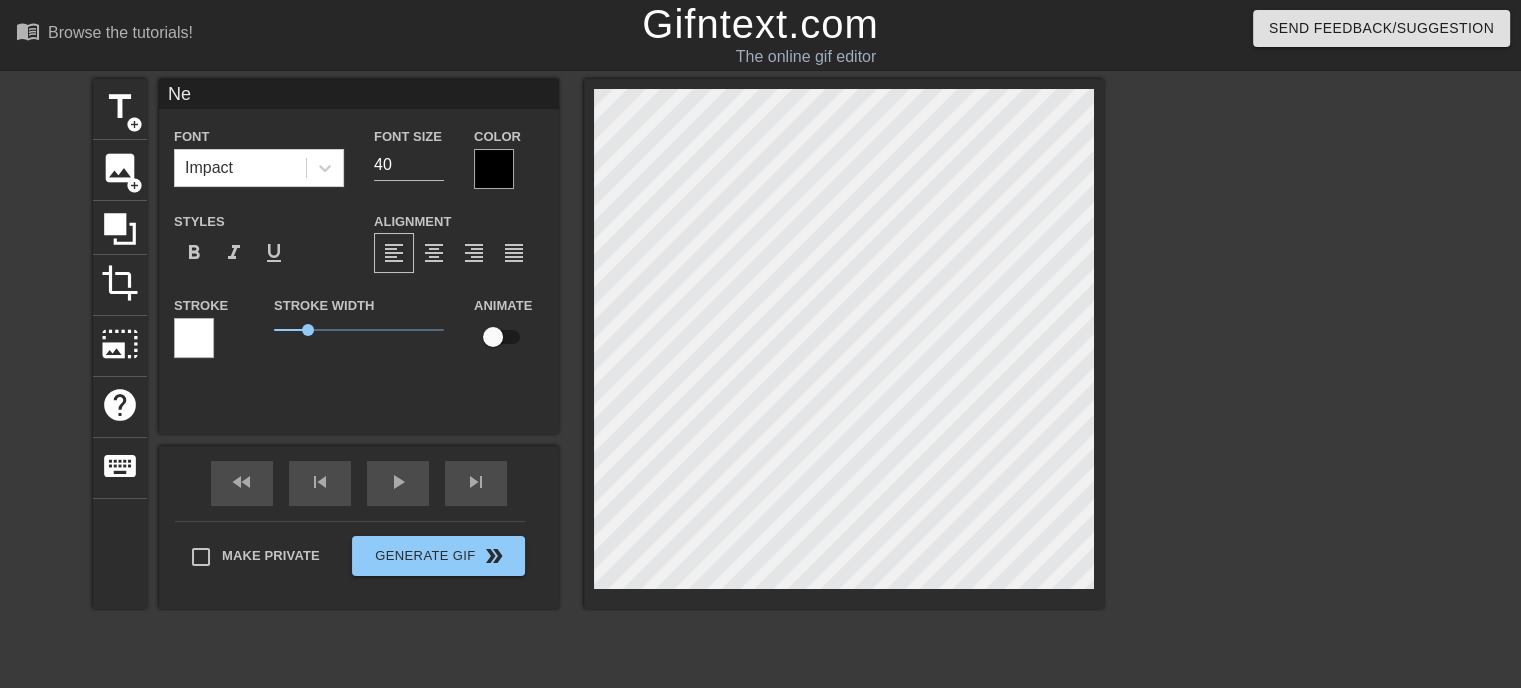 type on "N" 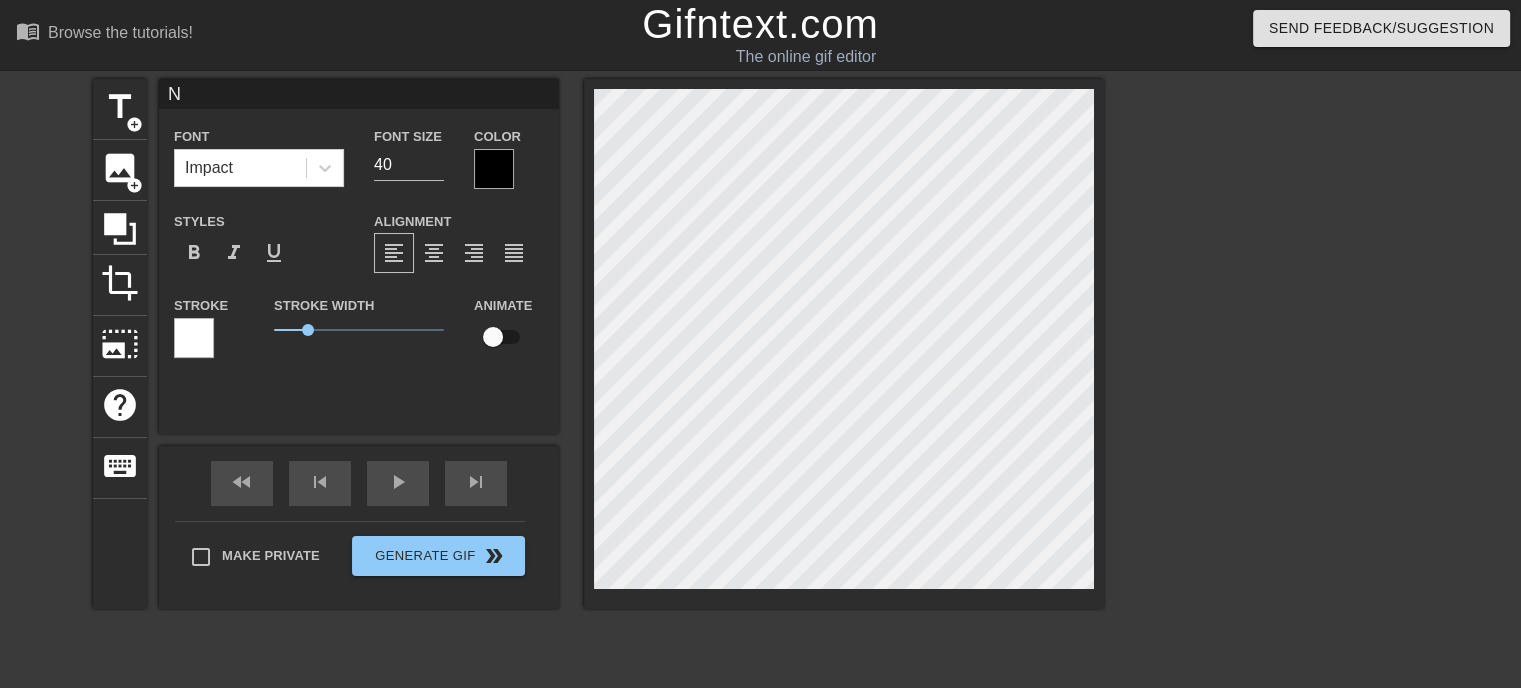 type 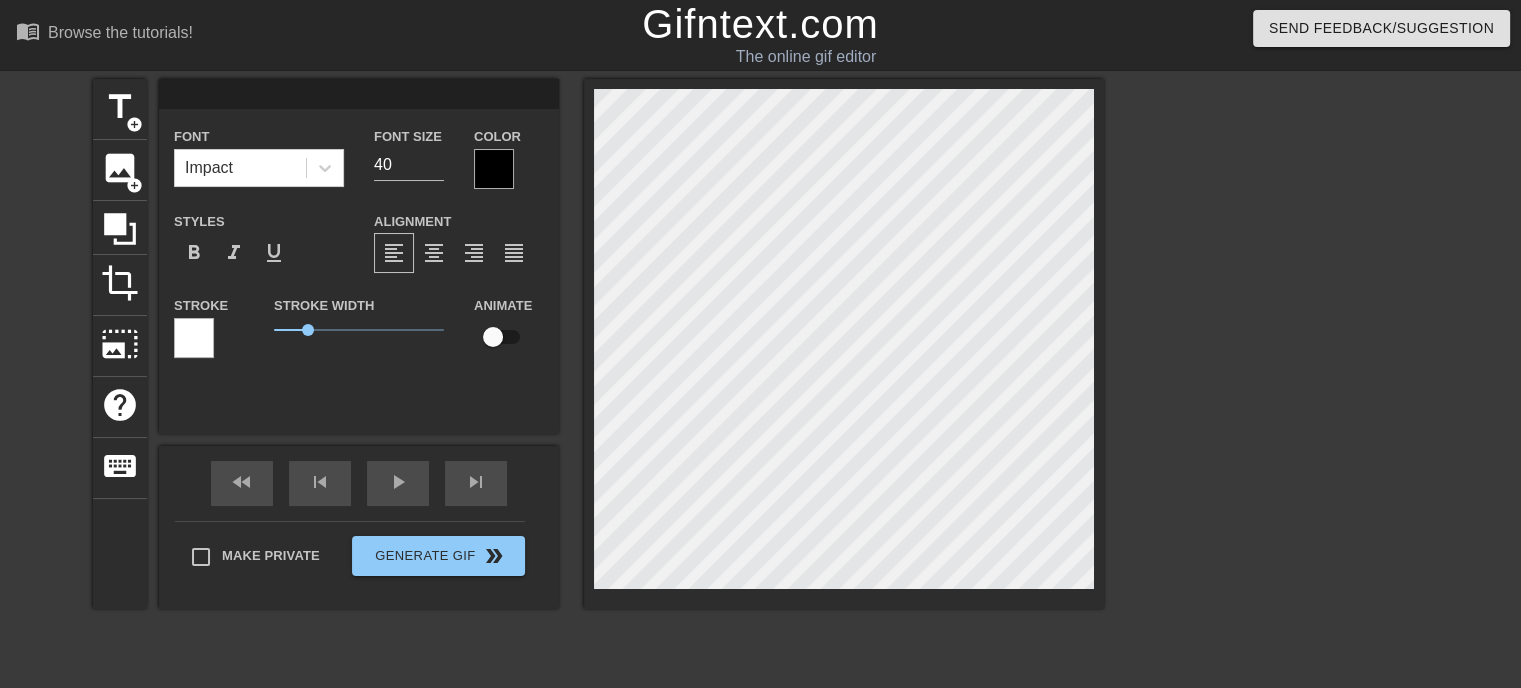 type on "E" 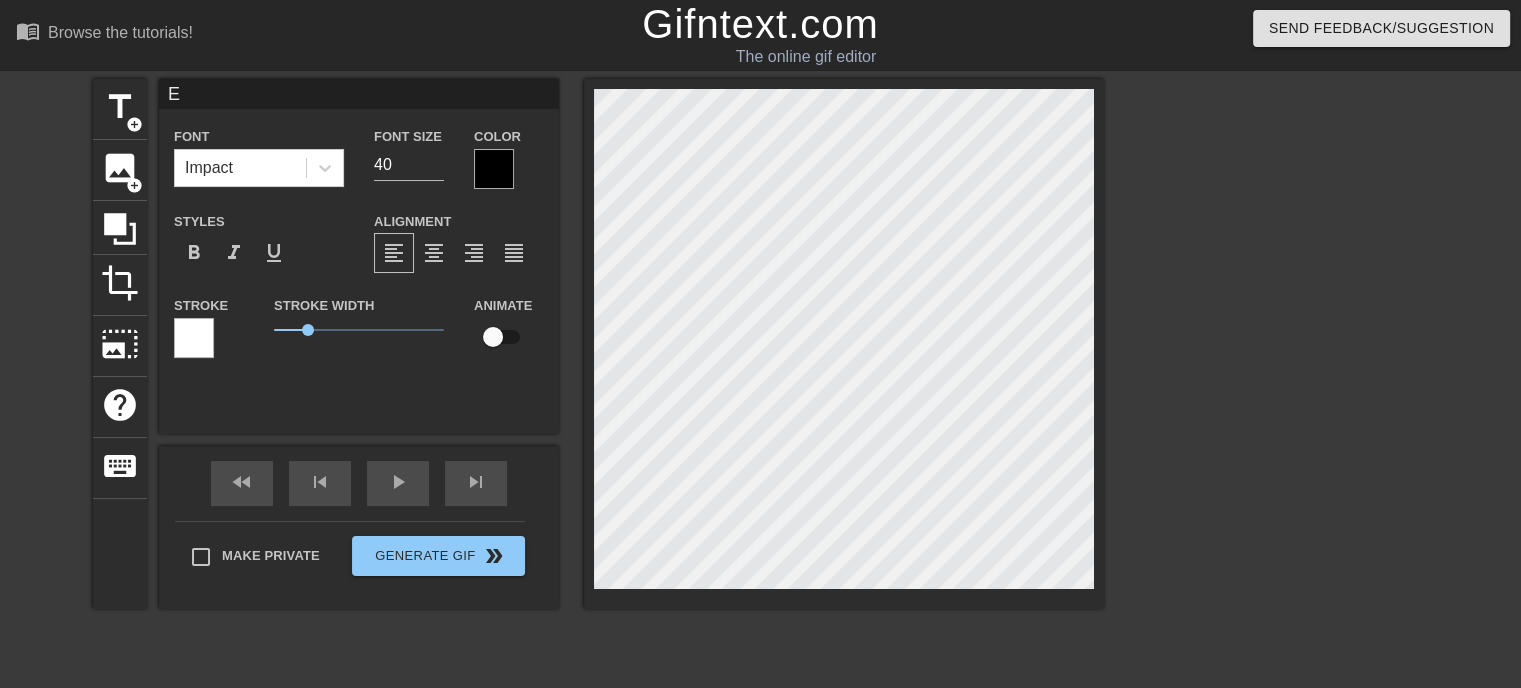 type on "E" 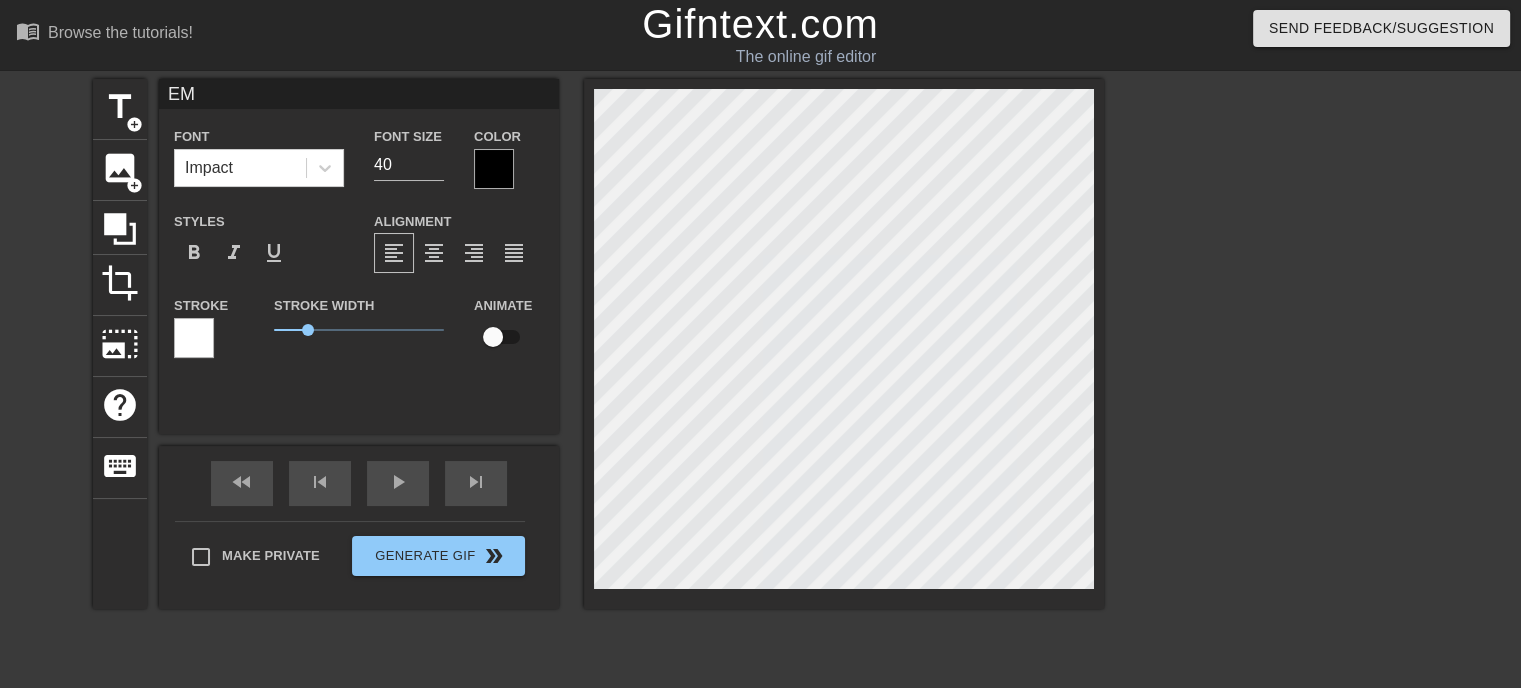 type on "EME" 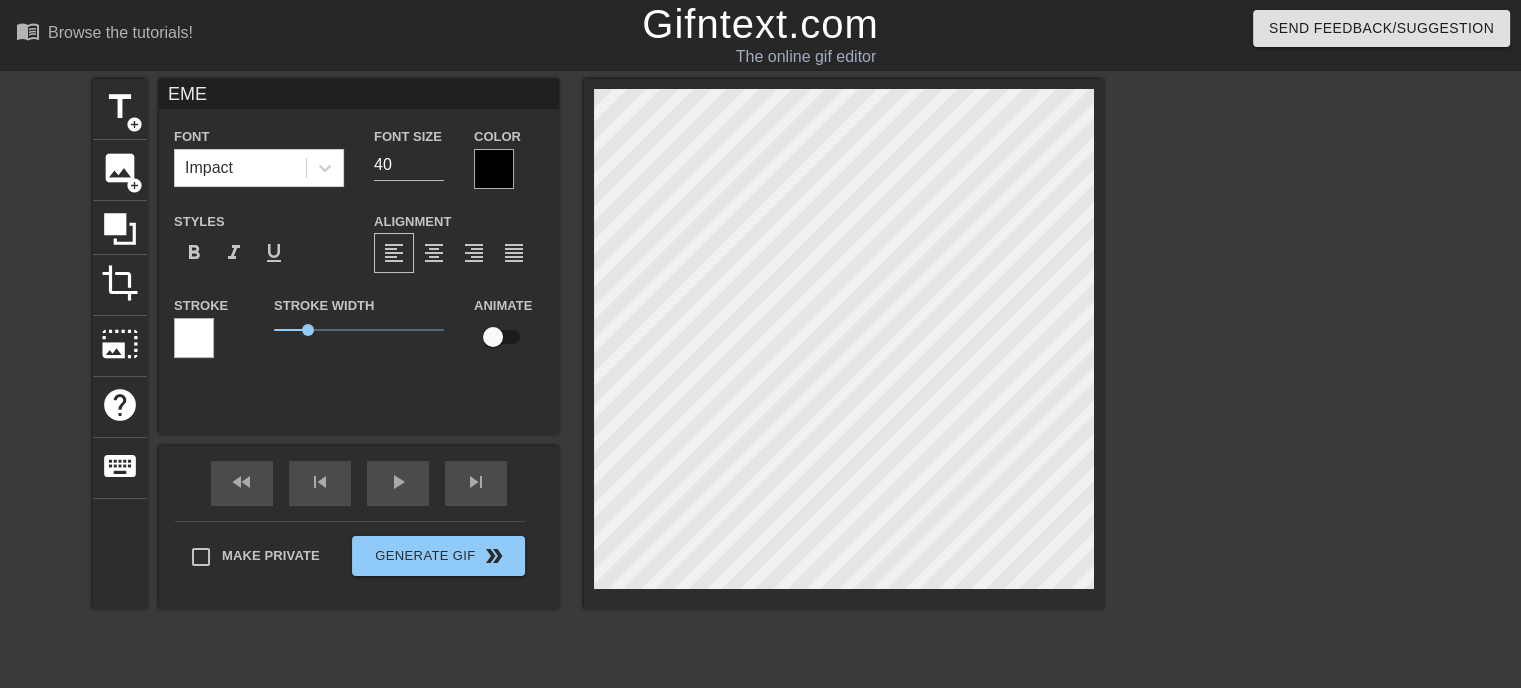 type on "EMER" 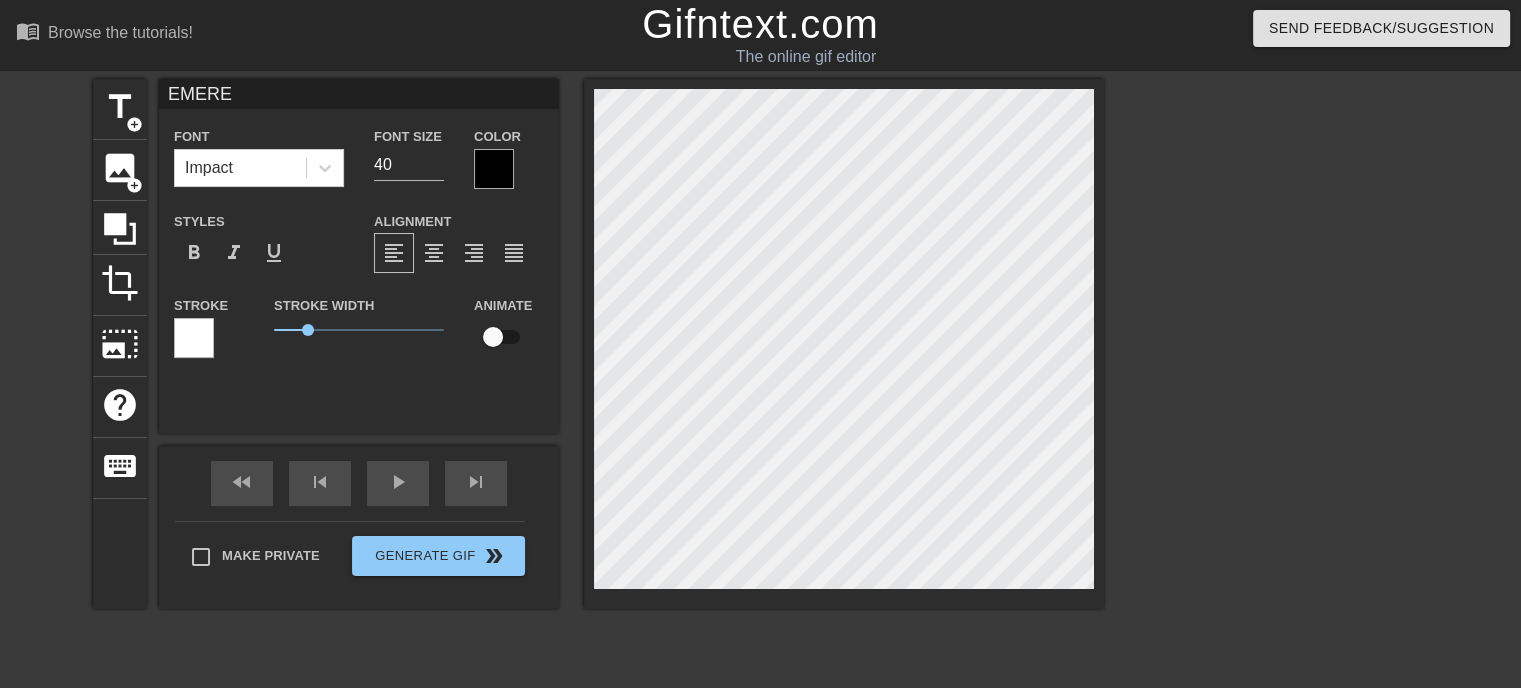 scroll, scrollTop: 2, scrollLeft: 3, axis: both 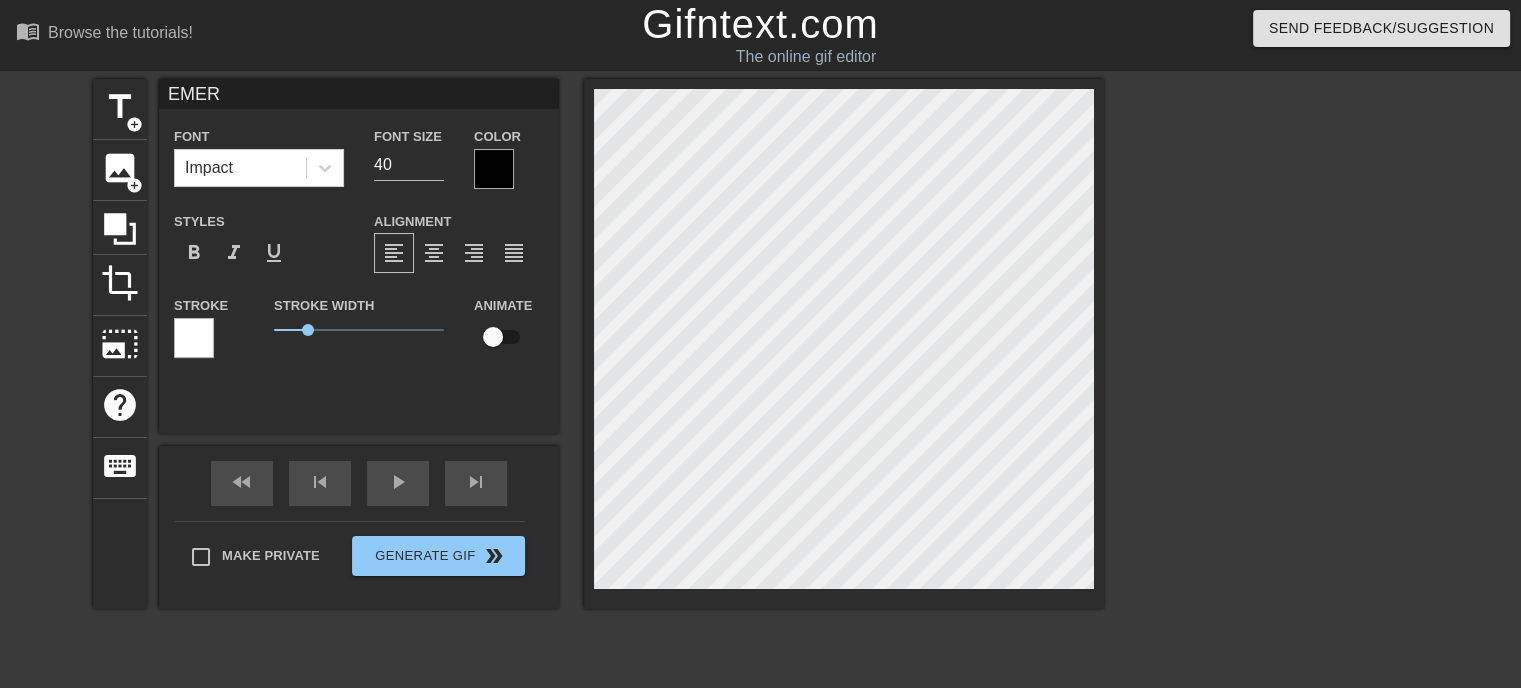 type on "EMERG" 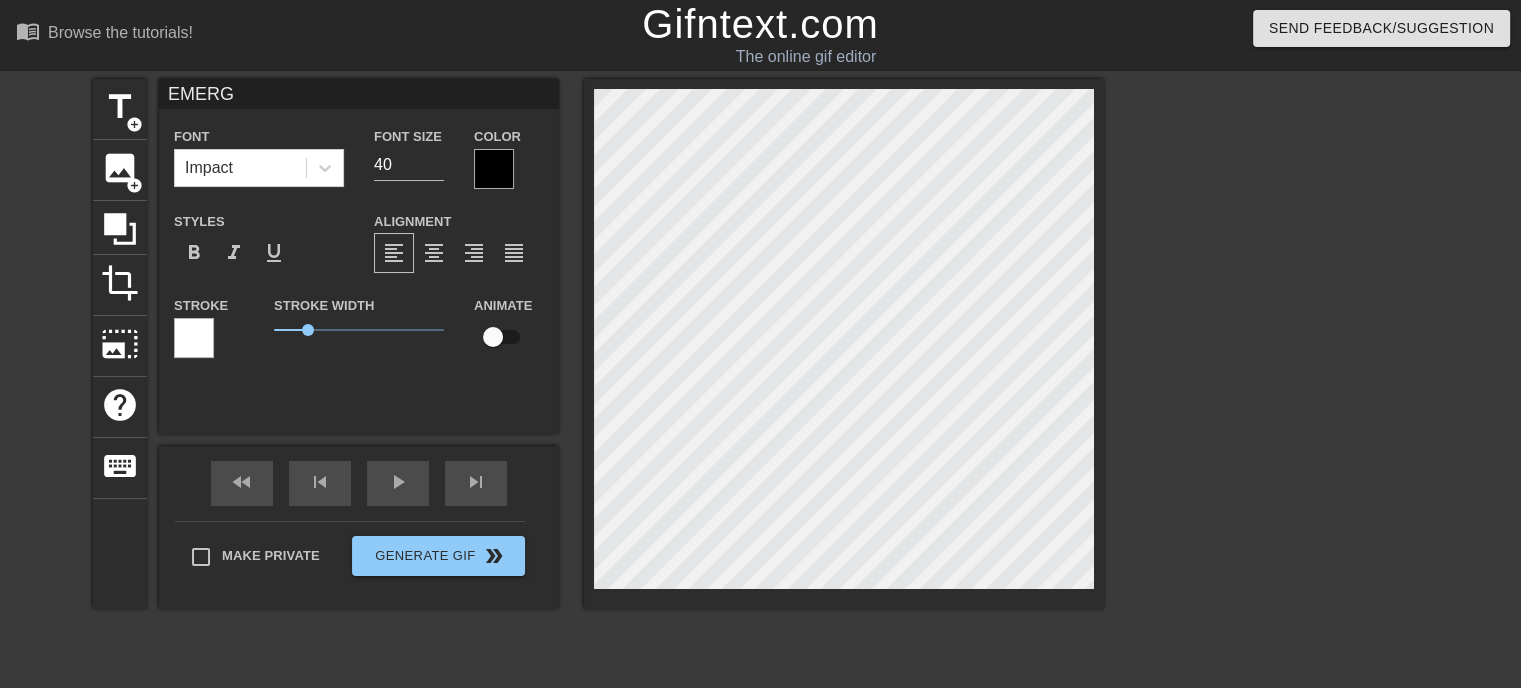 type on "EMERGE" 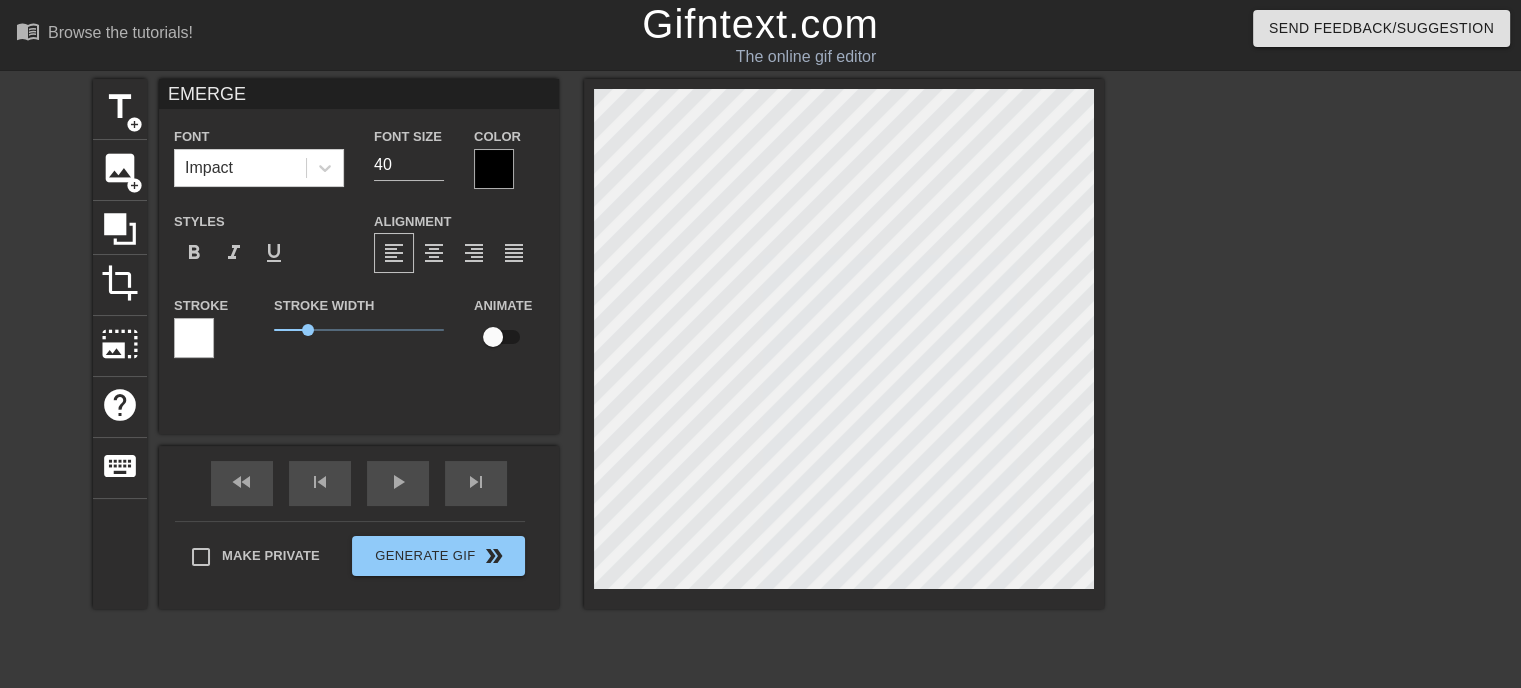 type on "EMERGEN" 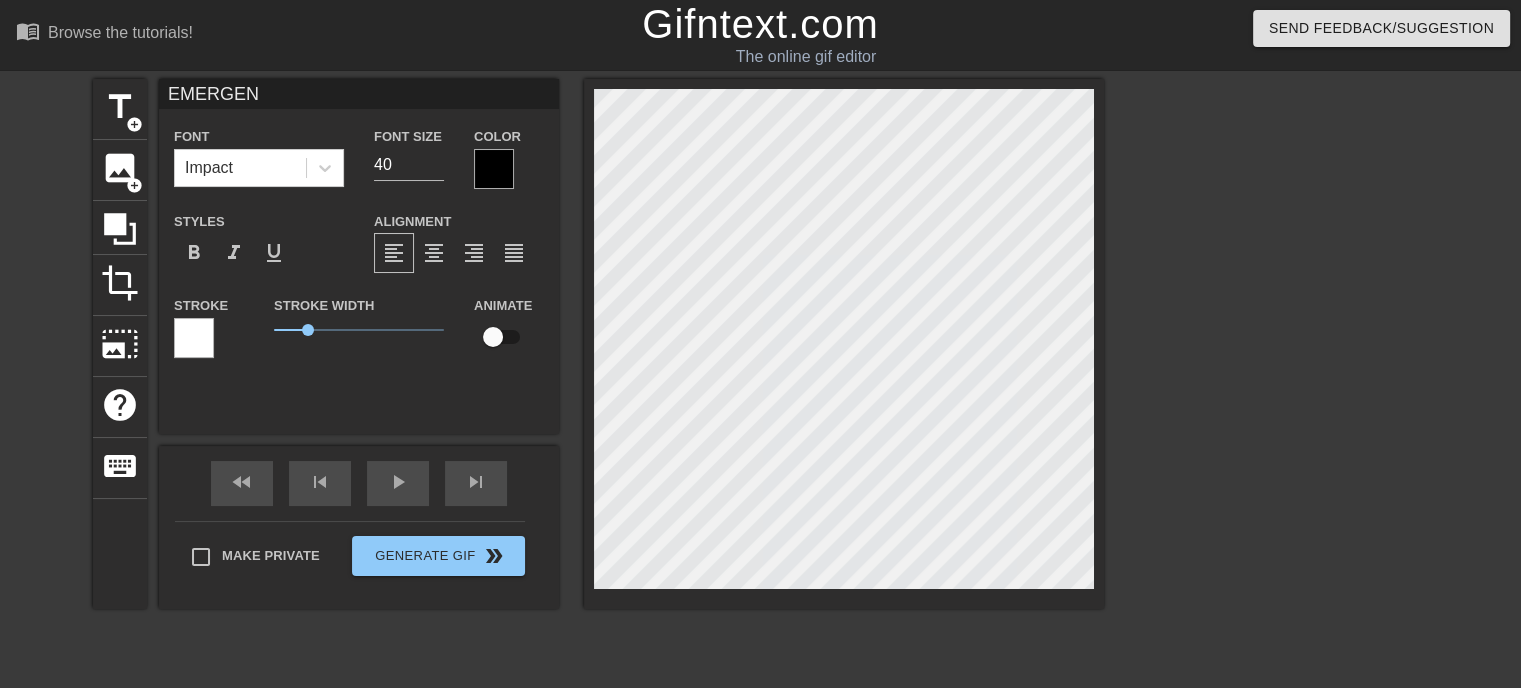 type on "EMERGENC" 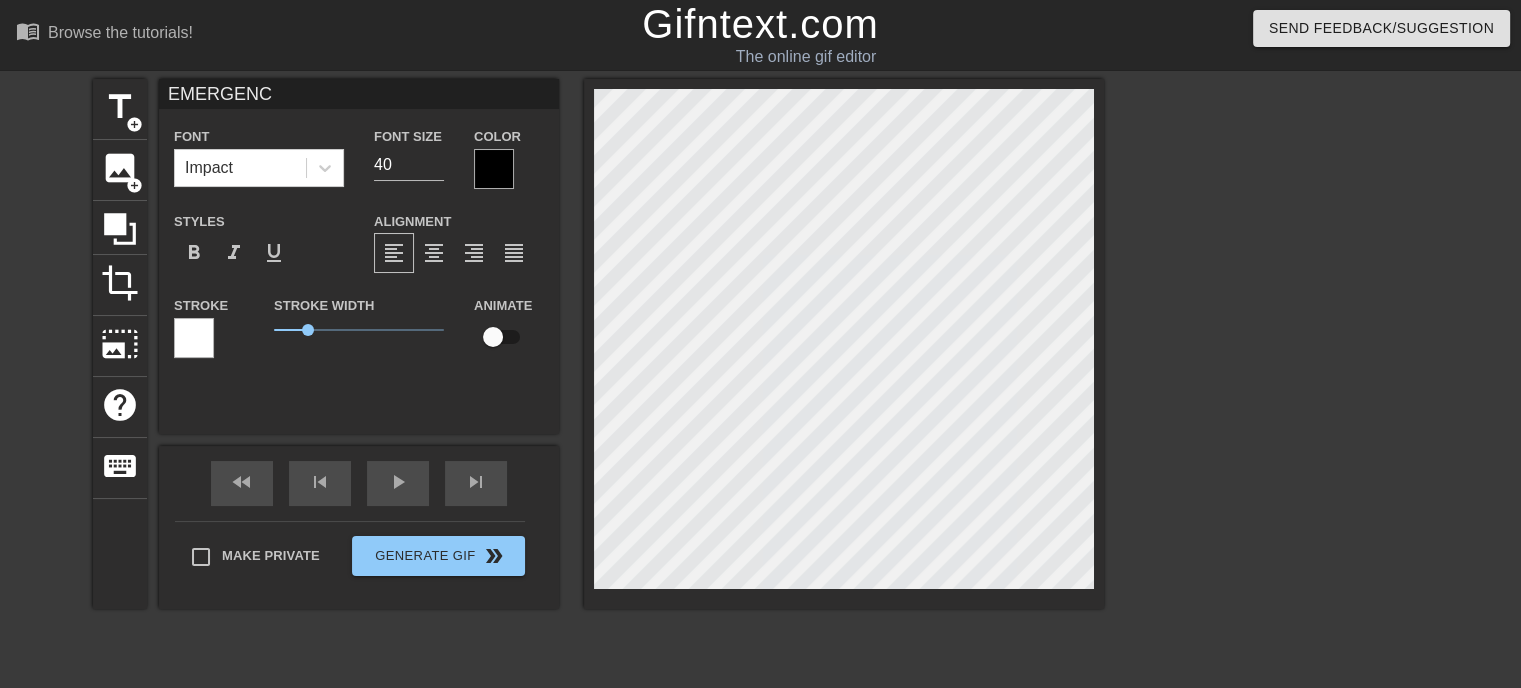 type on "EMERGENC" 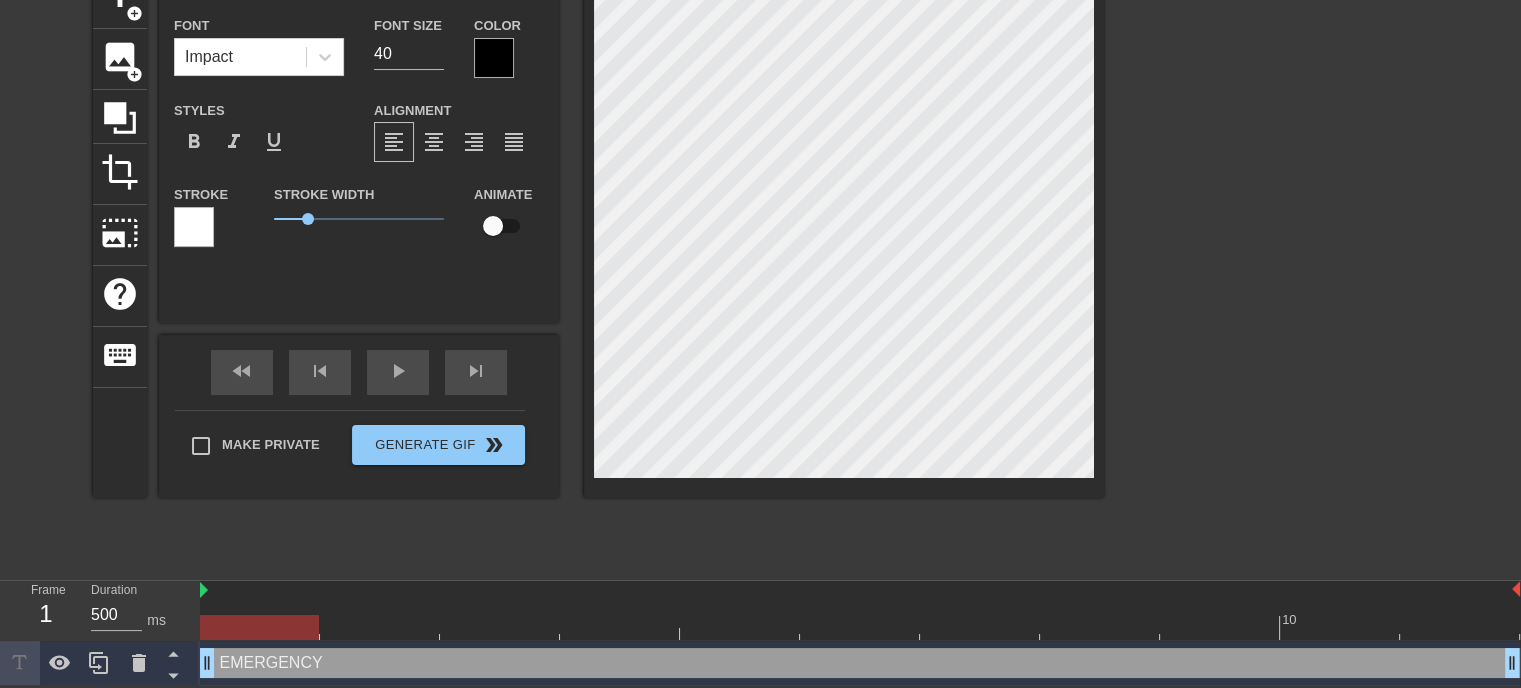 scroll, scrollTop: 13, scrollLeft: 0, axis: vertical 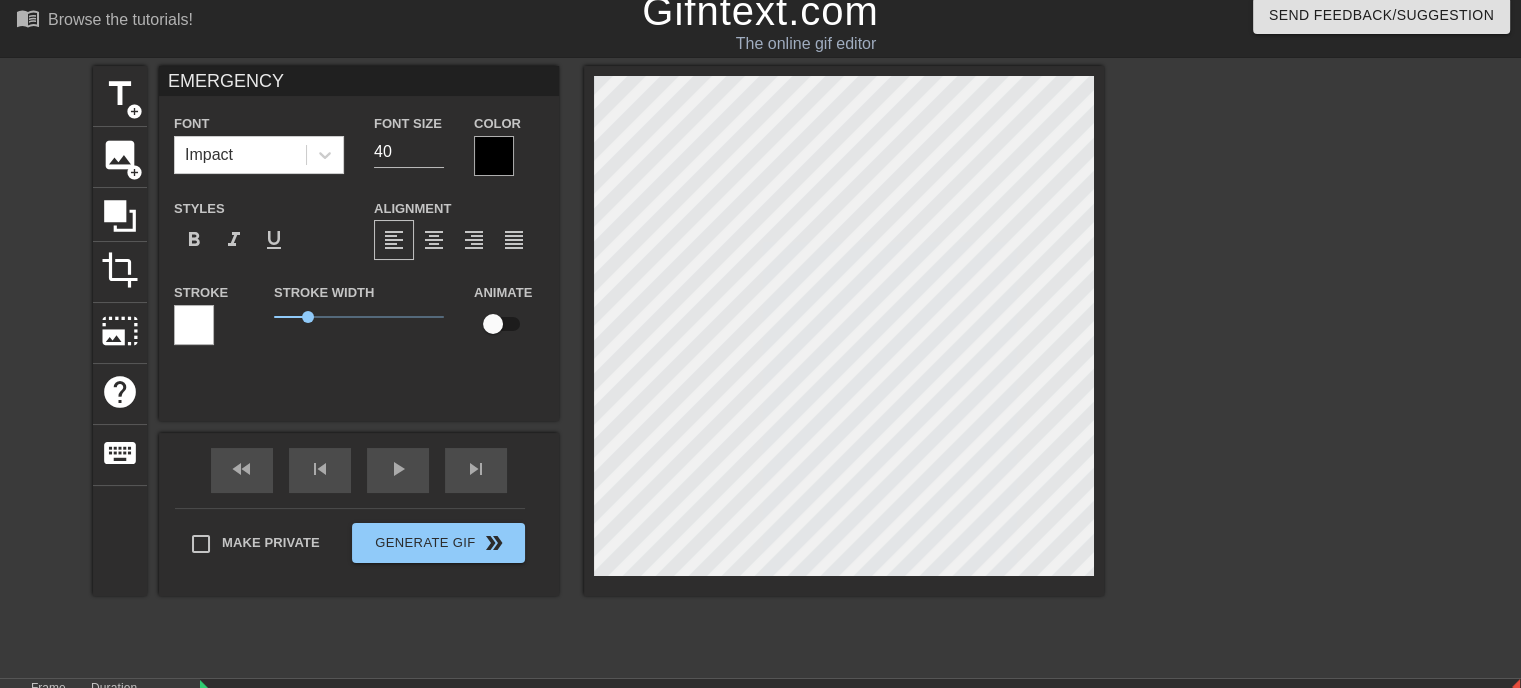 type on "EMERGENCY" 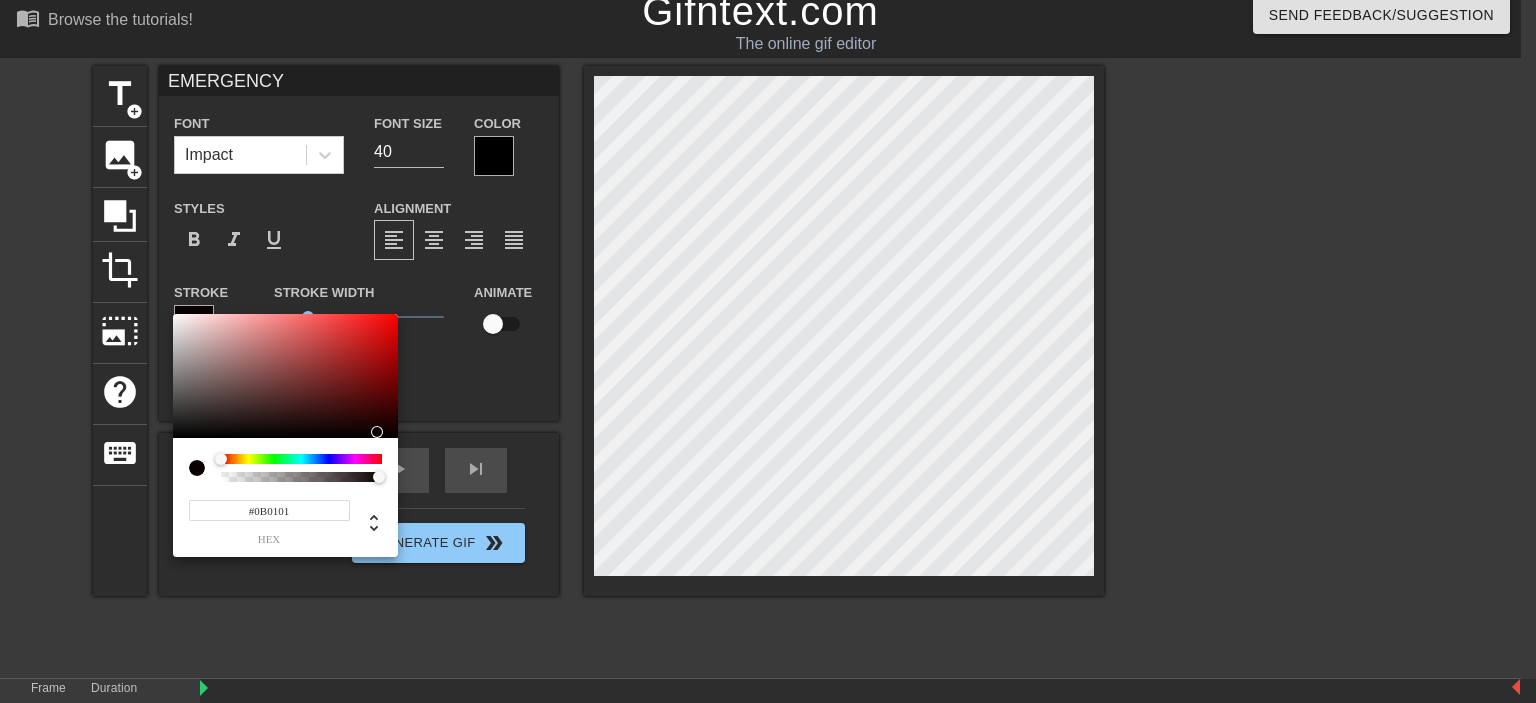 type on "#000000" 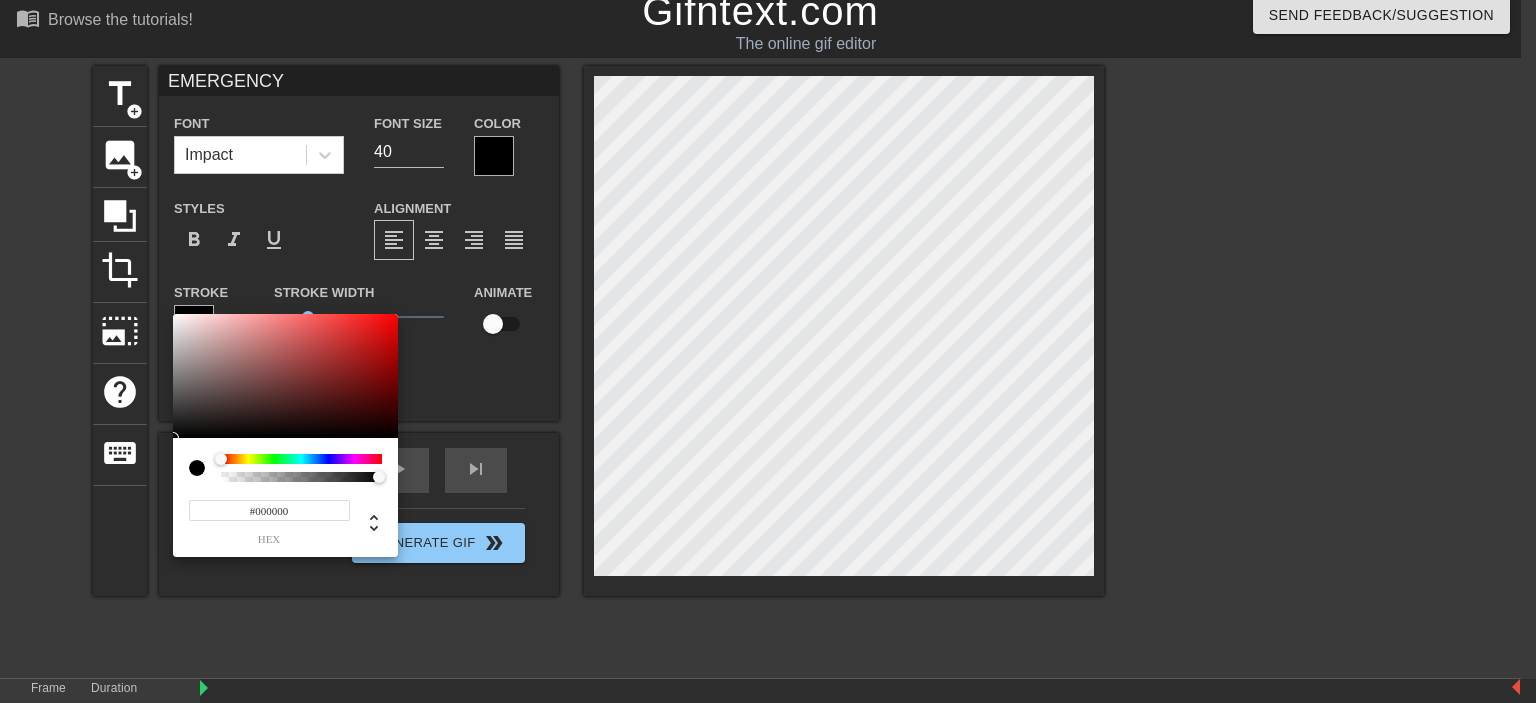drag, startPoint x: 378, startPoint y: 423, endPoint x: 416, endPoint y: 481, distance: 69.339745 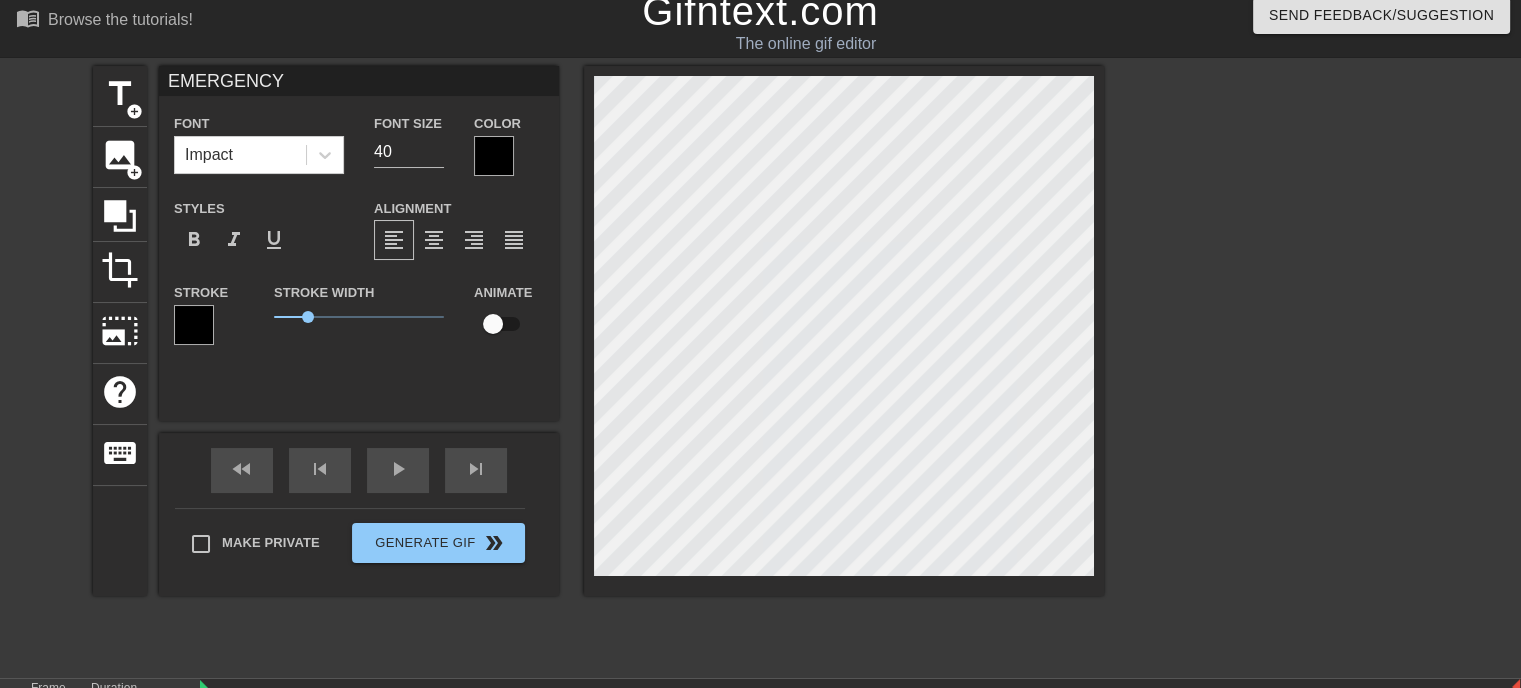 click at bounding box center [494, 156] 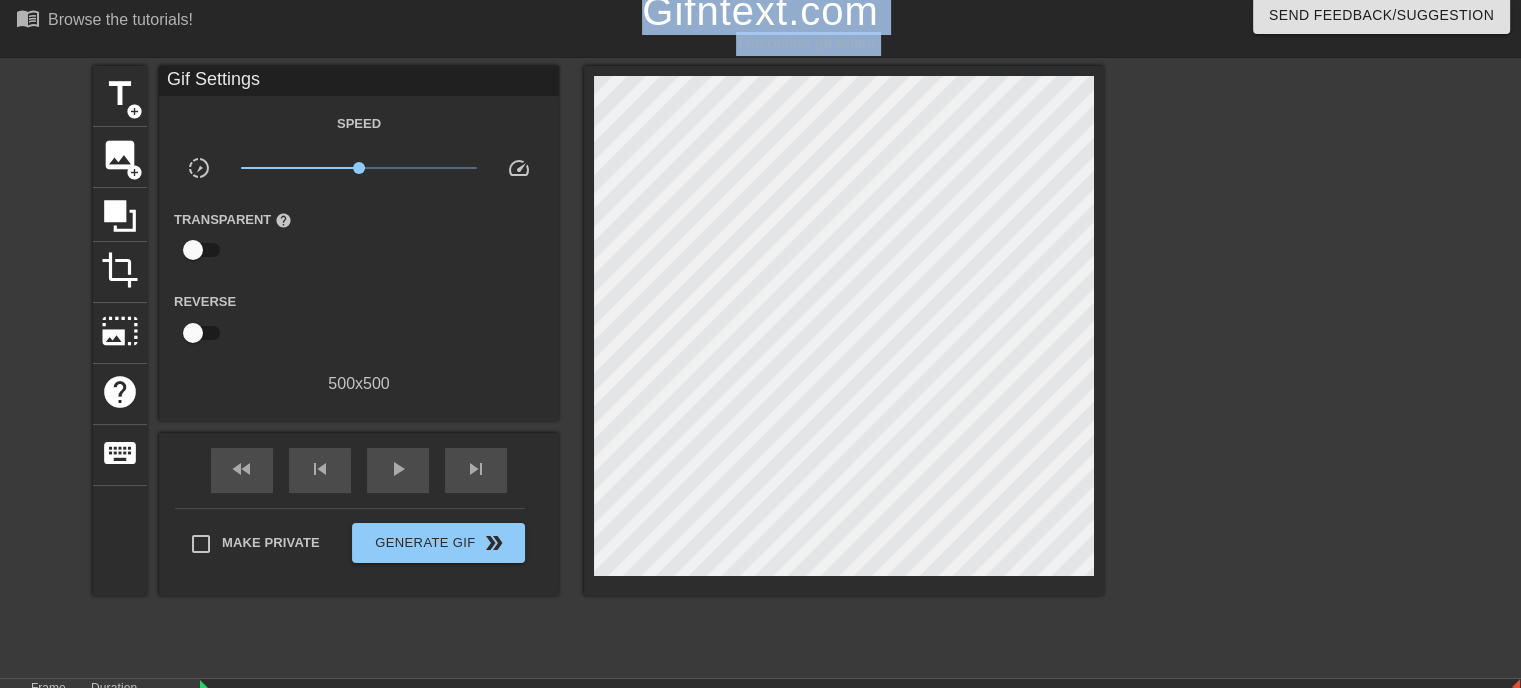 drag, startPoint x: 458, startPoint y: 184, endPoint x: 384, endPoint y: 44, distance: 158.35403 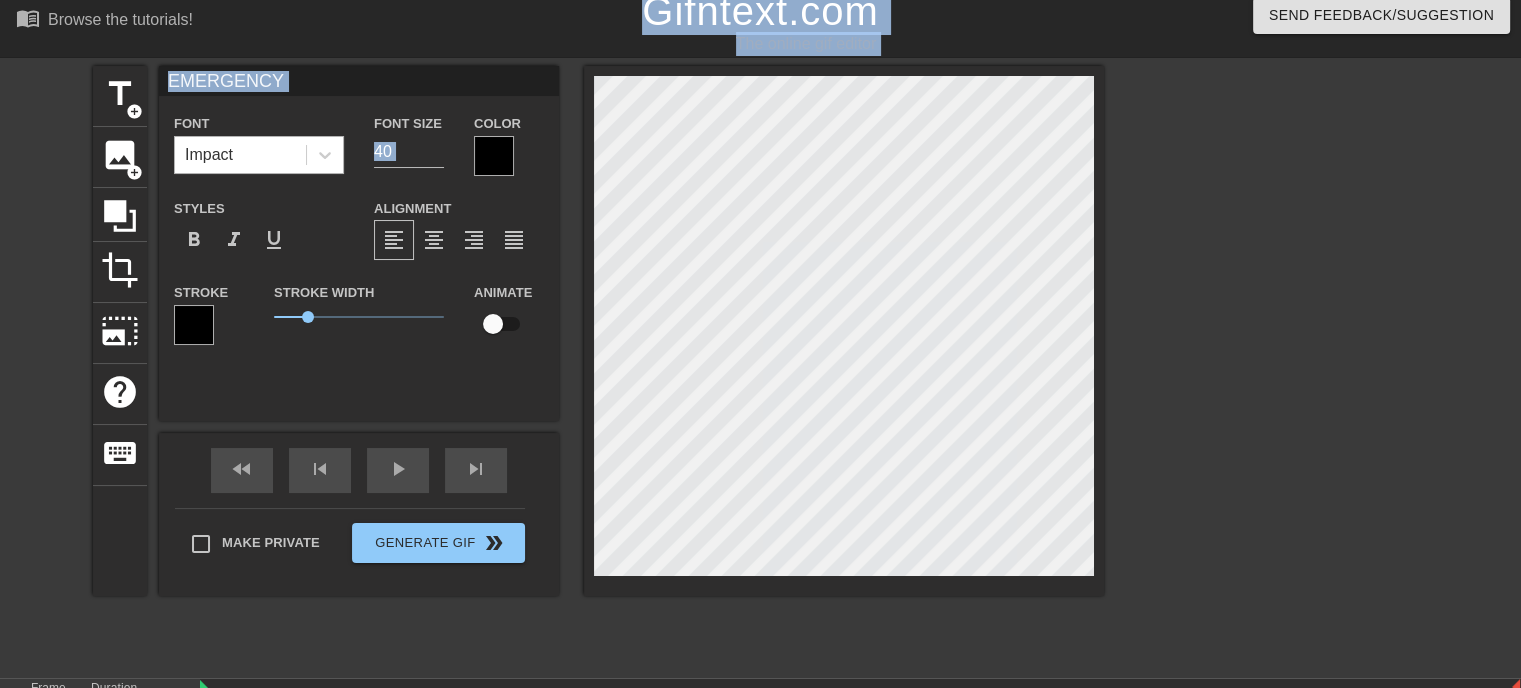 click on "Impact" at bounding box center [240, 155] 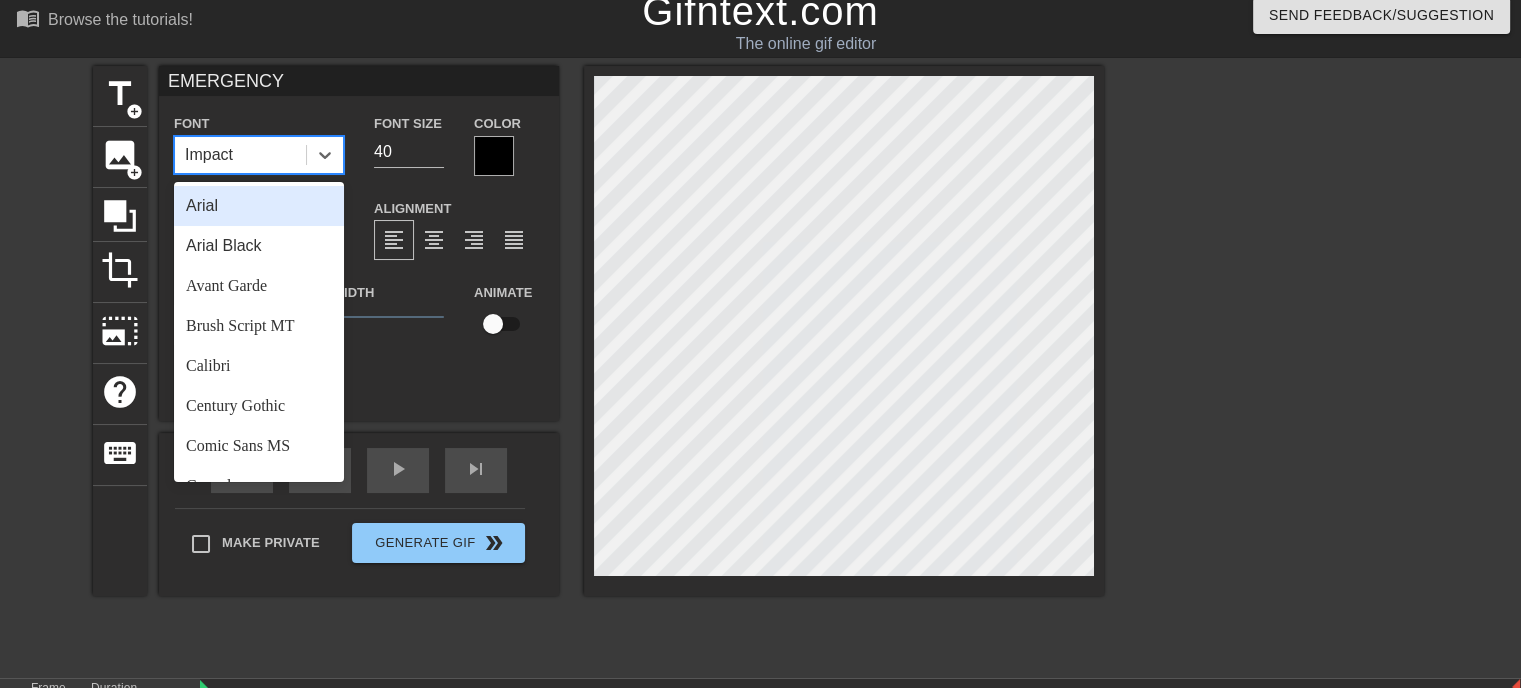 click at bounding box center [494, 156] 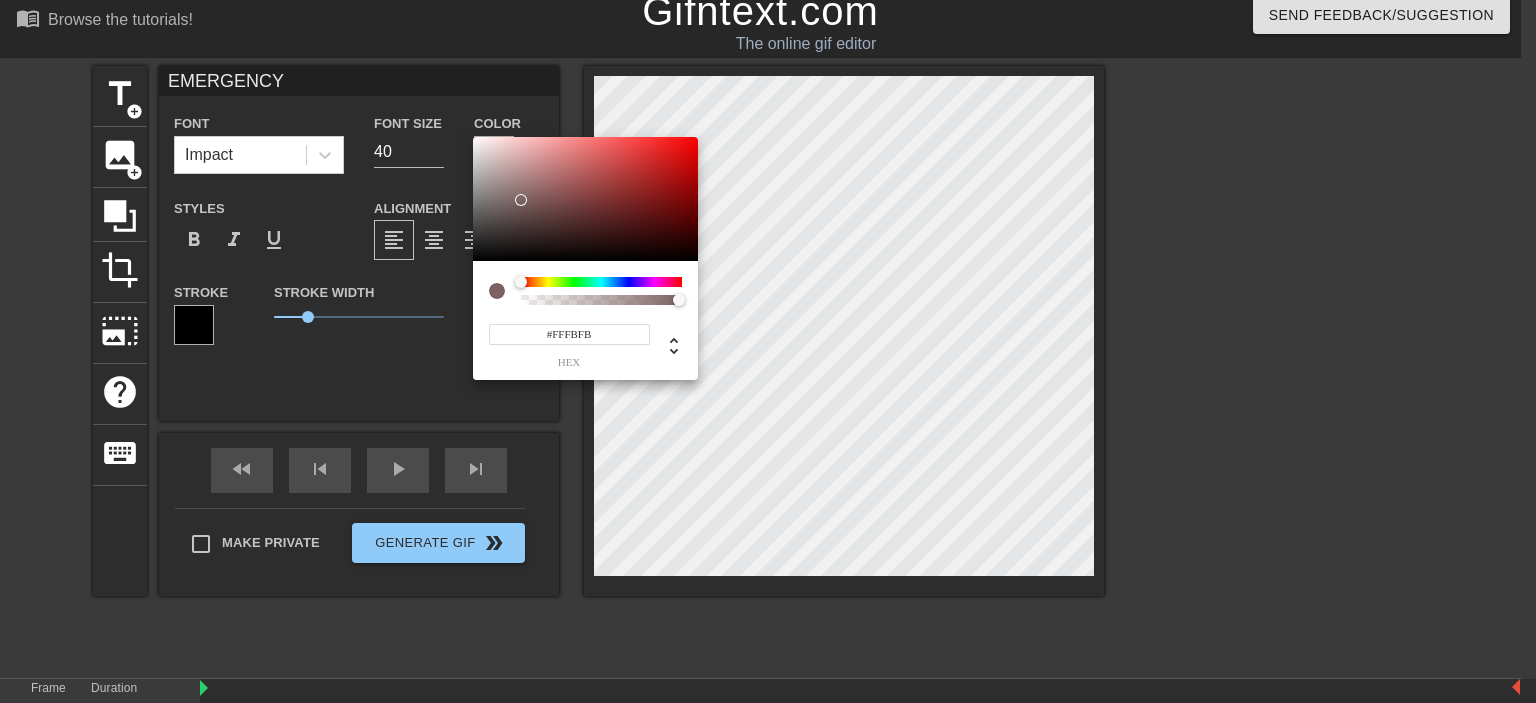 type on "#FFFFFF" 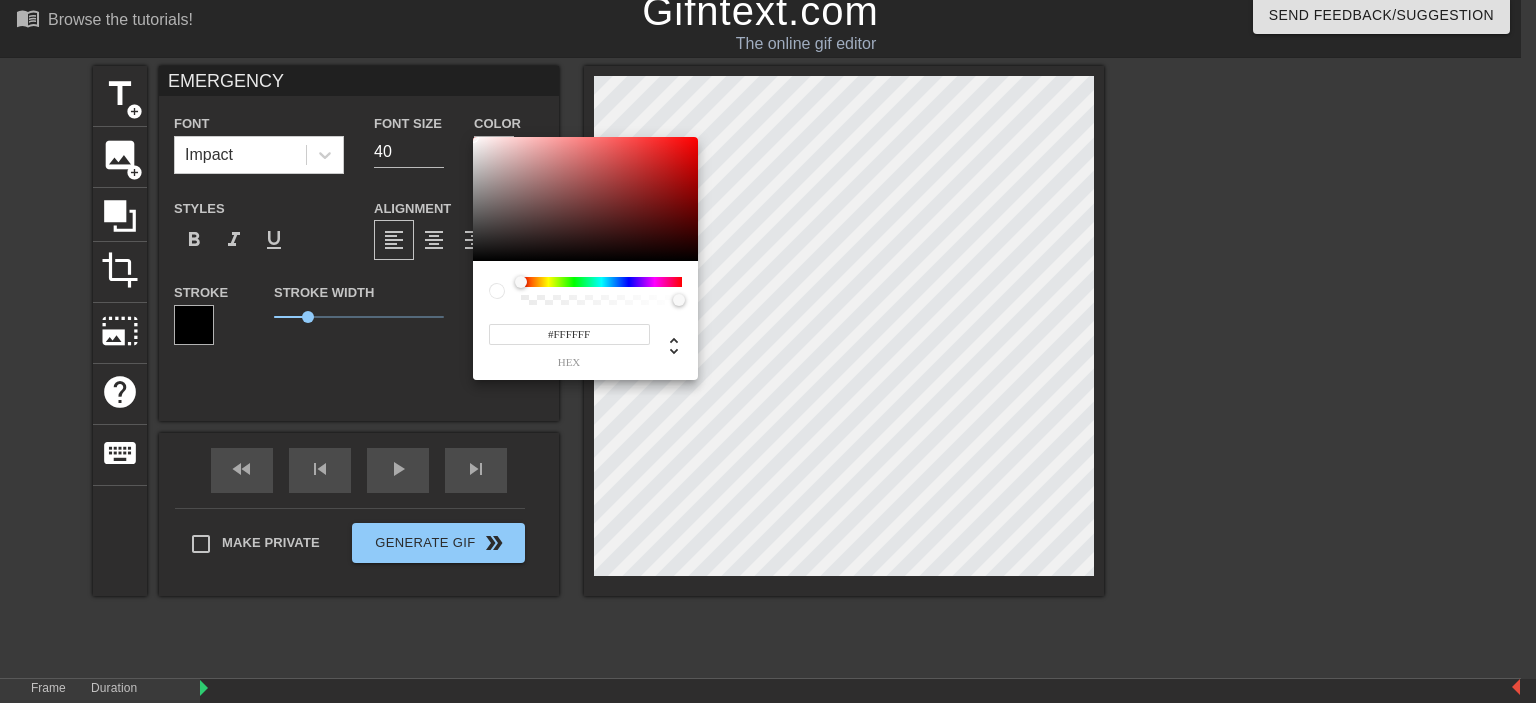drag, startPoint x: 523, startPoint y: 203, endPoint x: 417, endPoint y: 106, distance: 143.68369 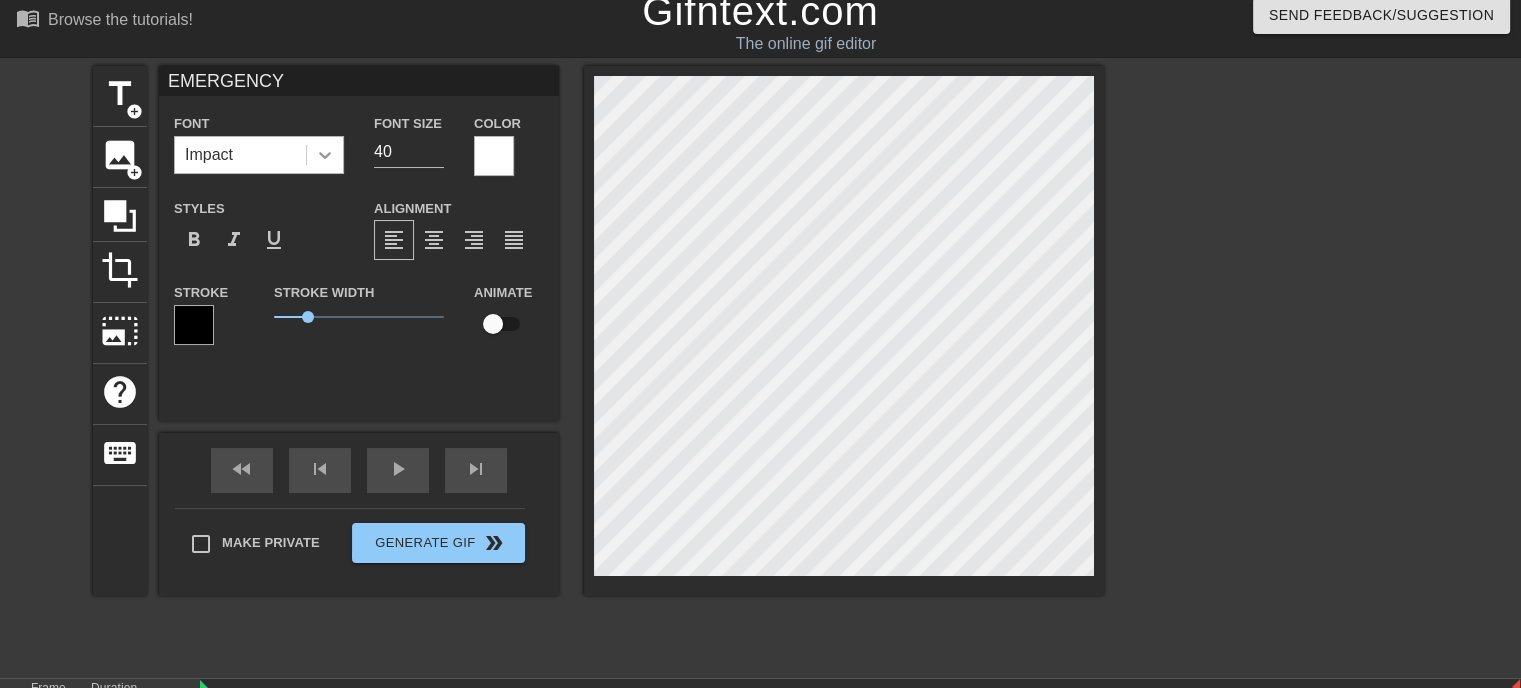 click 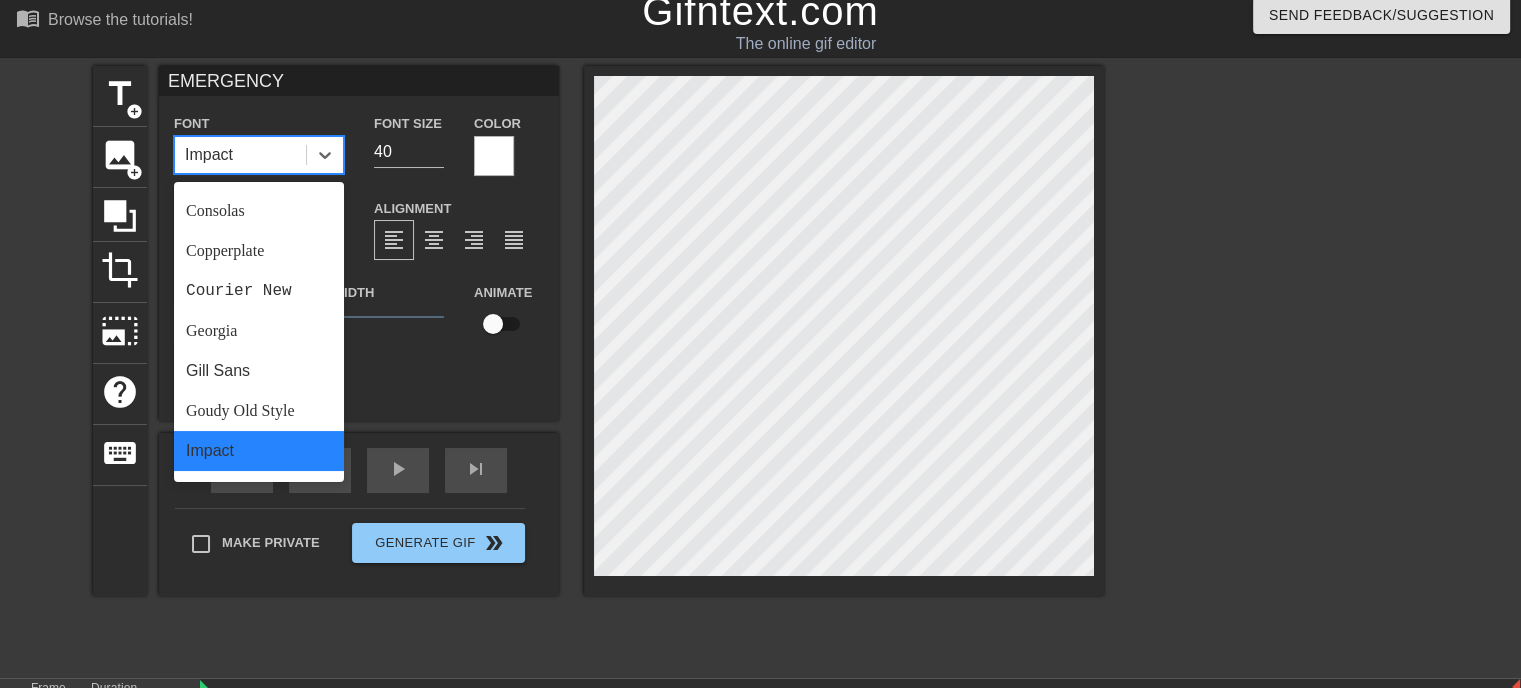 scroll, scrollTop: 0, scrollLeft: 0, axis: both 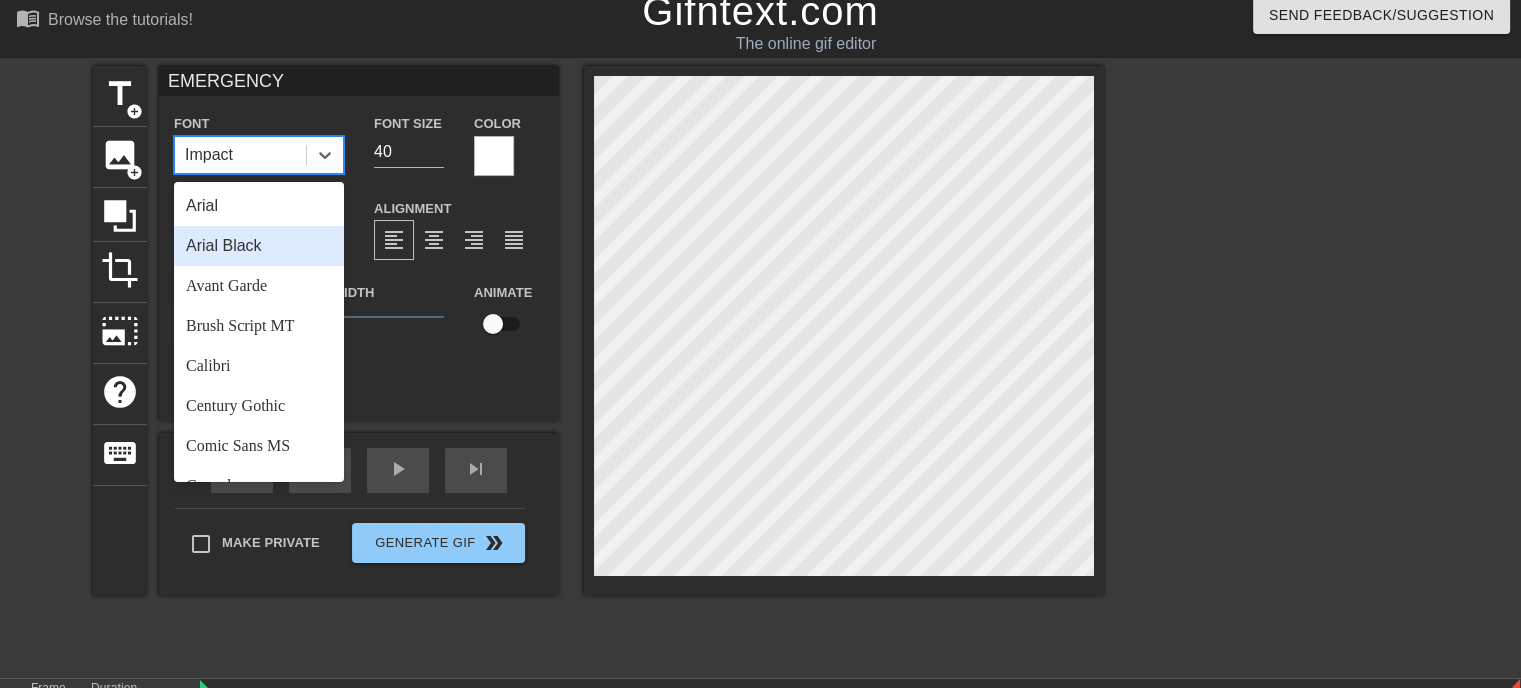 click on "Arial Black" at bounding box center [259, 246] 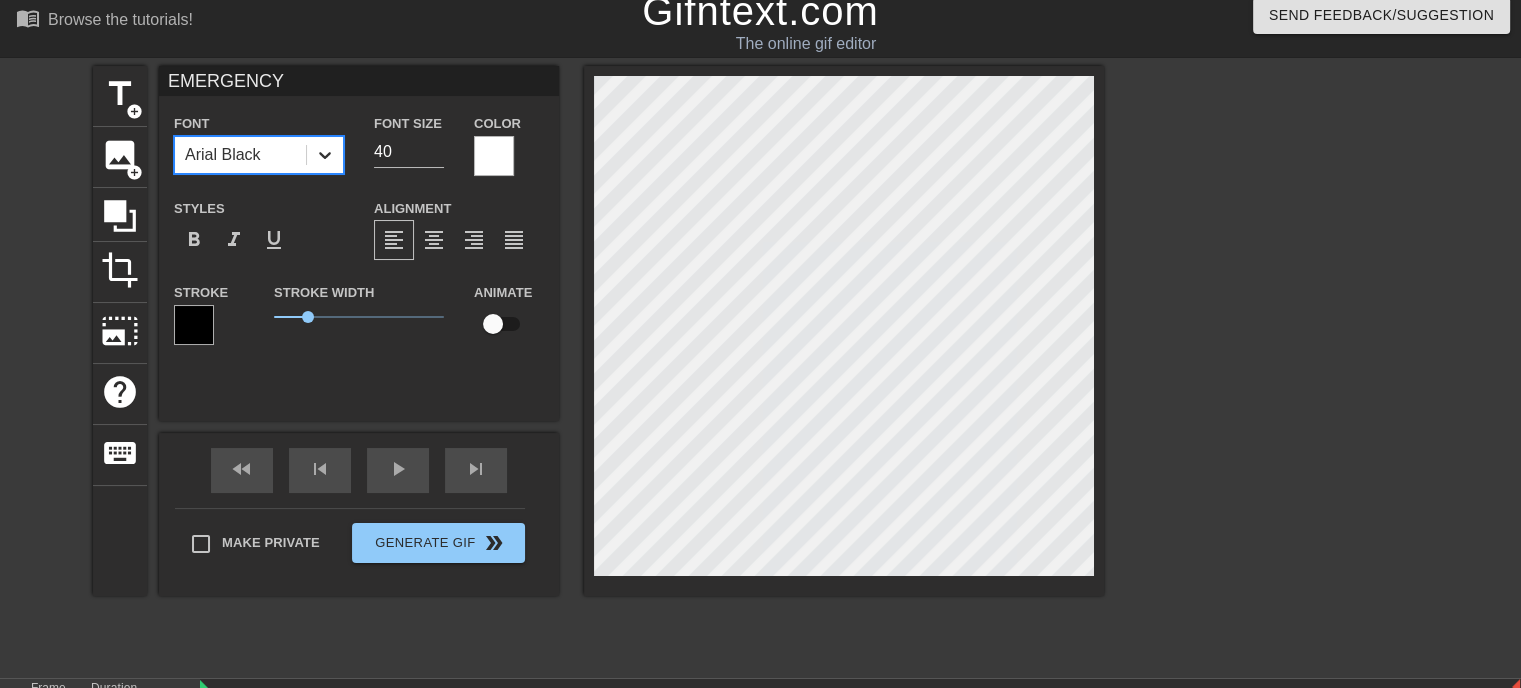 click 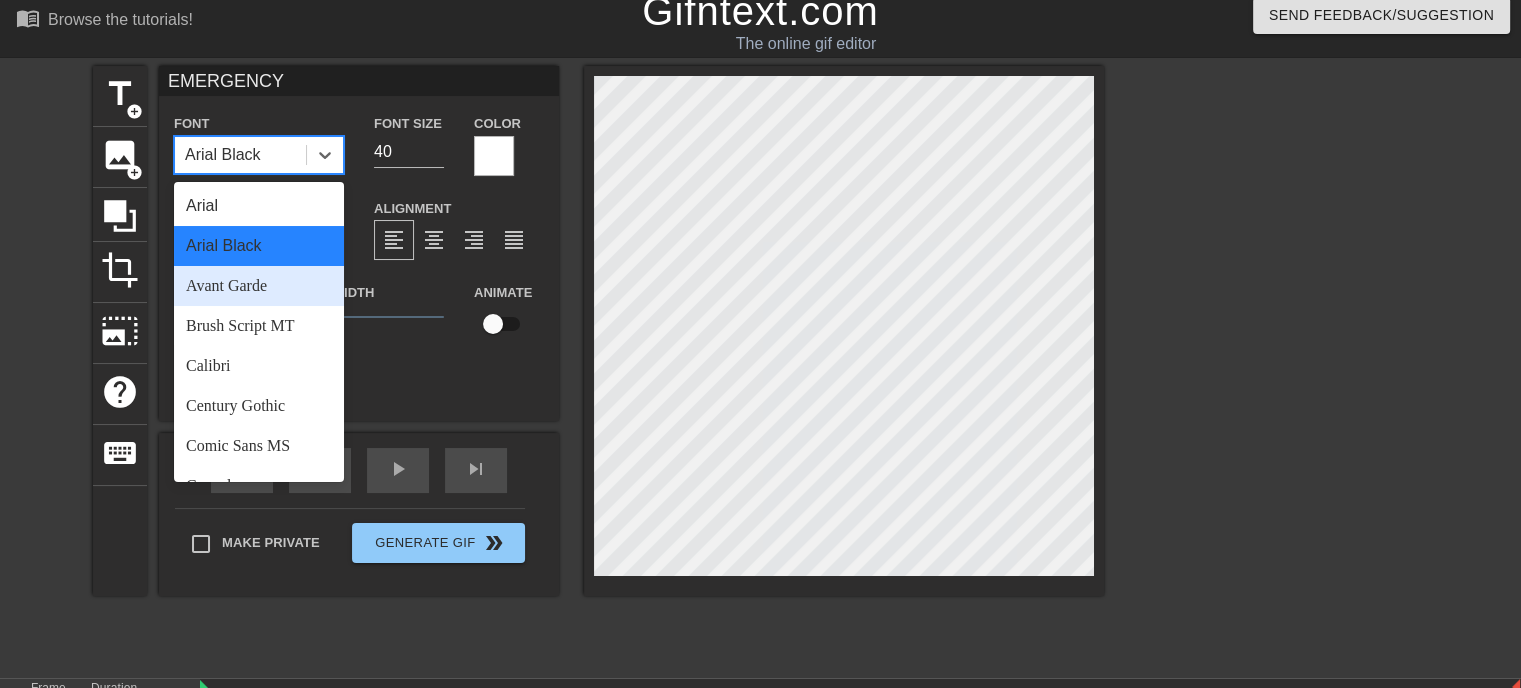 click on "Avant Garde" at bounding box center (259, 286) 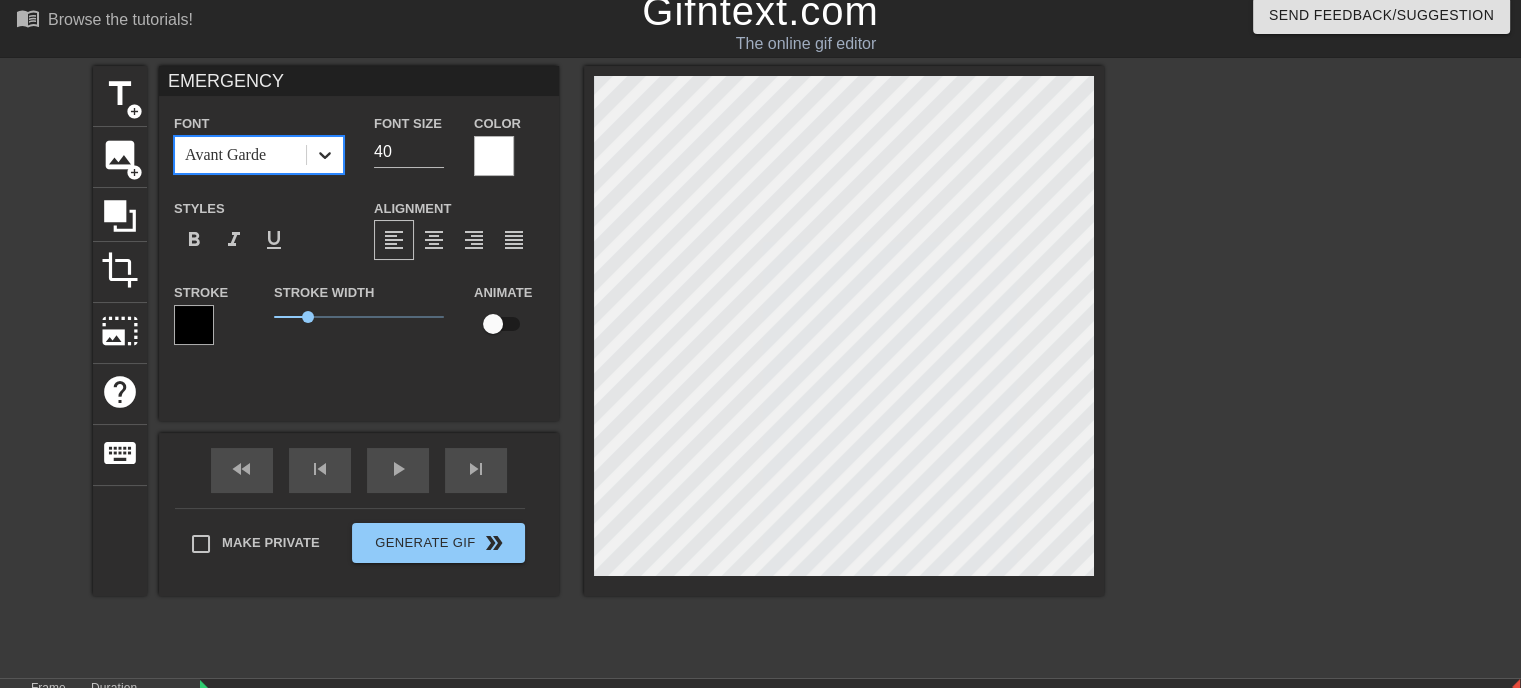 click 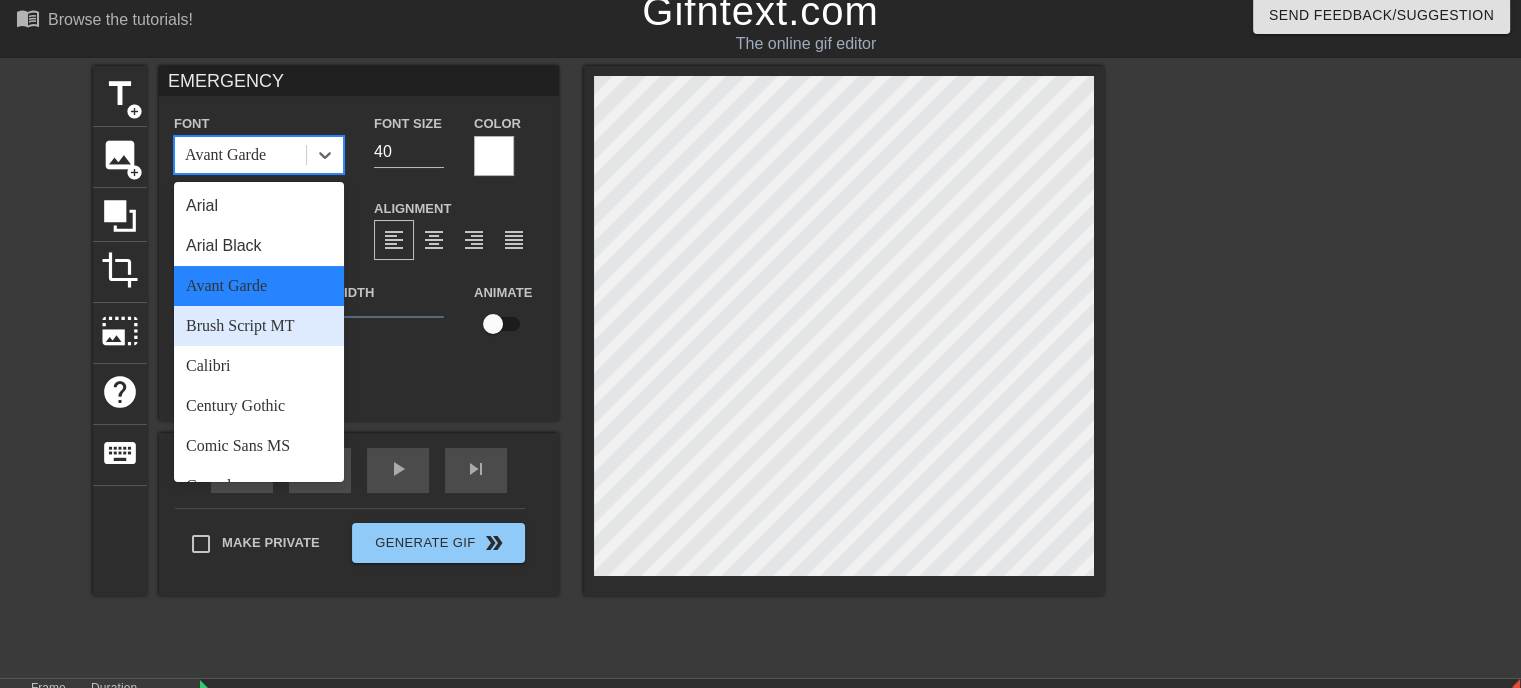 scroll, scrollTop: 200, scrollLeft: 0, axis: vertical 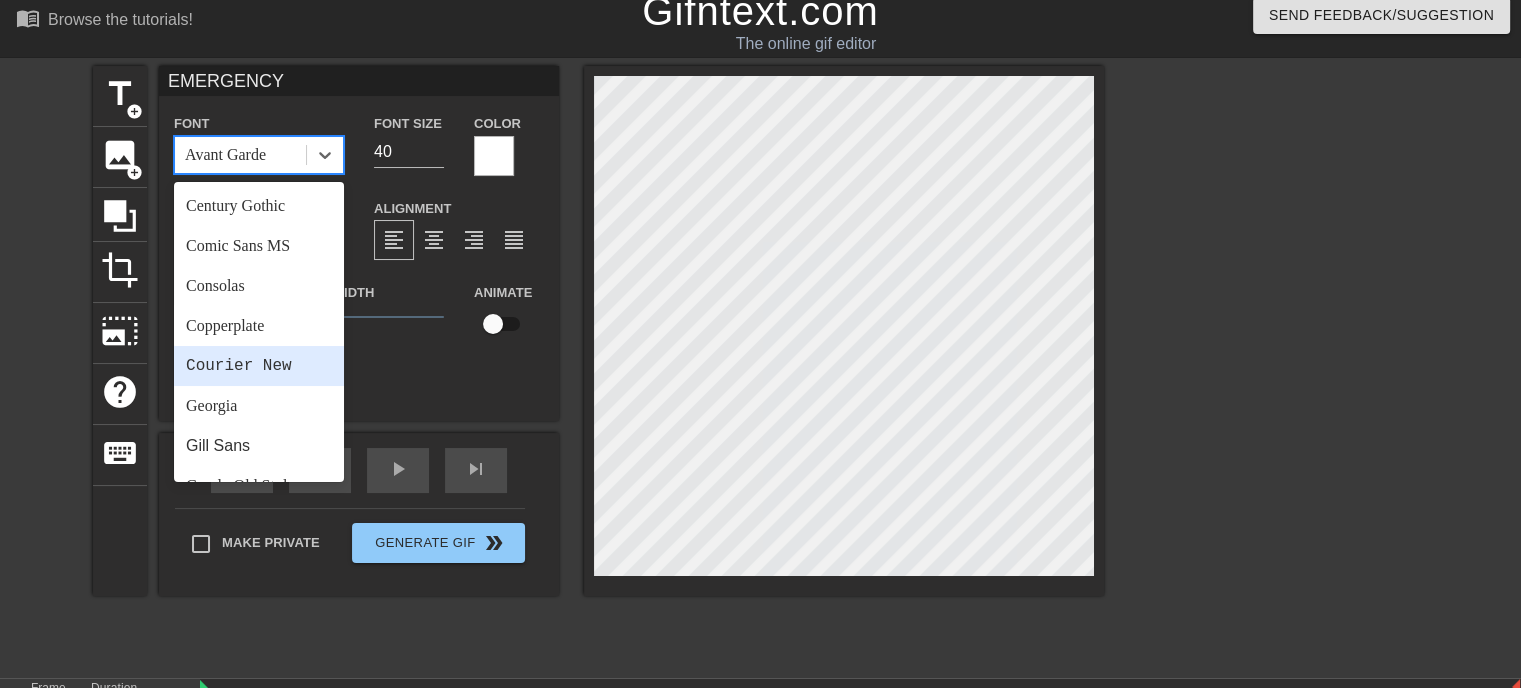 click on "Courier New" at bounding box center (259, 366) 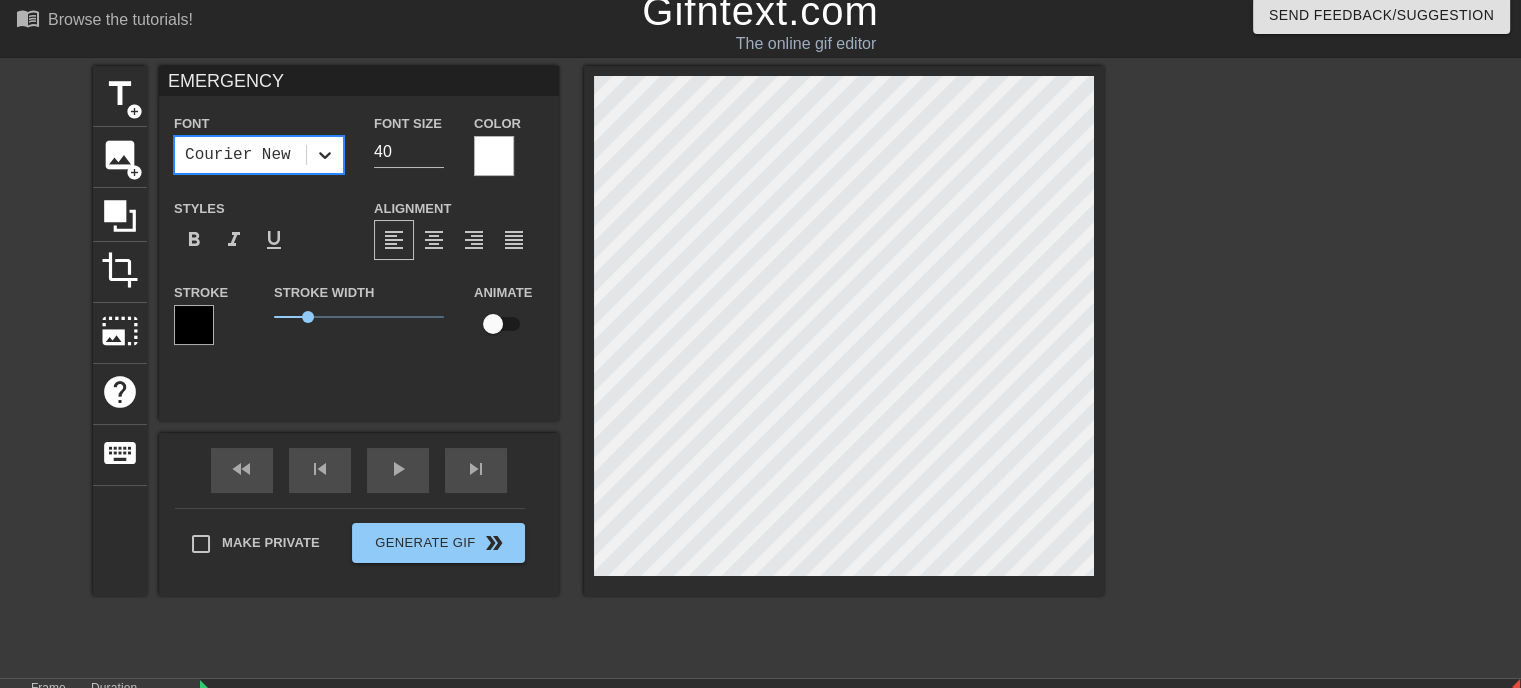 click 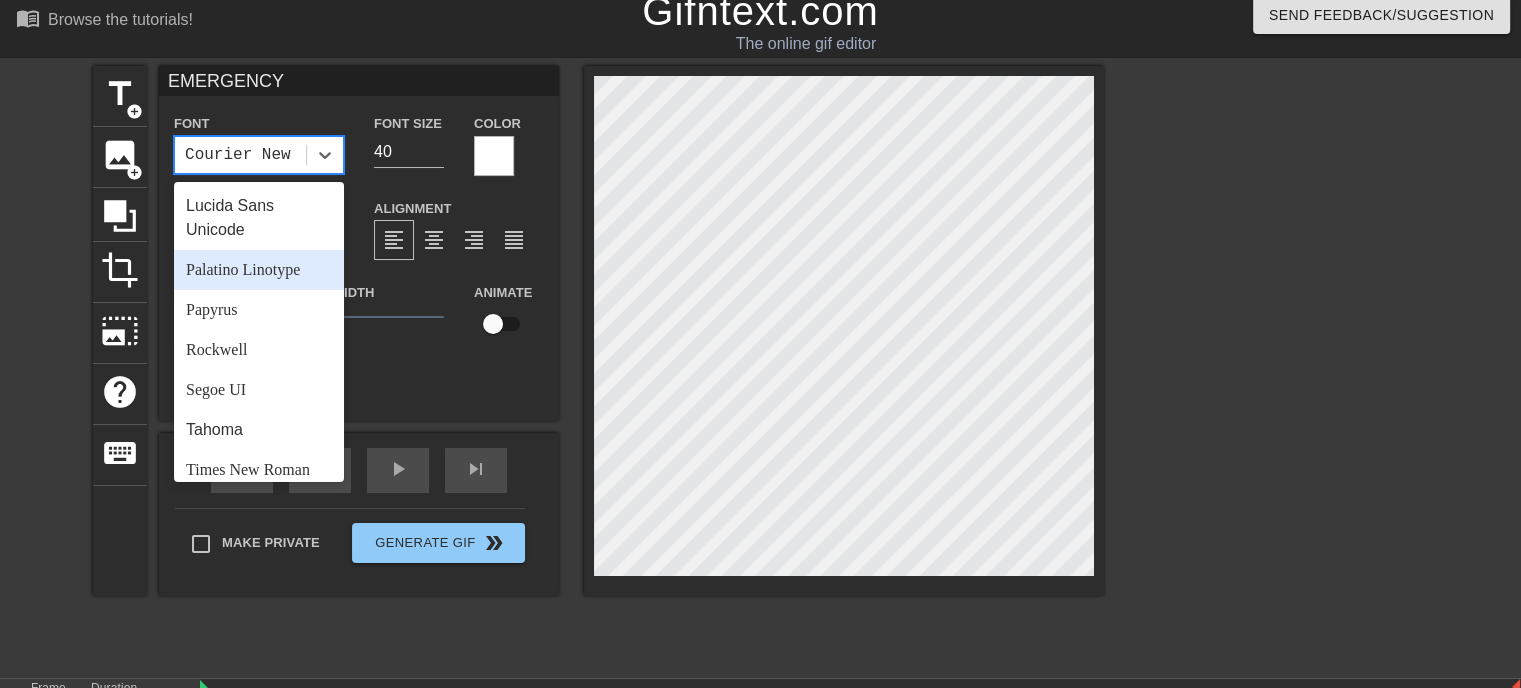 scroll, scrollTop: 474, scrollLeft: 0, axis: vertical 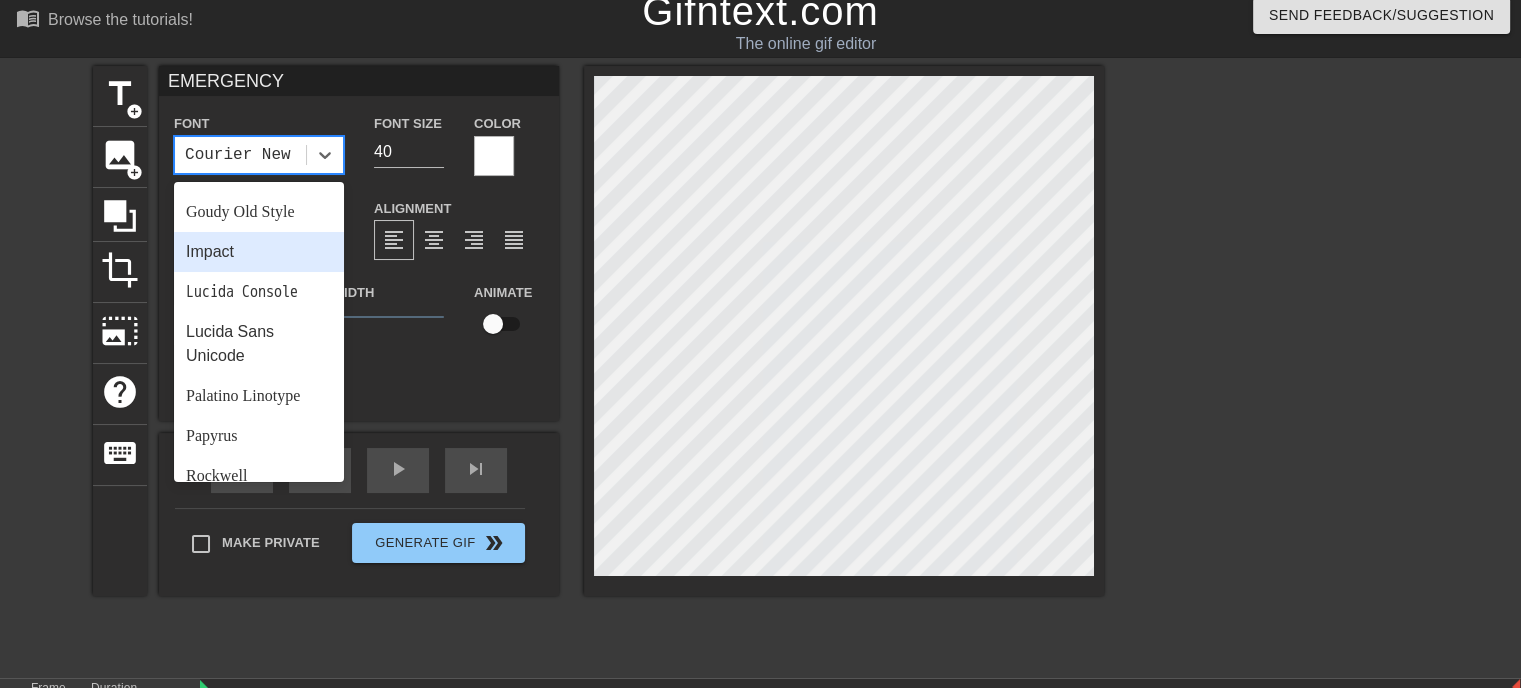 click on "Impact" at bounding box center [259, 252] 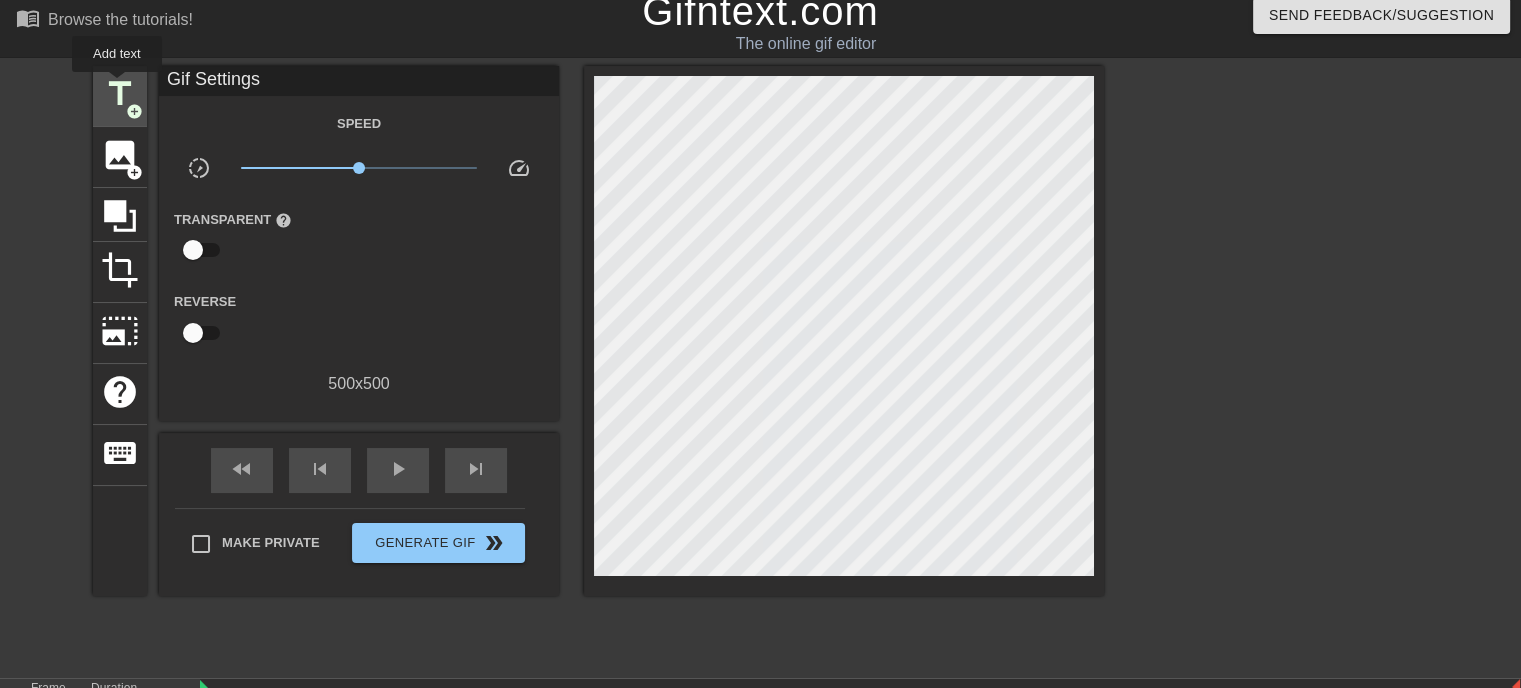 click on "title" at bounding box center (120, 94) 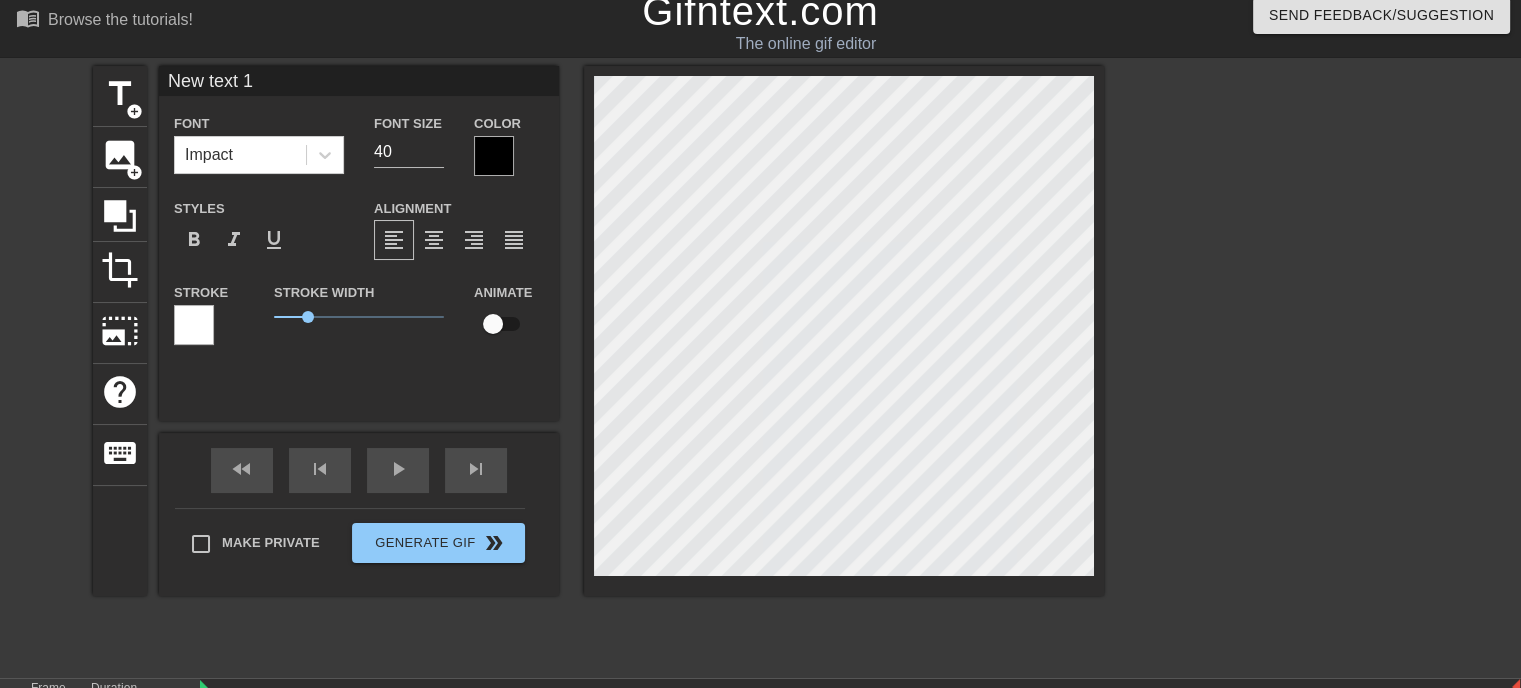 scroll, scrollTop: 2, scrollLeft: 2, axis: both 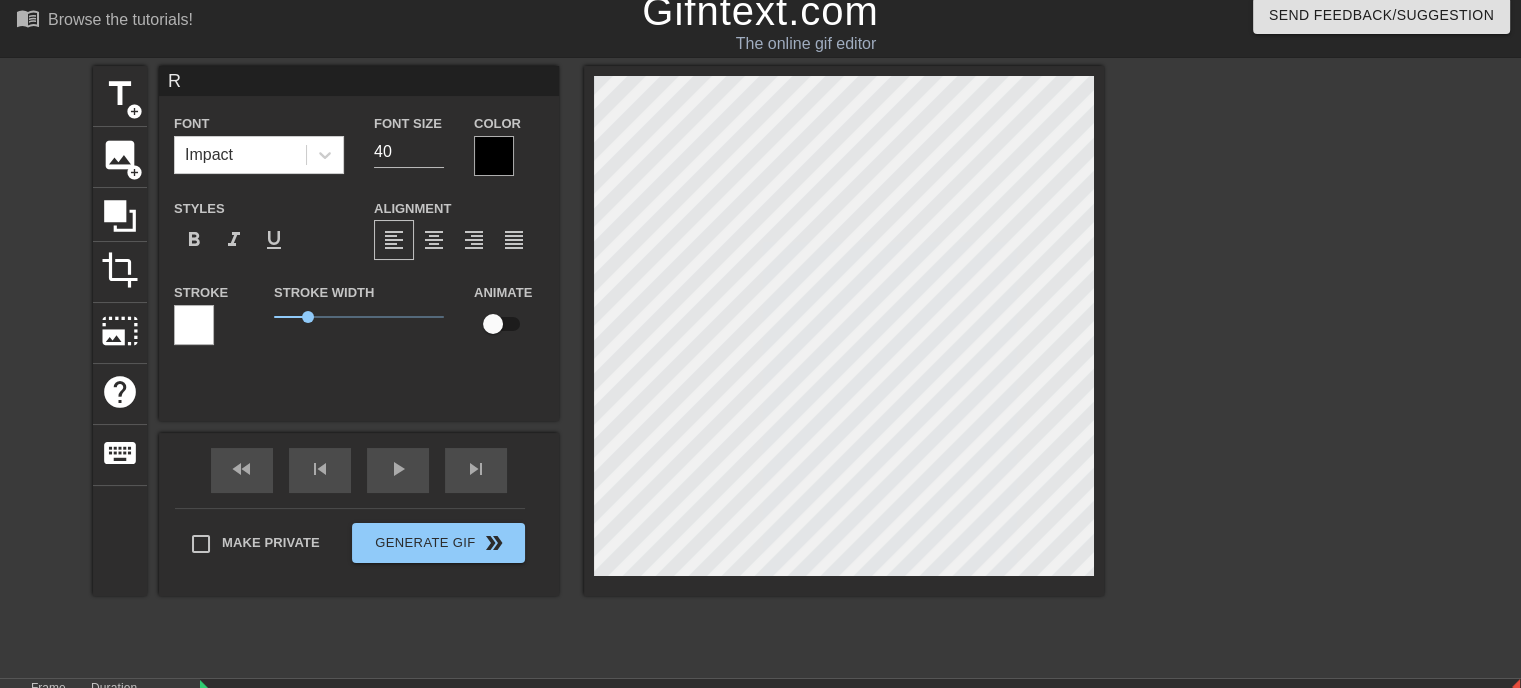 type on "RA" 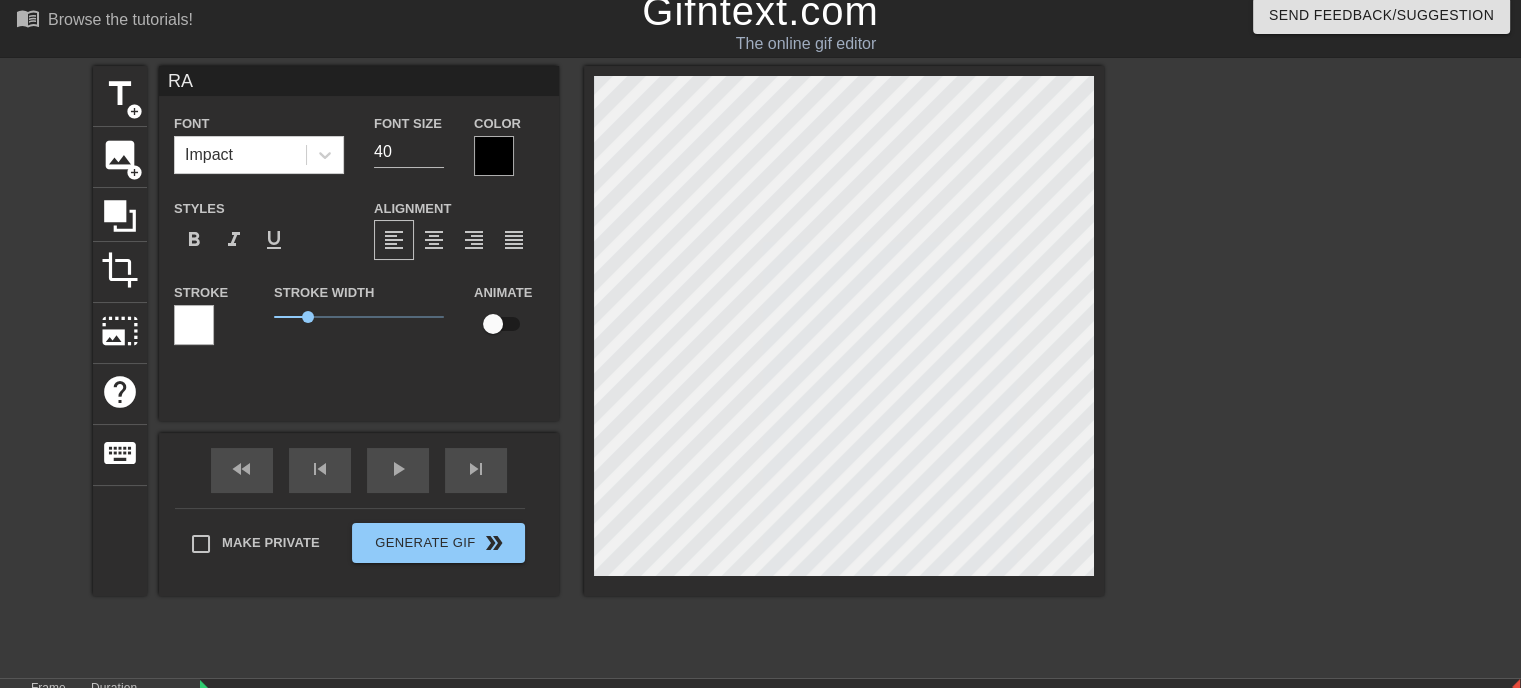 type on "RA" 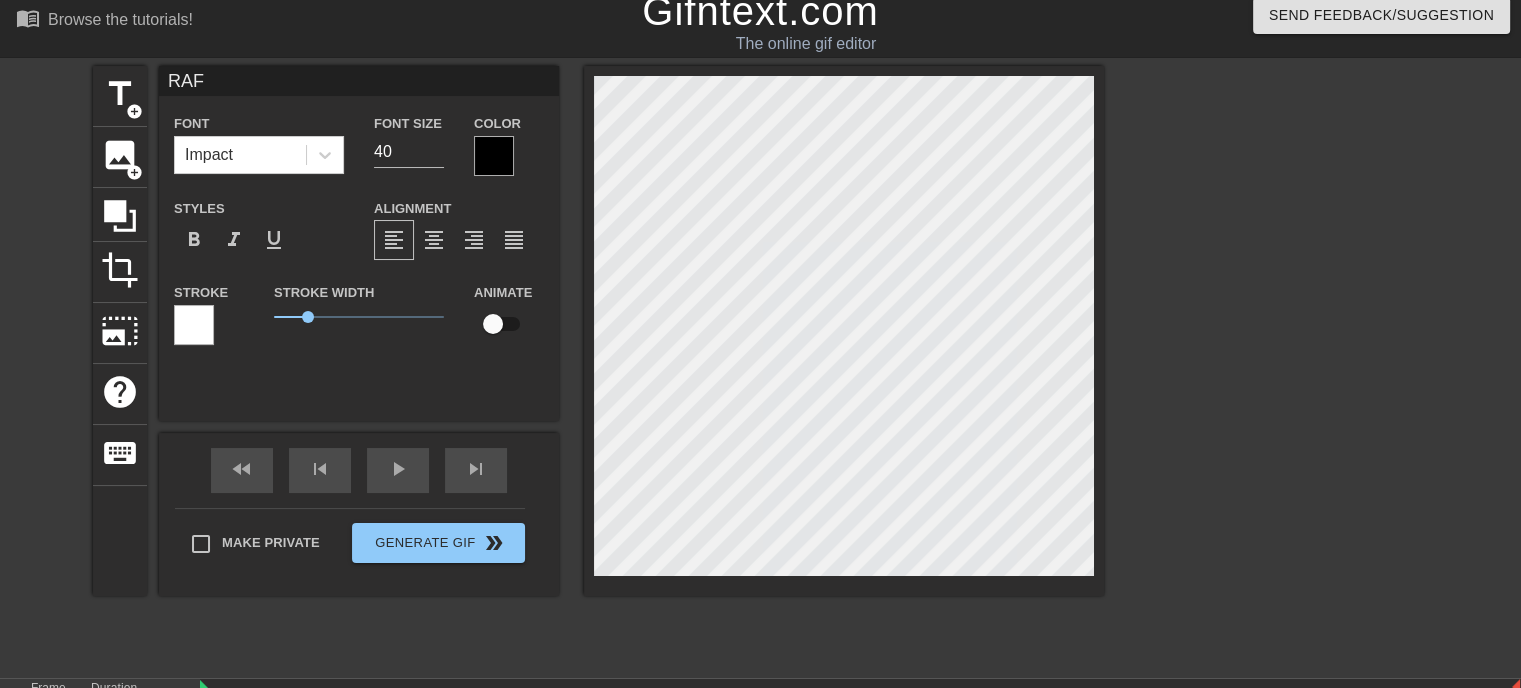 type on "RAF" 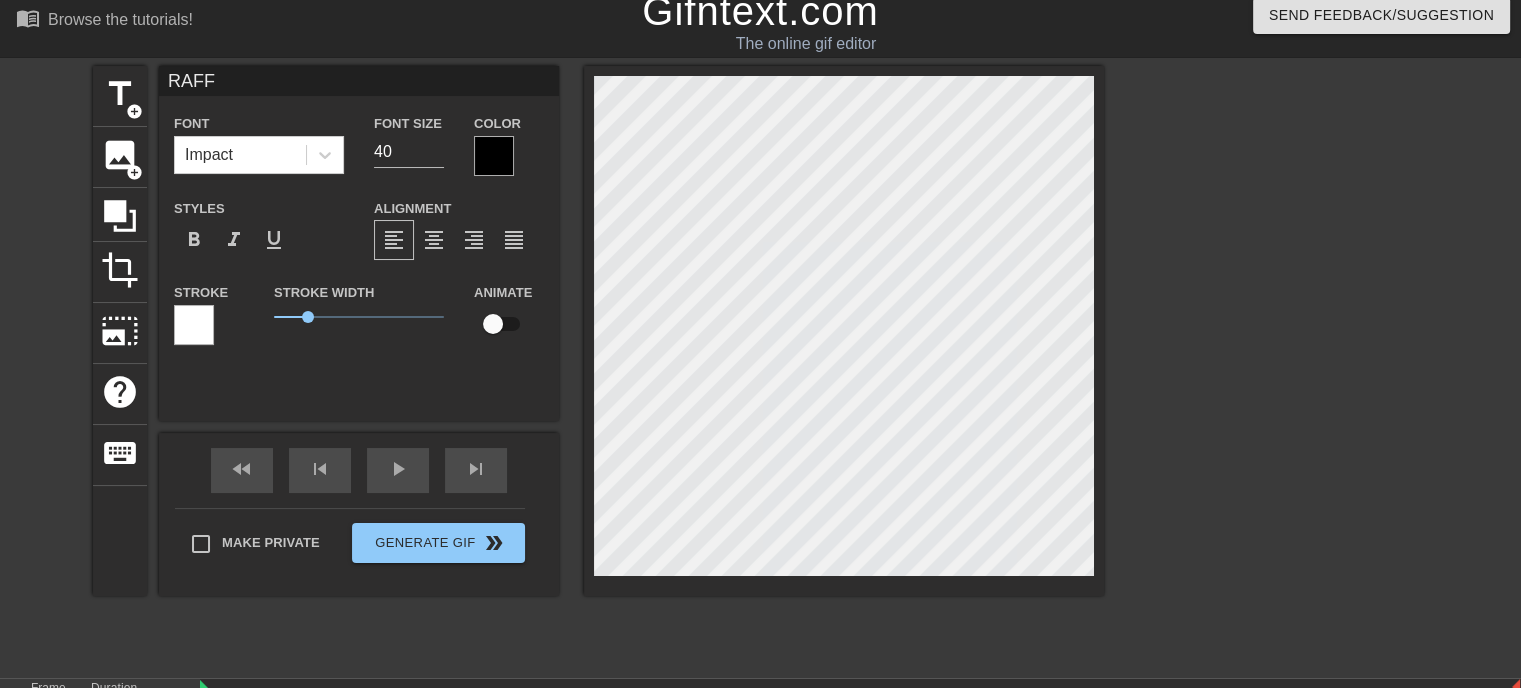 type on "RAFFL" 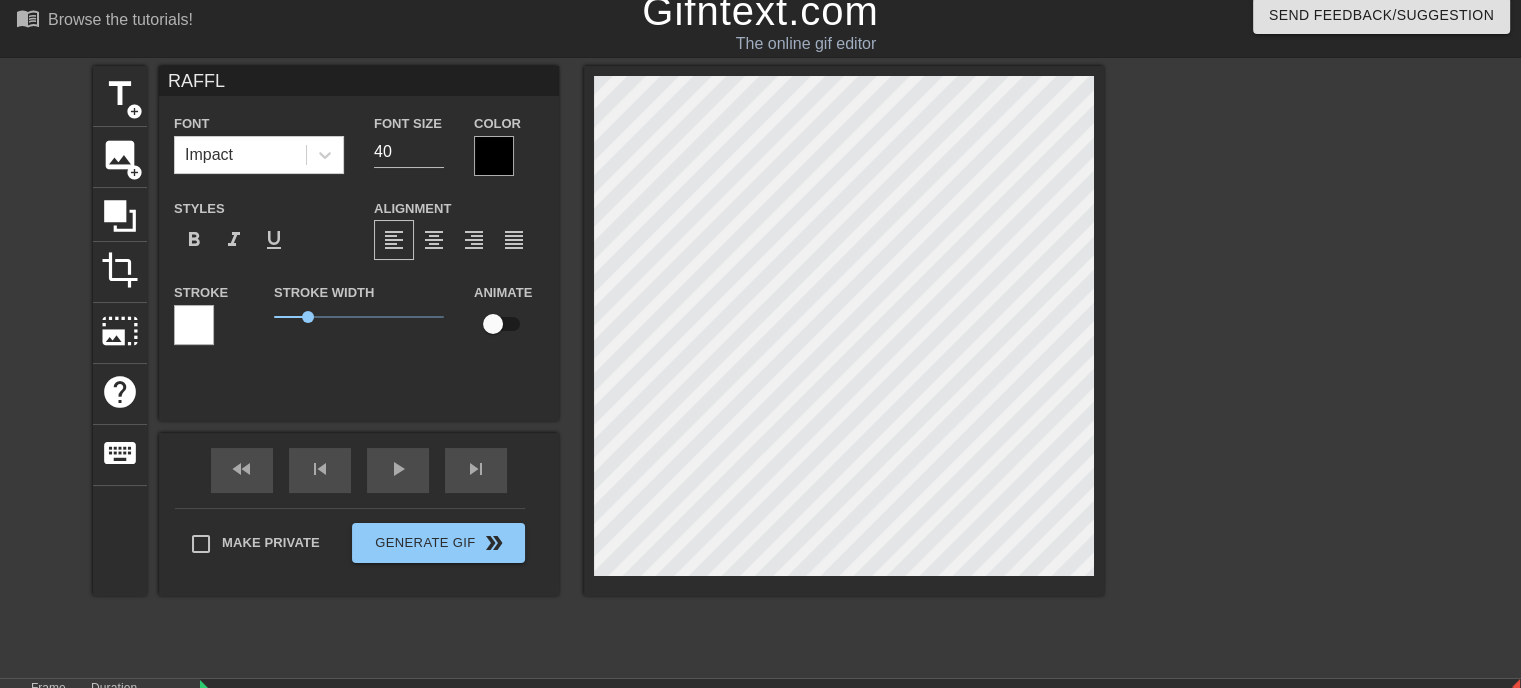 type on "RAFFL" 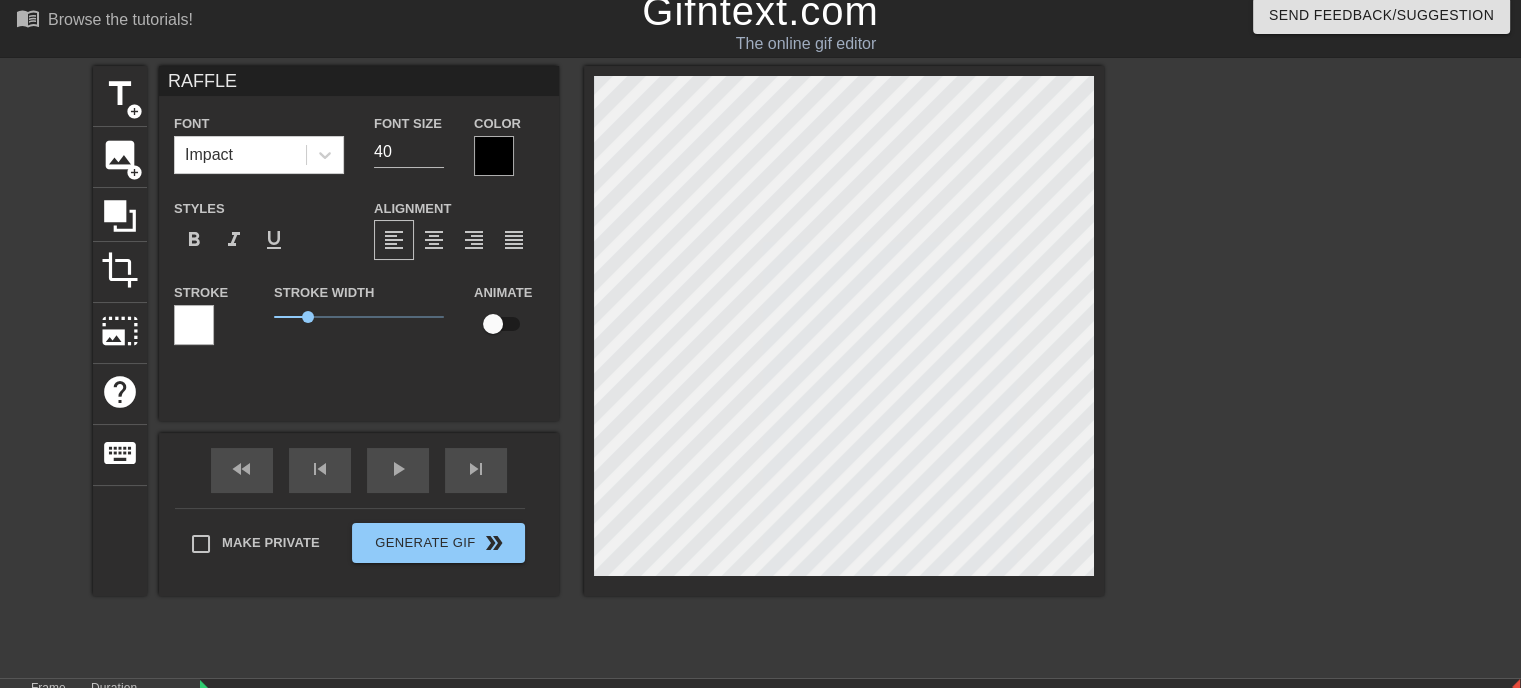 scroll, scrollTop: 2, scrollLeft: 3, axis: both 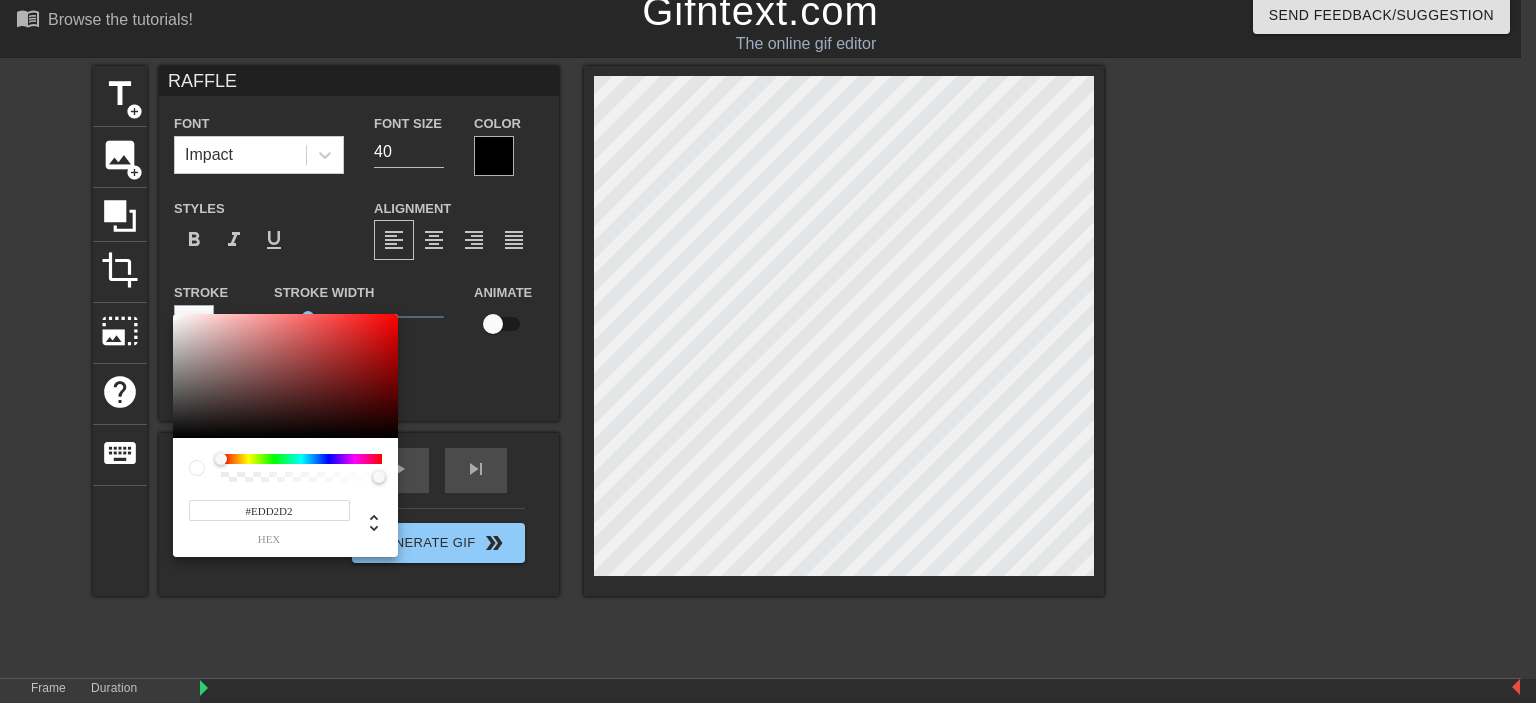 click at bounding box center (285, 376) 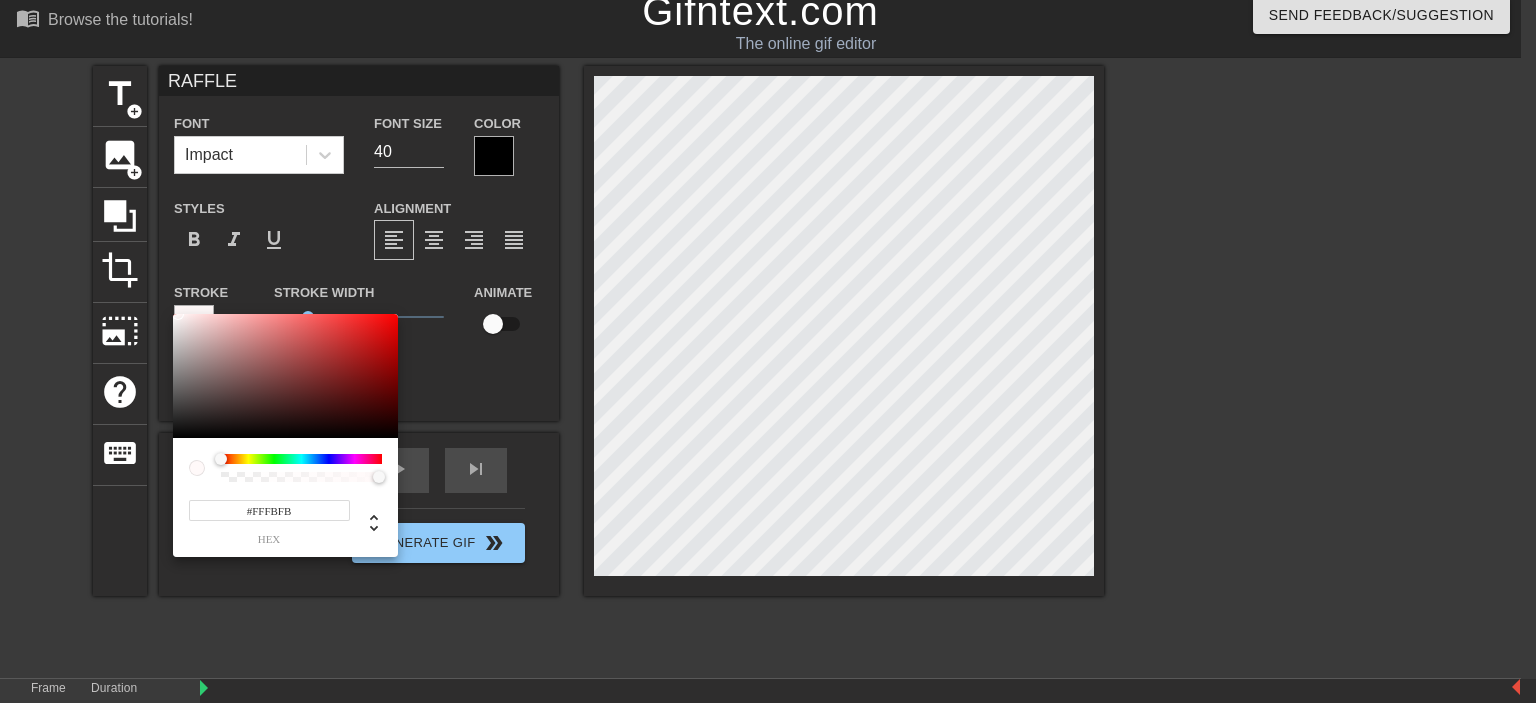 type on "#FFFFFF" 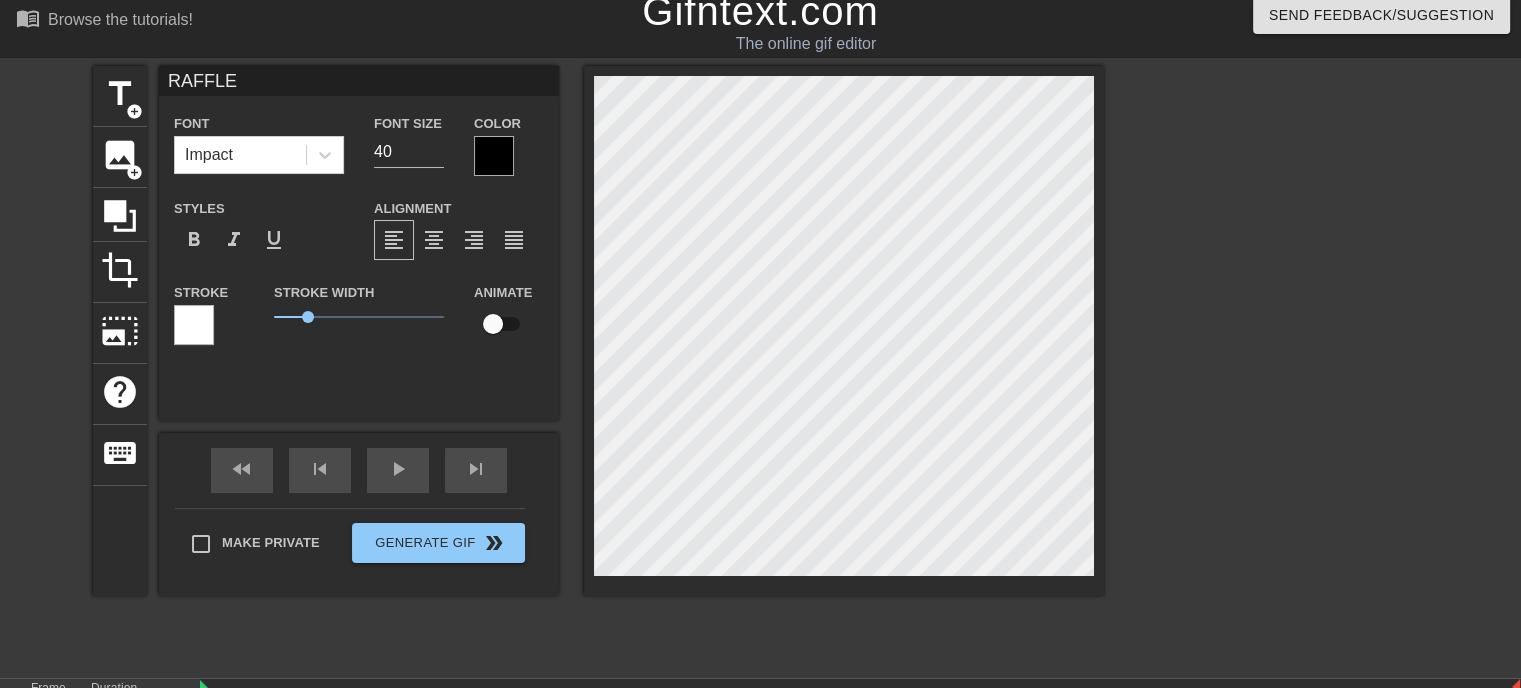 click at bounding box center (494, 156) 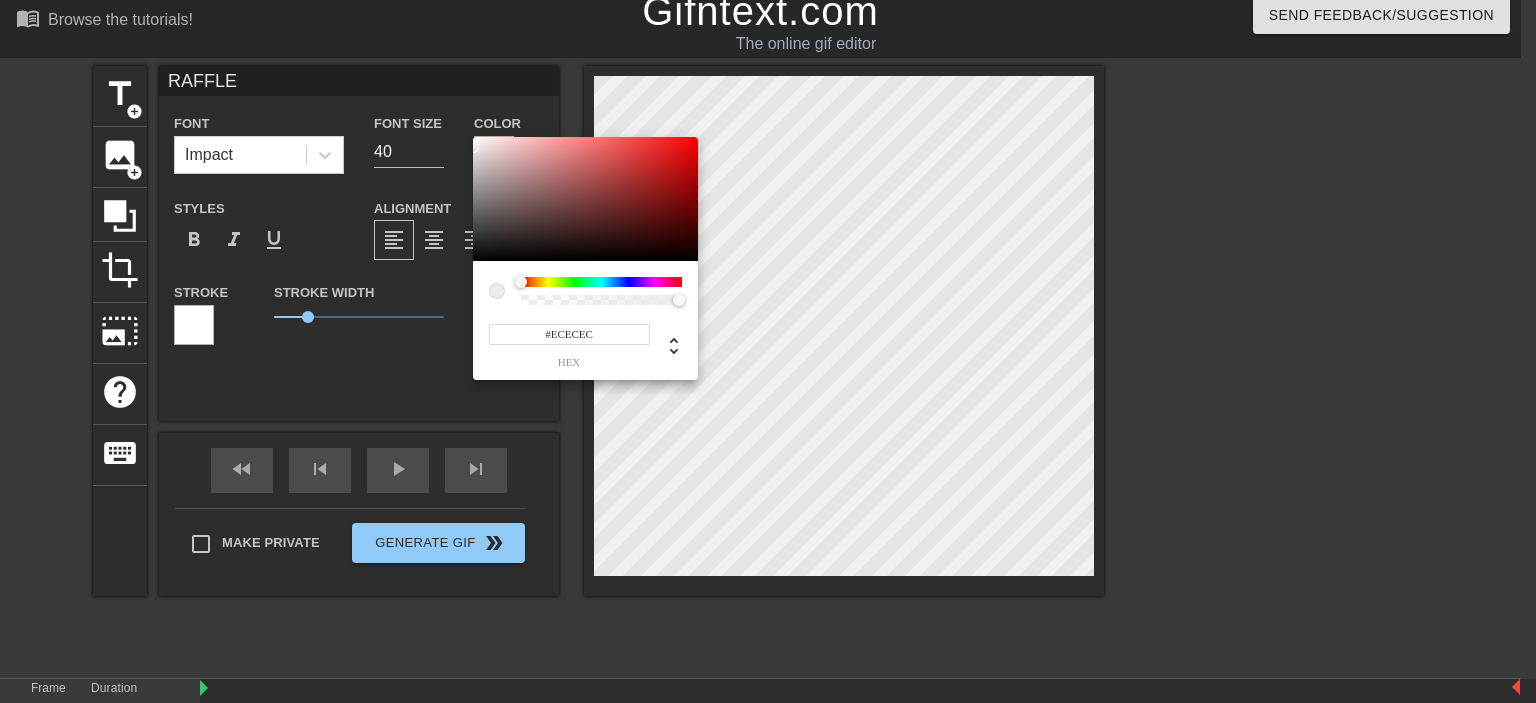 type on "#FFFFFF" 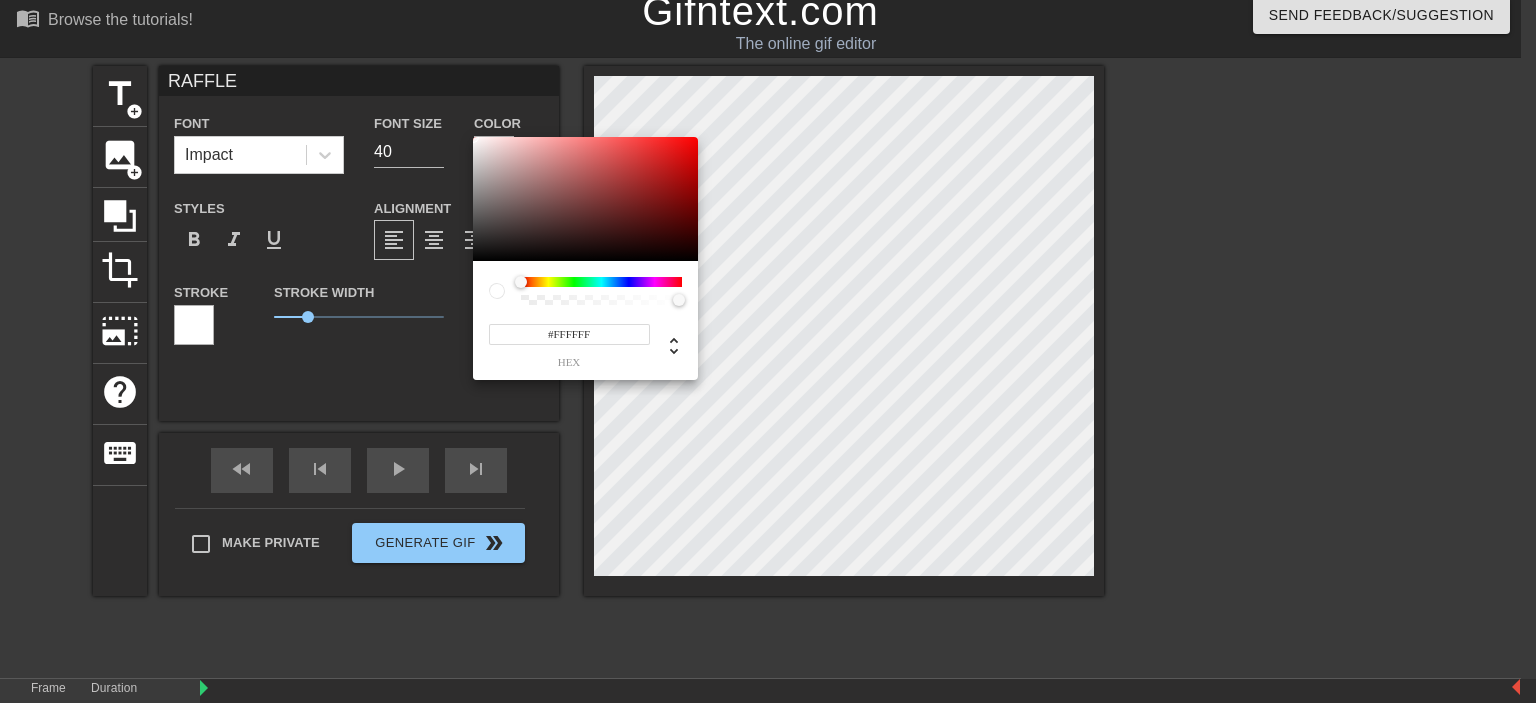 drag, startPoint x: 534, startPoint y: 195, endPoint x: 417, endPoint y: 91, distance: 156.54073 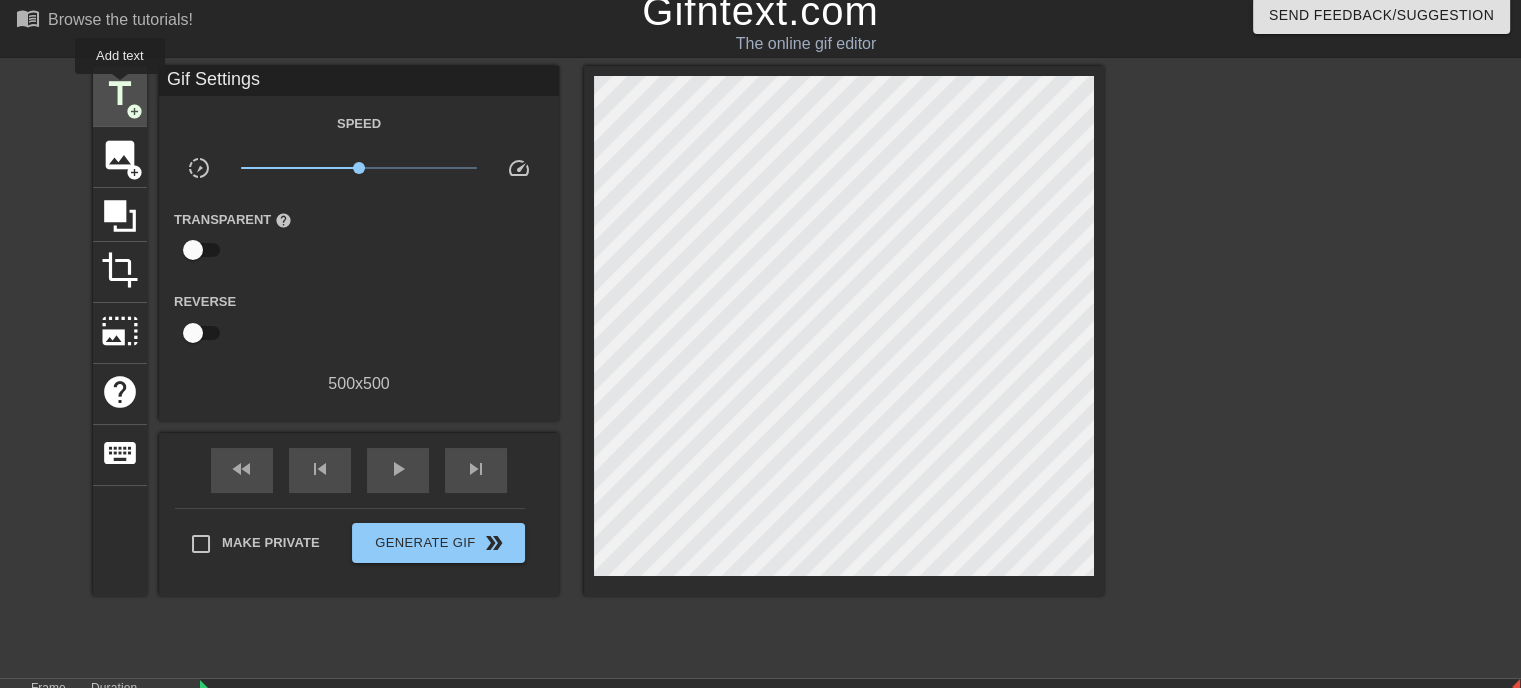 click on "title" at bounding box center (120, 94) 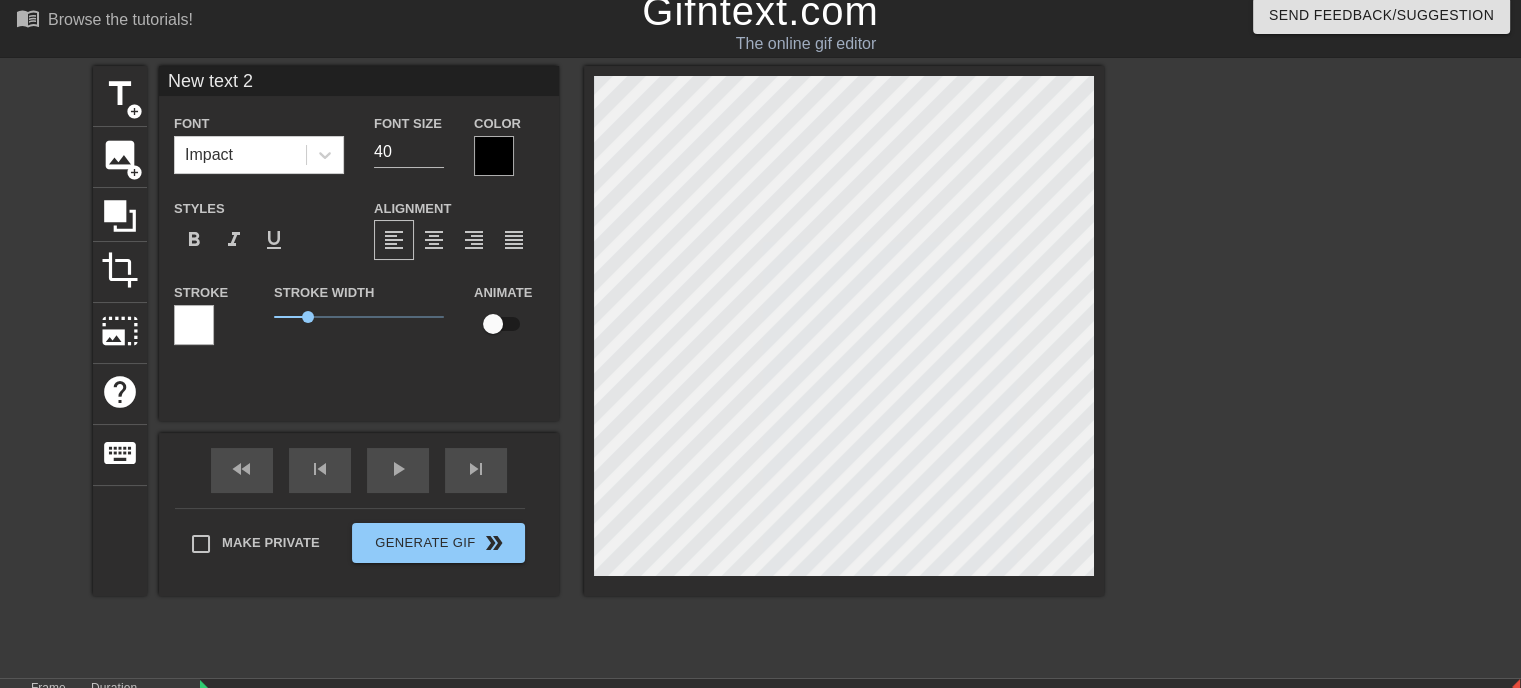 click at bounding box center [194, 325] 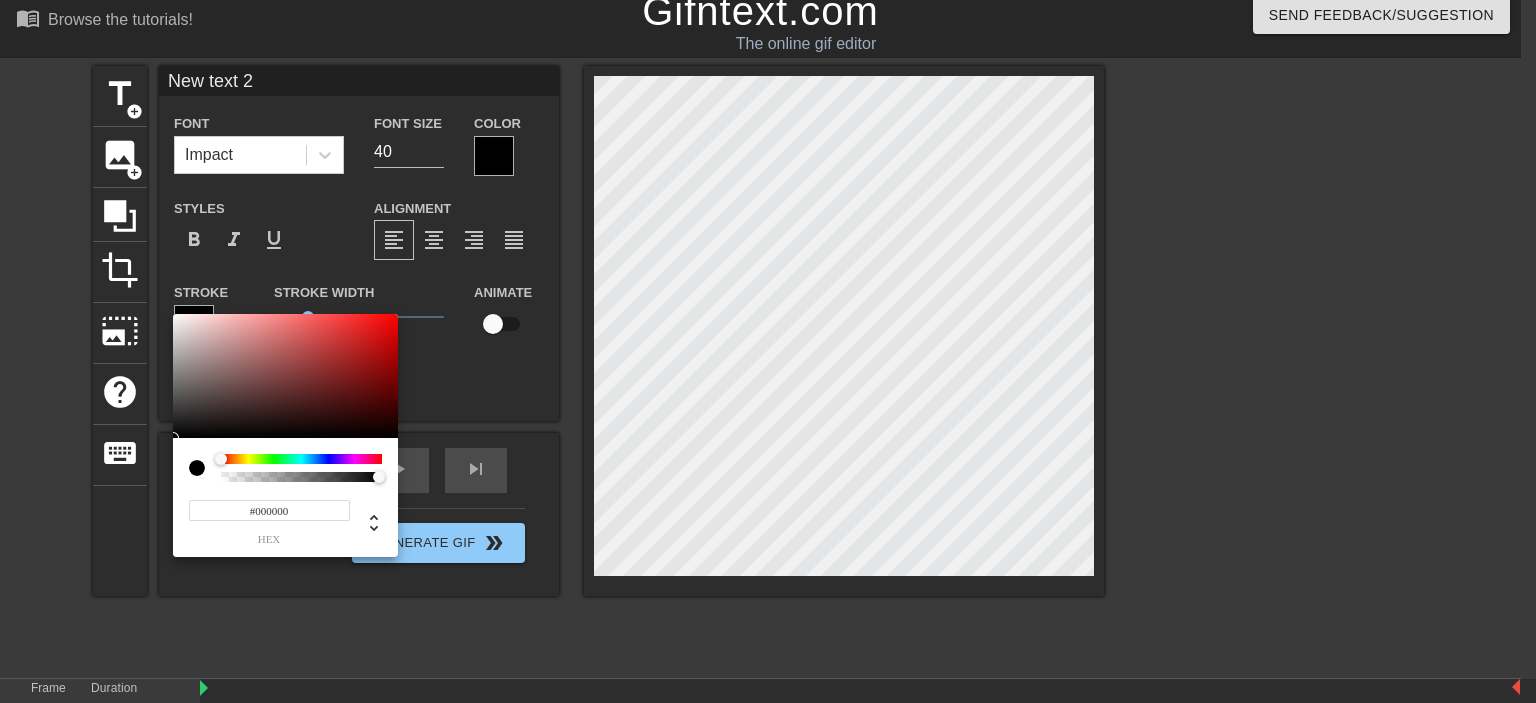 drag, startPoint x: 400, startPoint y: 439, endPoint x: 464, endPoint y: 485, distance: 78.81624 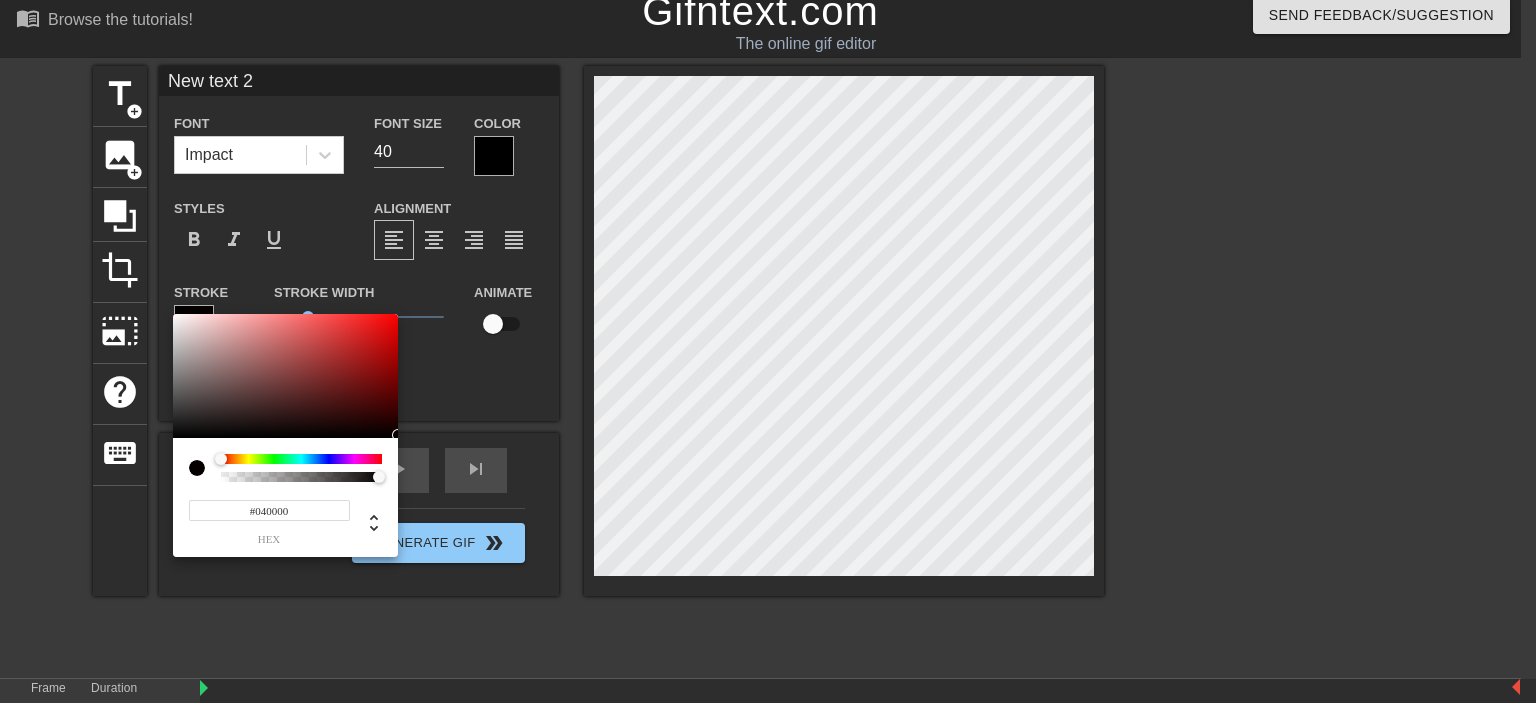 type on "#ED0000" 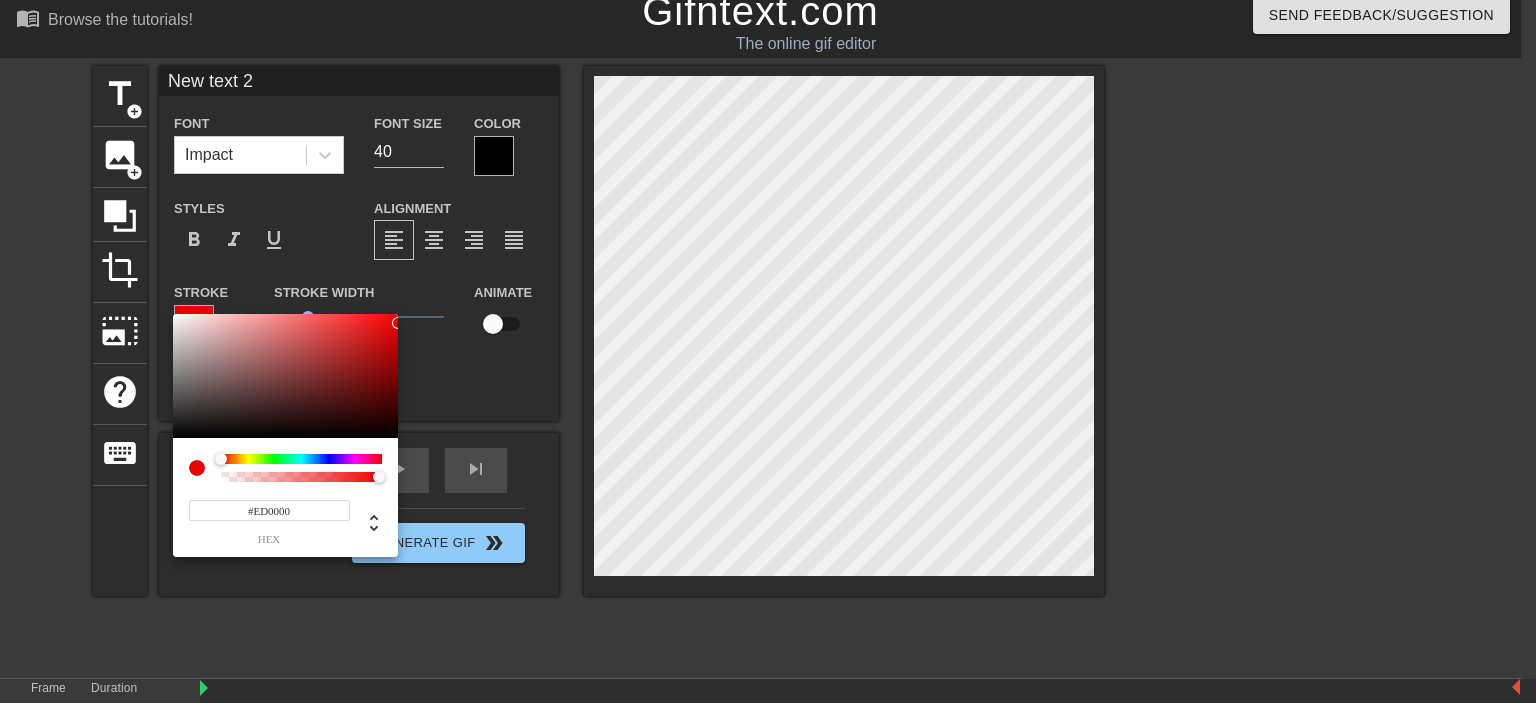 drag, startPoint x: 312, startPoint y: 366, endPoint x: 408, endPoint y: 437, distance: 119.40268 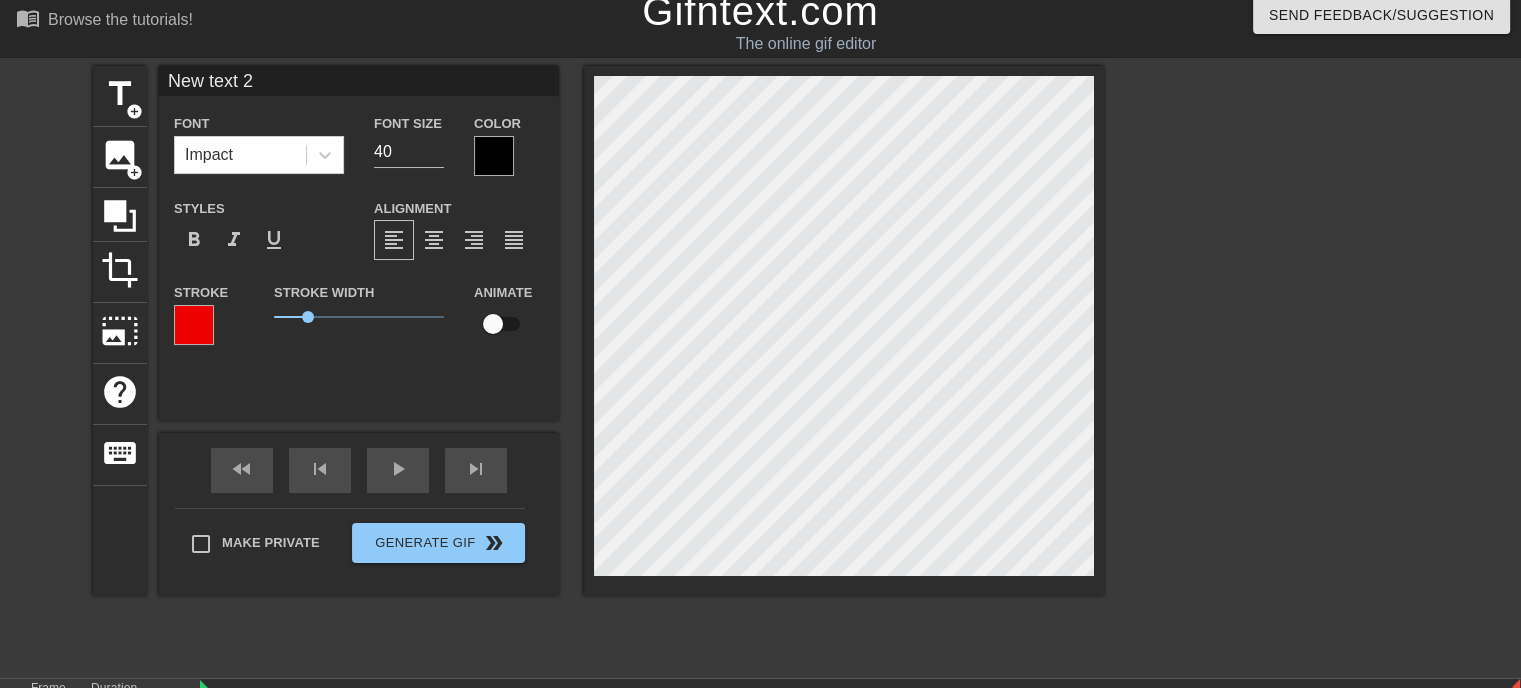 drag, startPoint x: 470, startPoint y: 163, endPoint x: 480, endPoint y: 166, distance: 10.440307 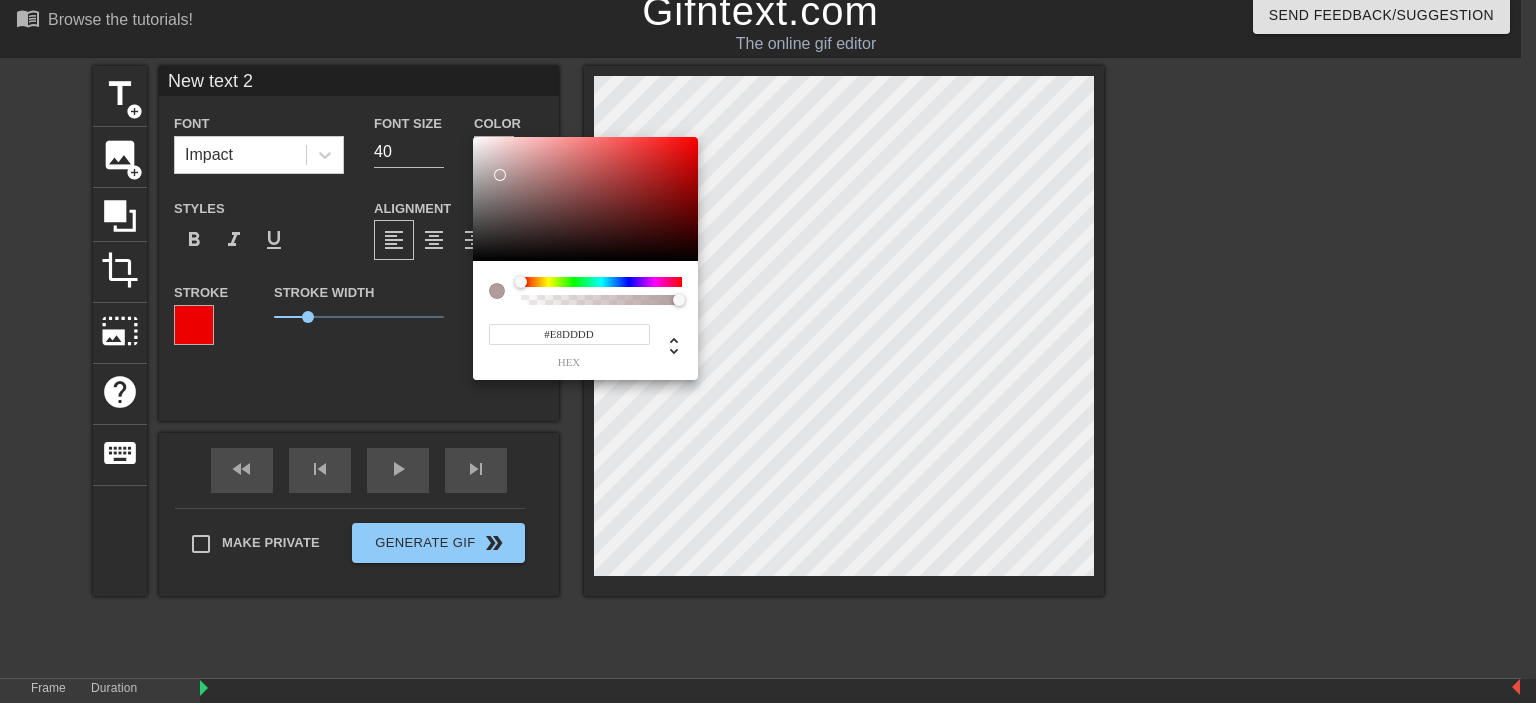 type on "#FFFFFF" 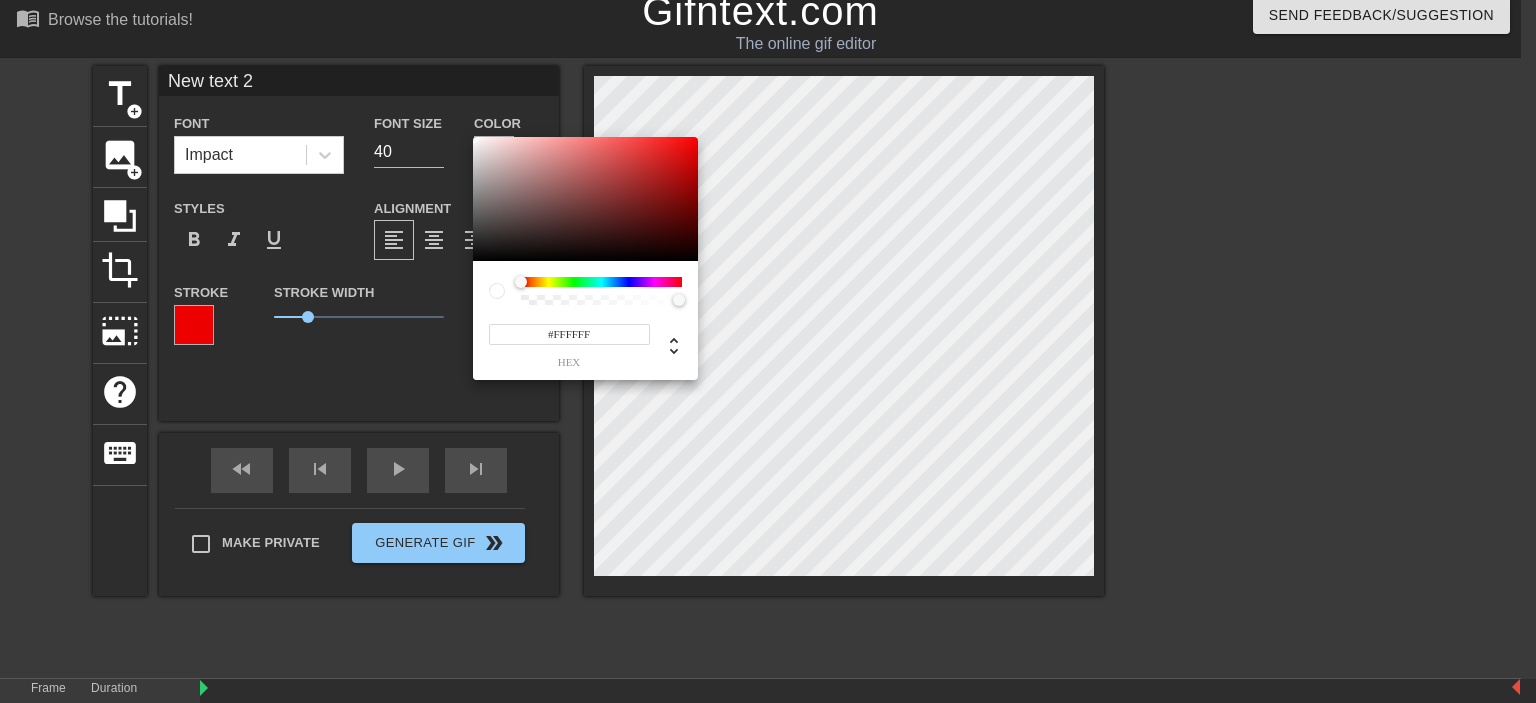 drag, startPoint x: 507, startPoint y: 185, endPoint x: 458, endPoint y: 118, distance: 83.00603 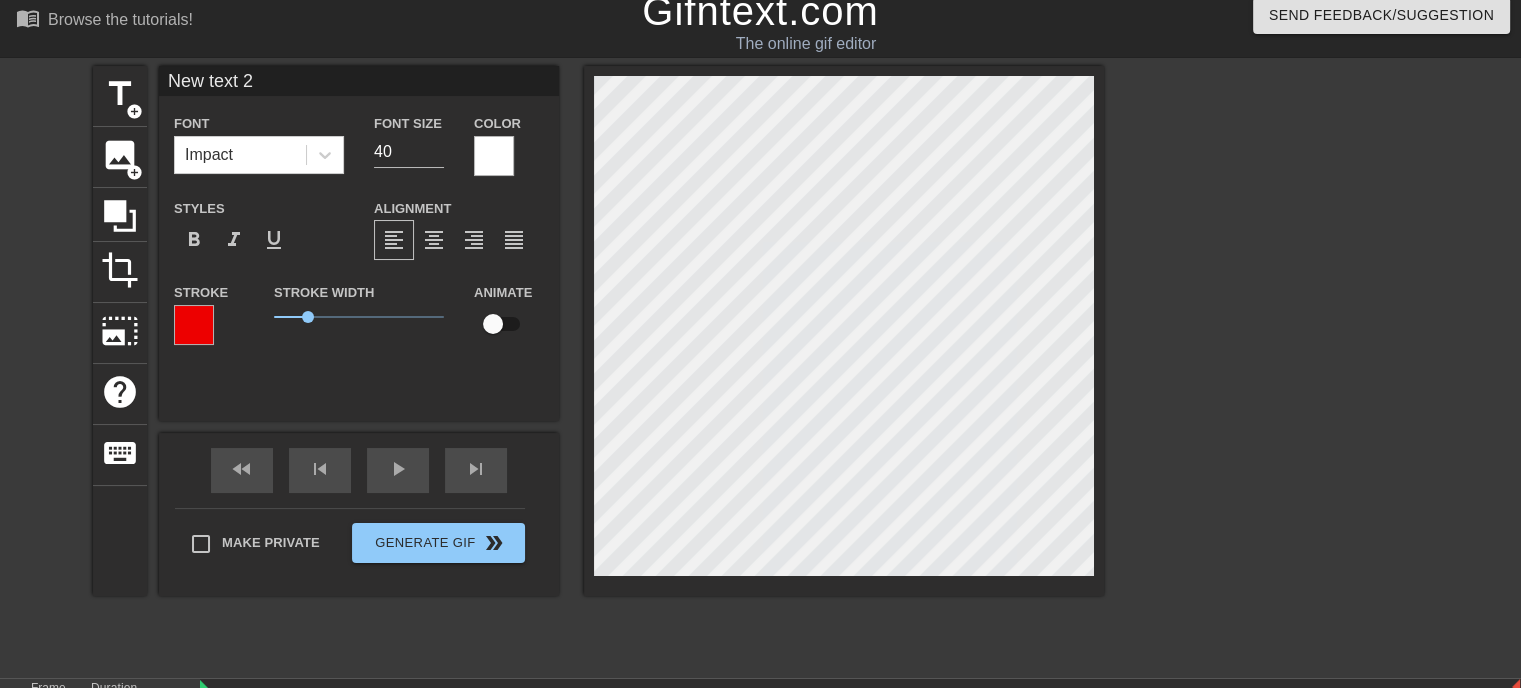 click at bounding box center (194, 325) 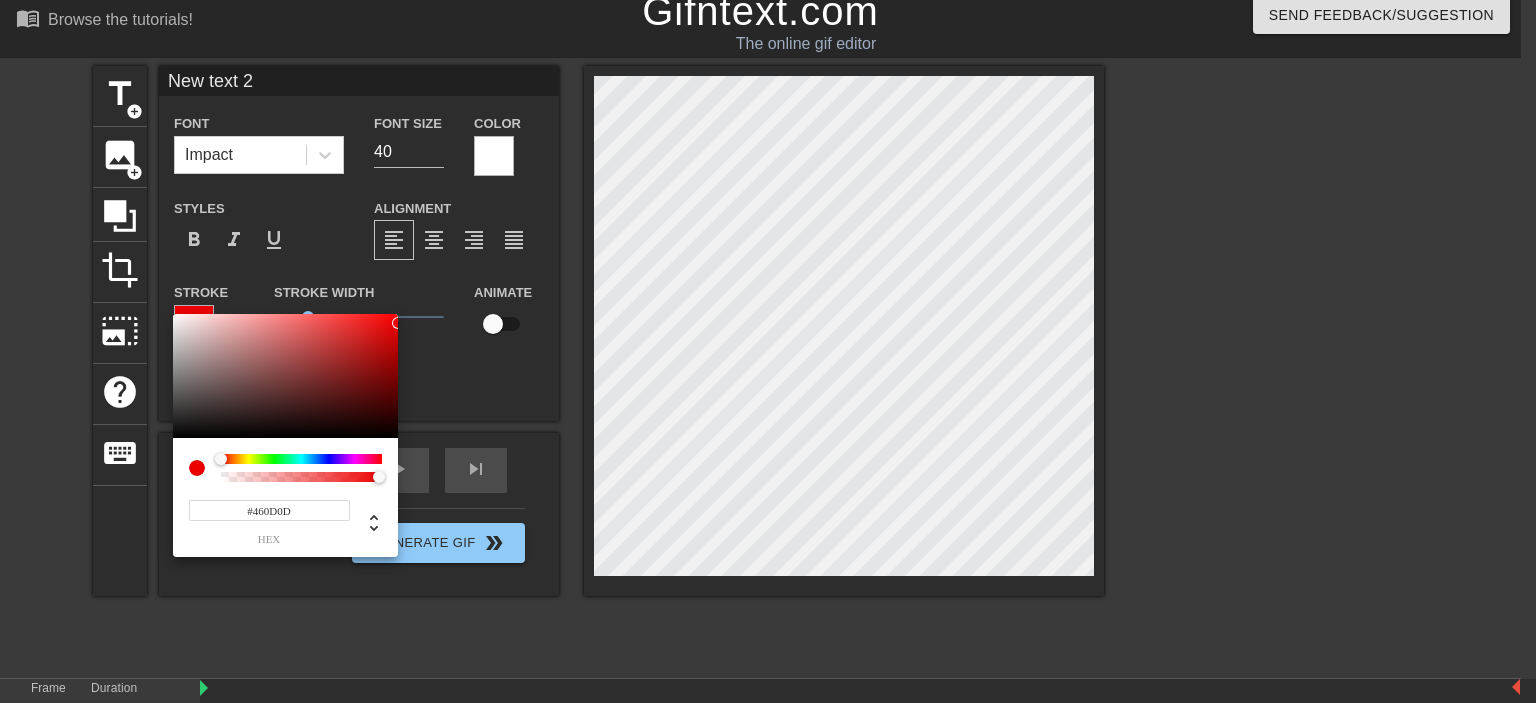 type on "#000000" 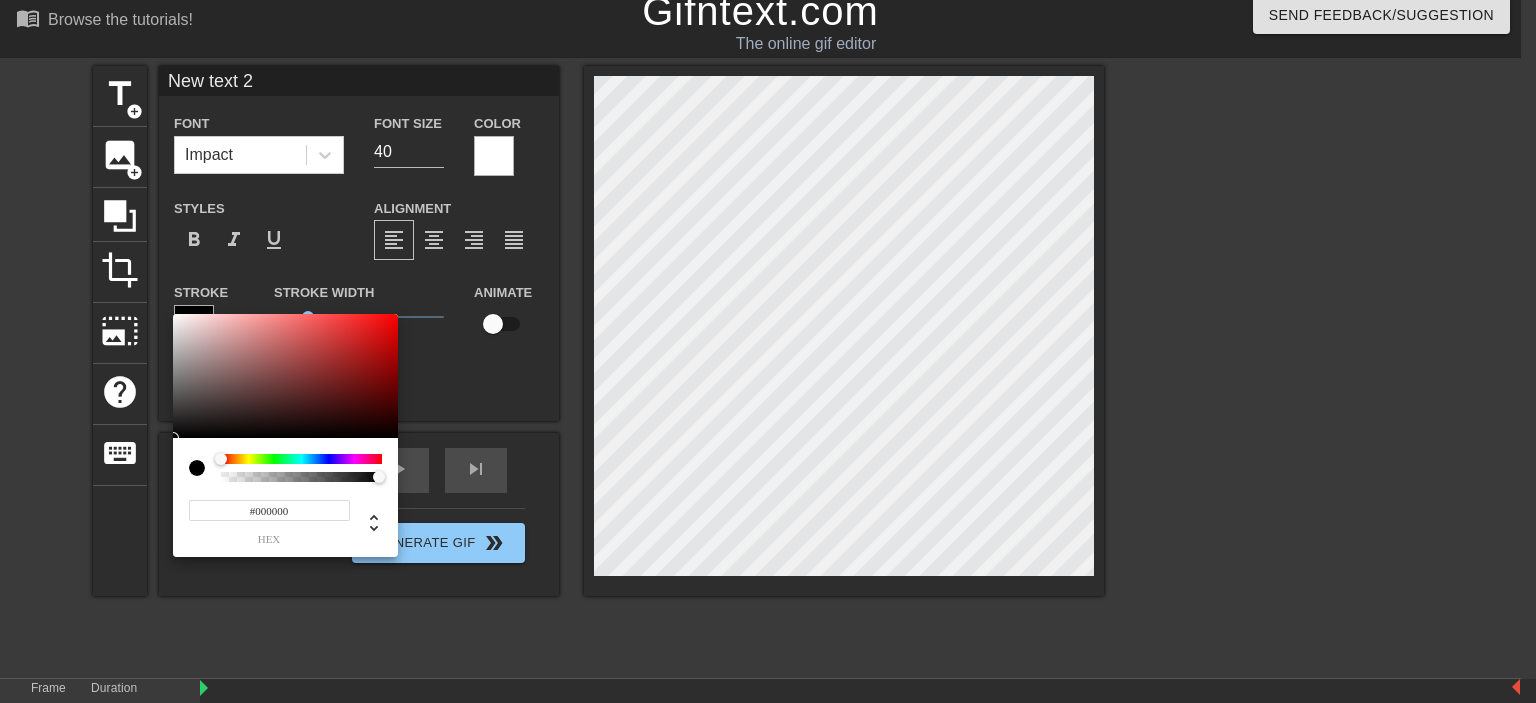 drag, startPoint x: 352, startPoint y: 400, endPoint x: 434, endPoint y: 483, distance: 116.67476 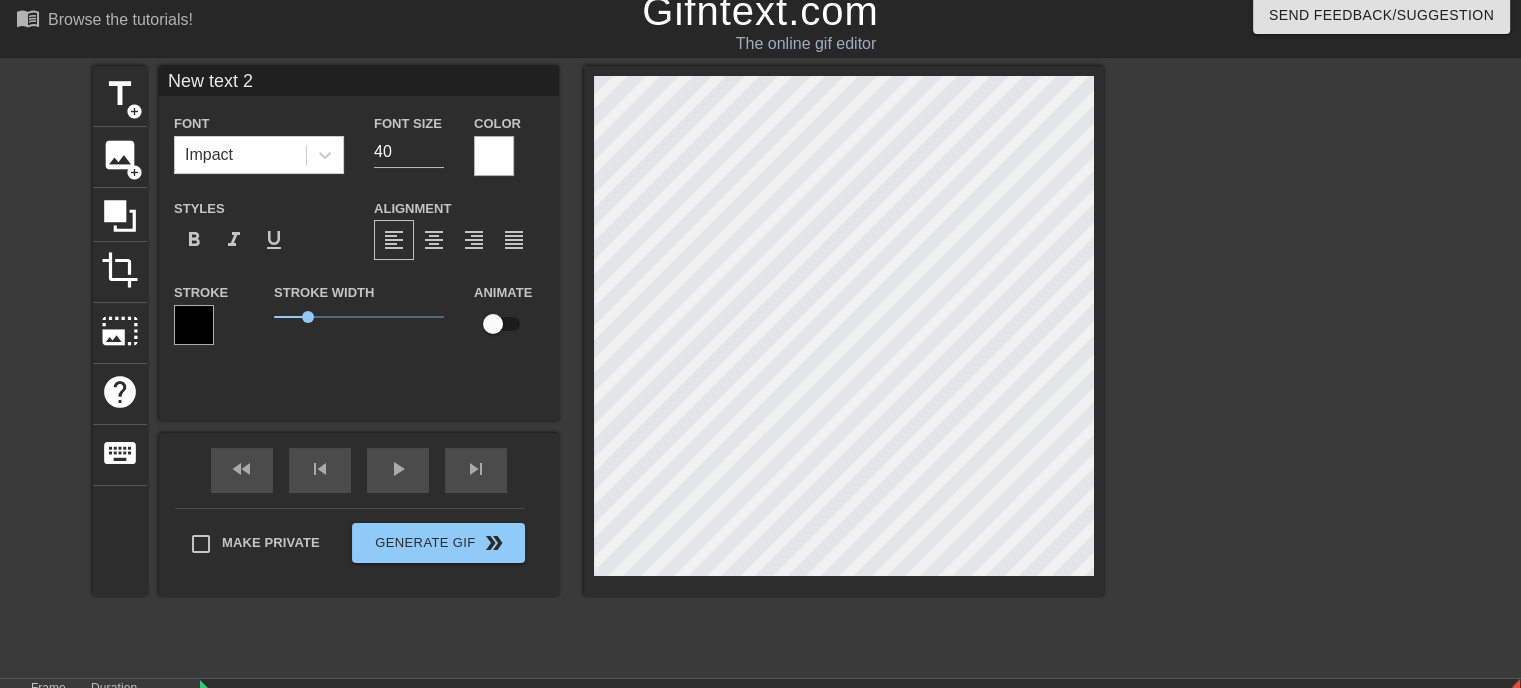 scroll, scrollTop: 2, scrollLeft: 5, axis: both 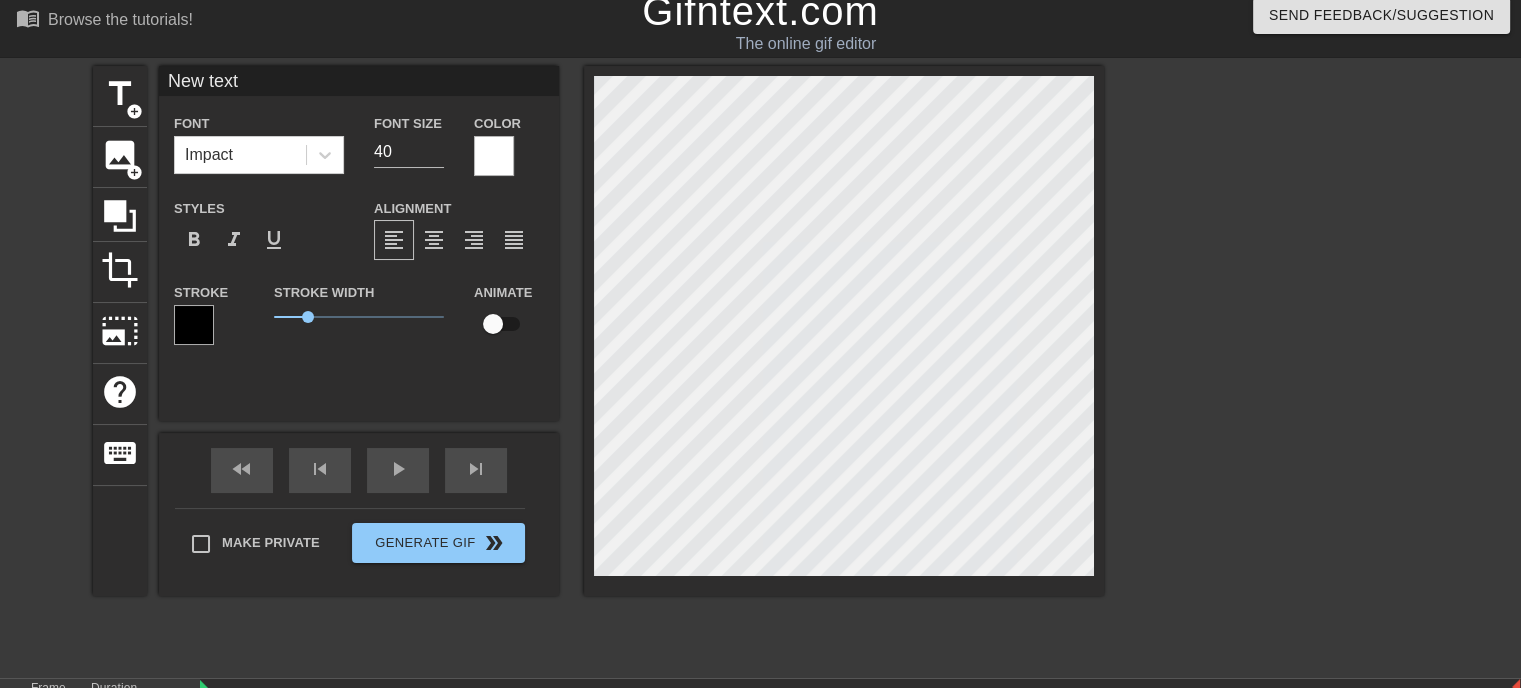type on "New text" 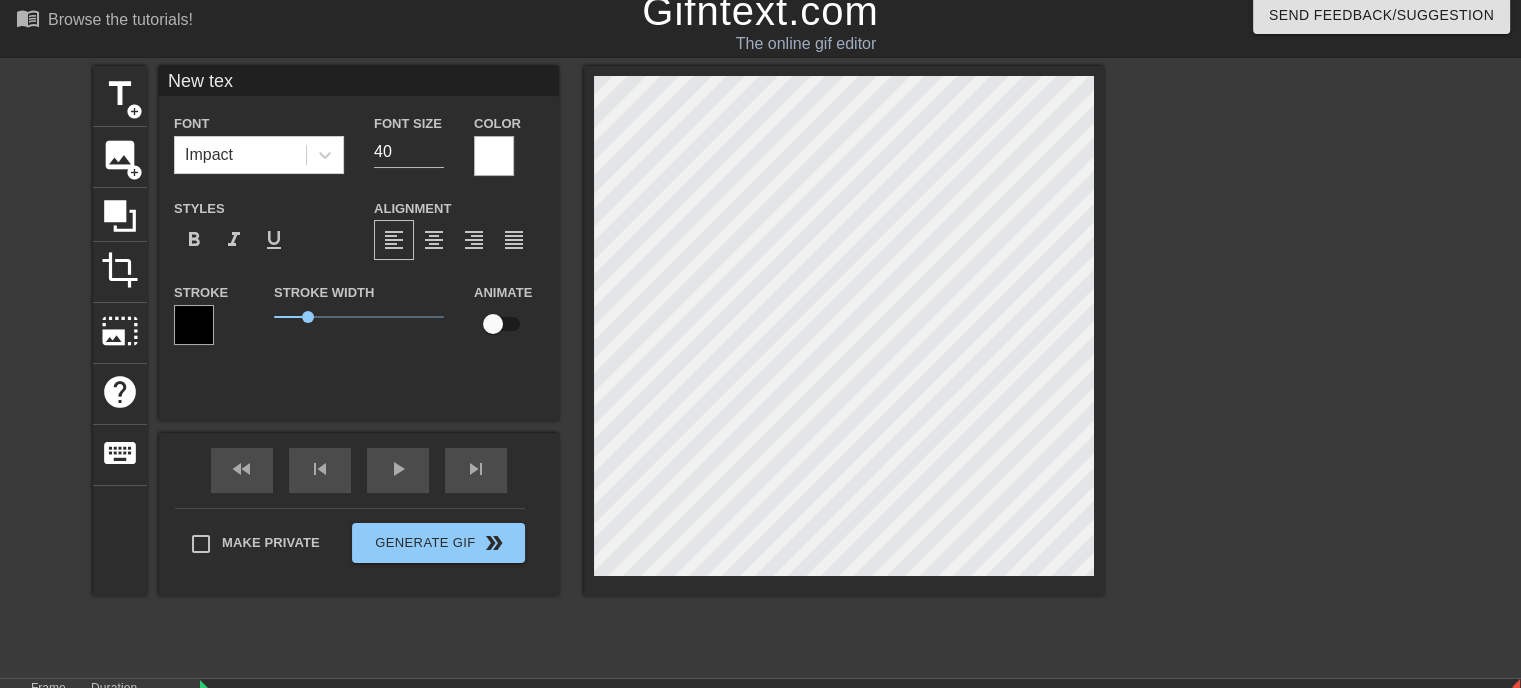 type on "New te" 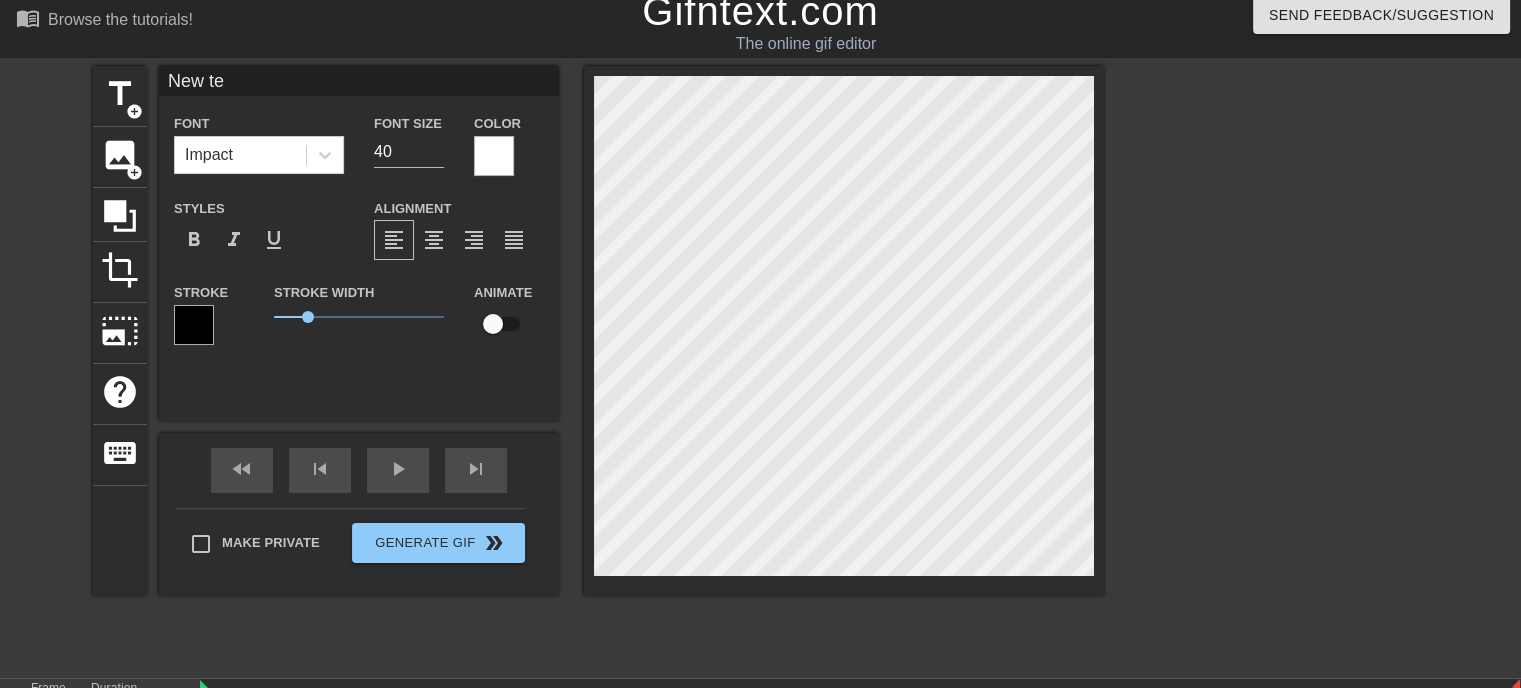 type on "New t" 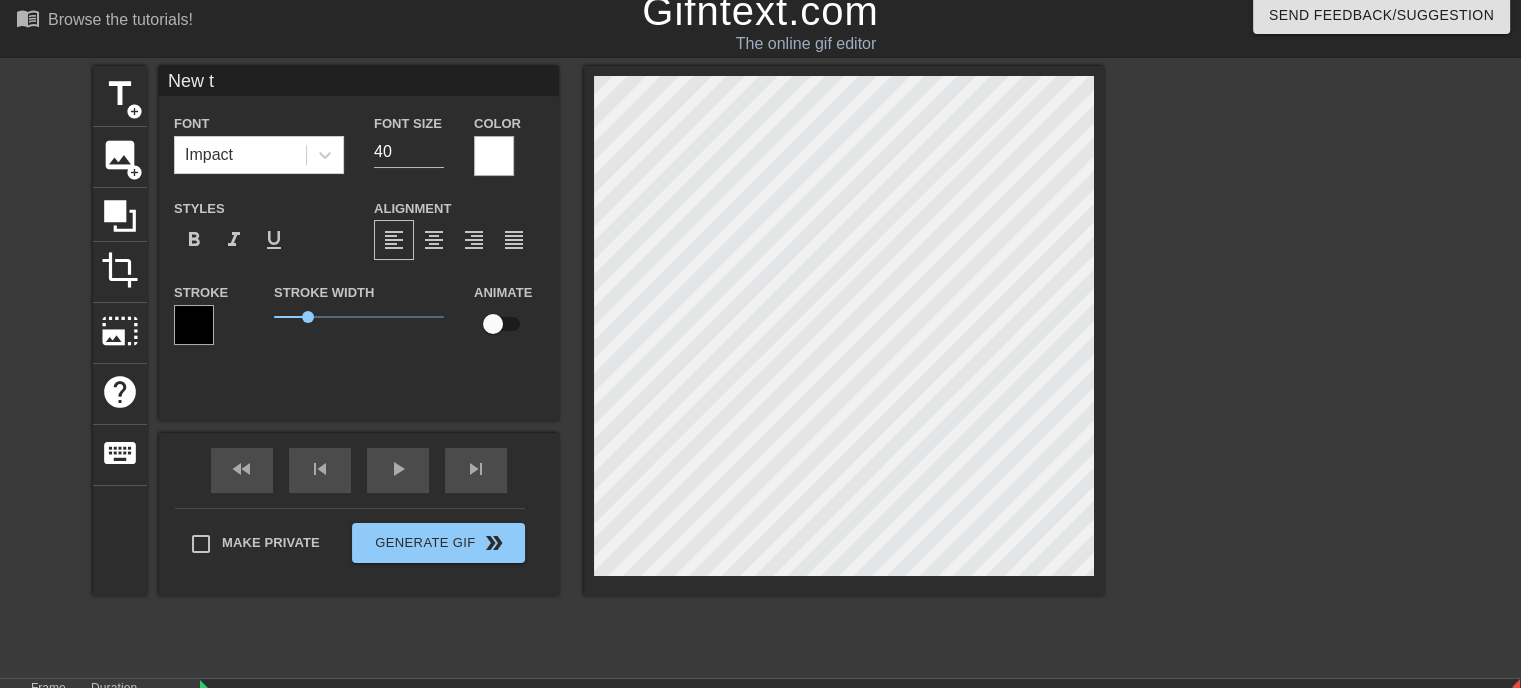type on "New t" 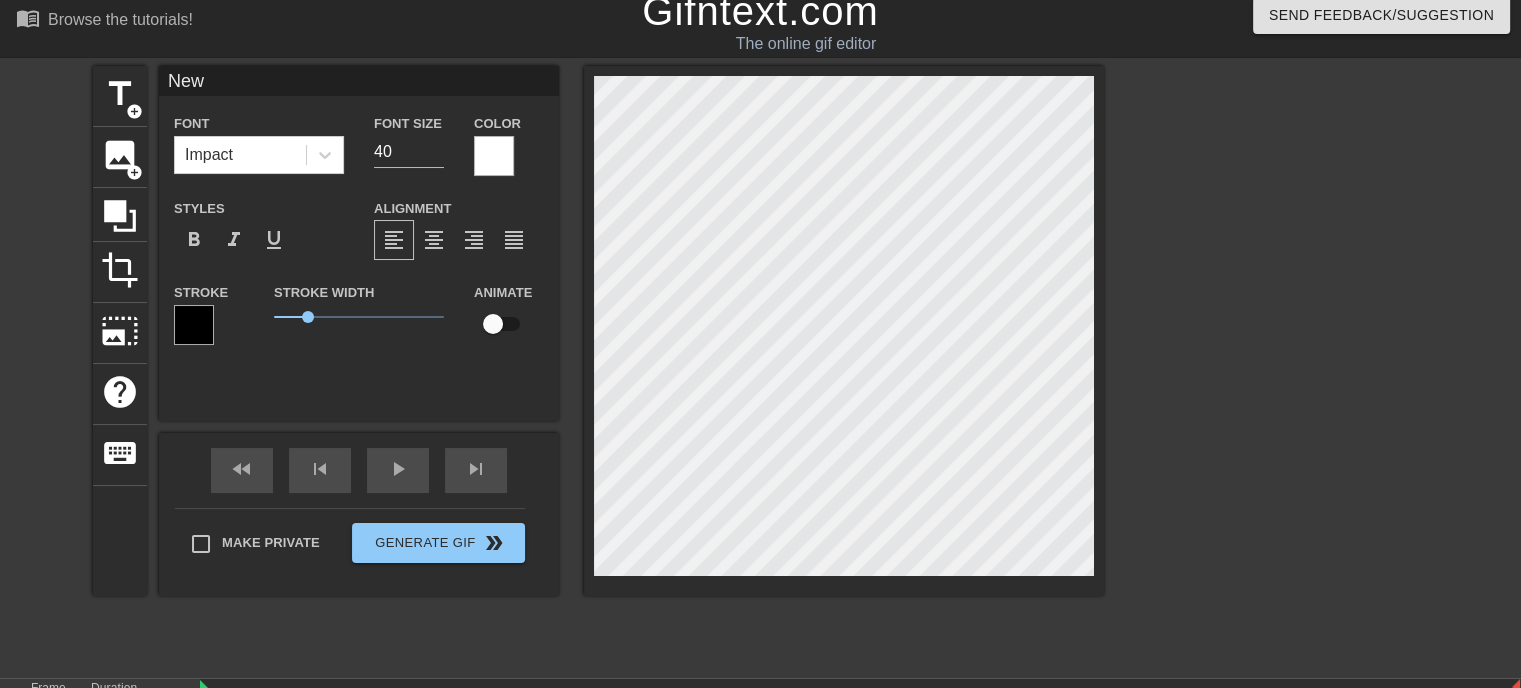 type on "New" 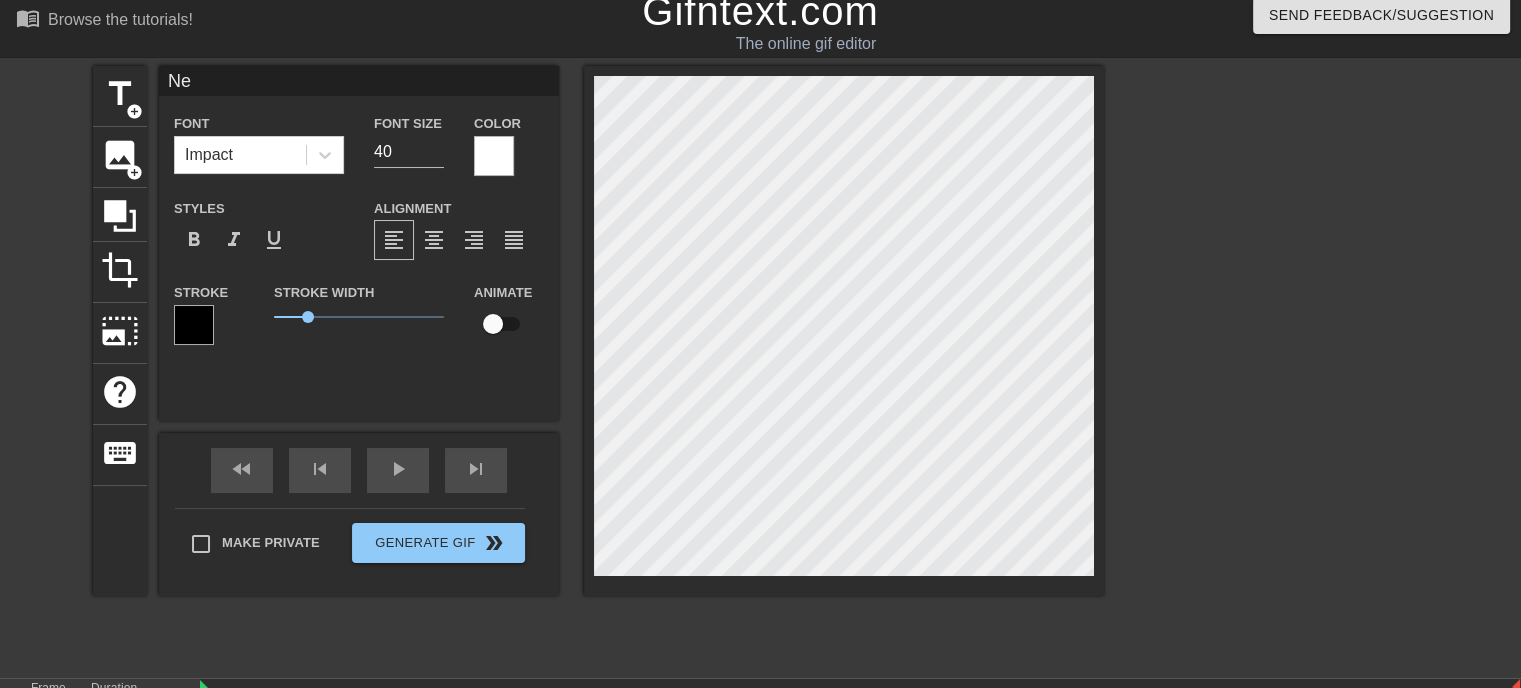 type on "N" 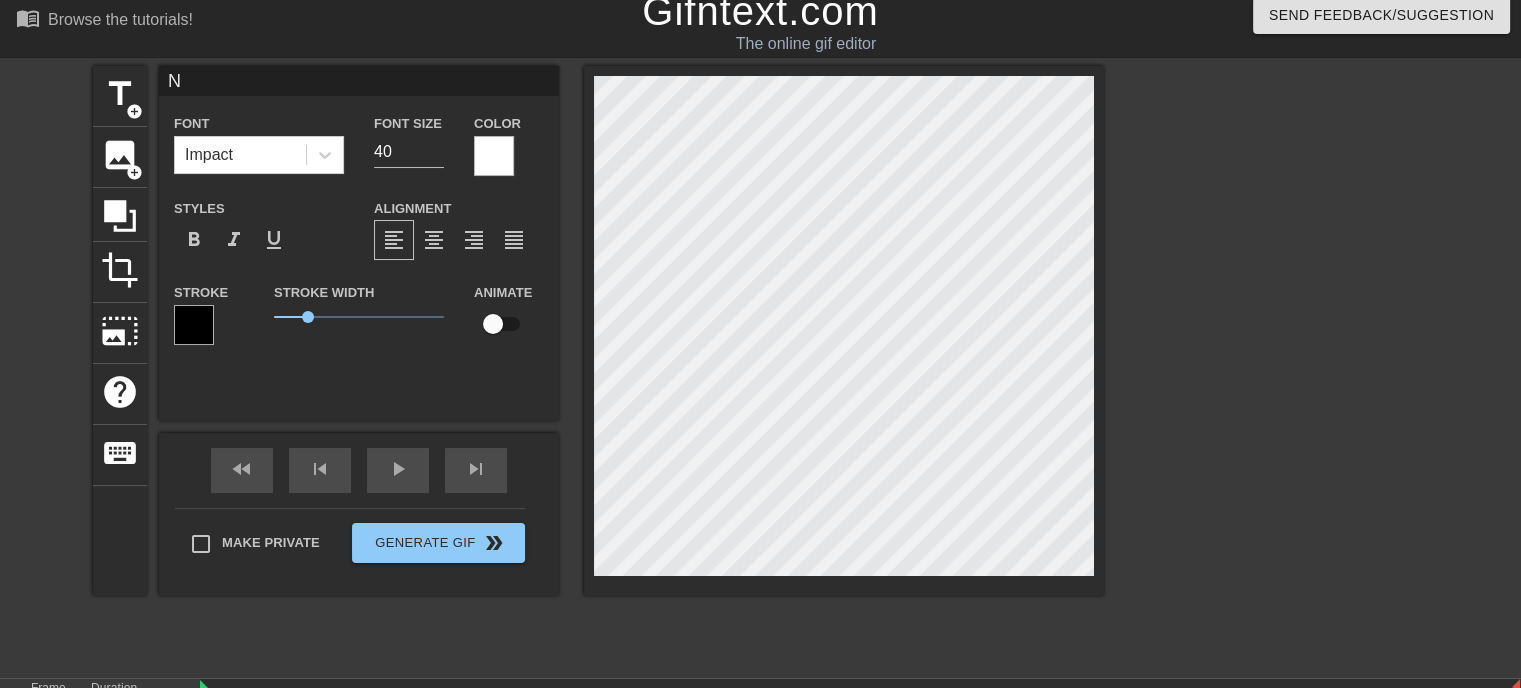 type on "N" 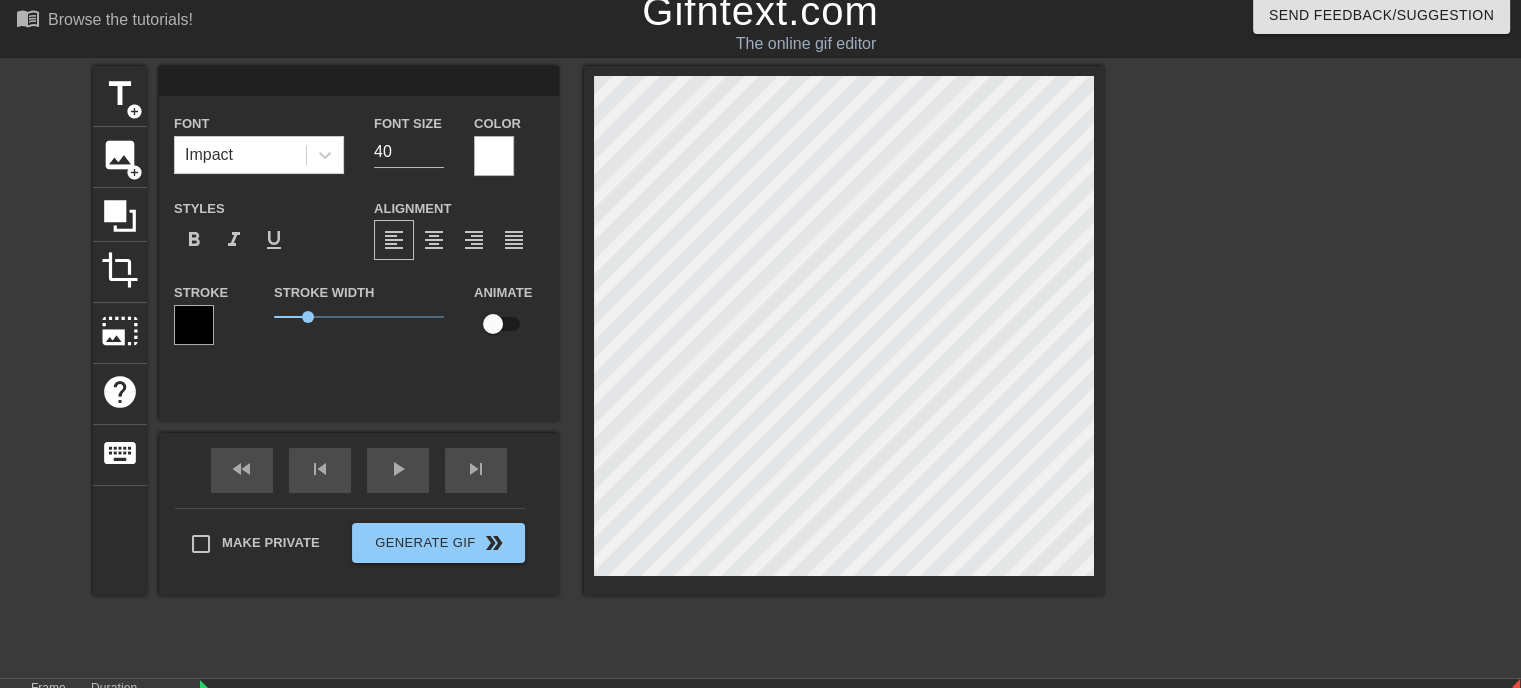 type on "R" 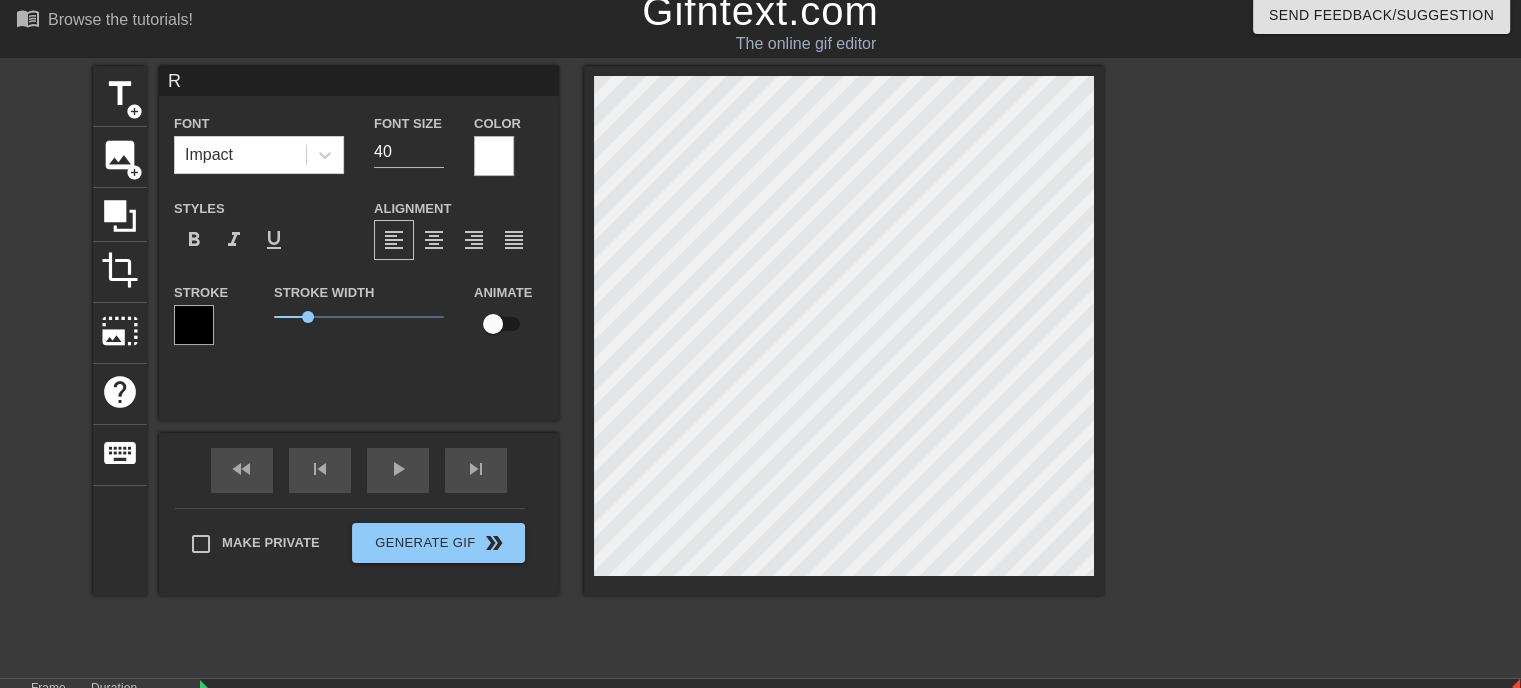 type on "RA" 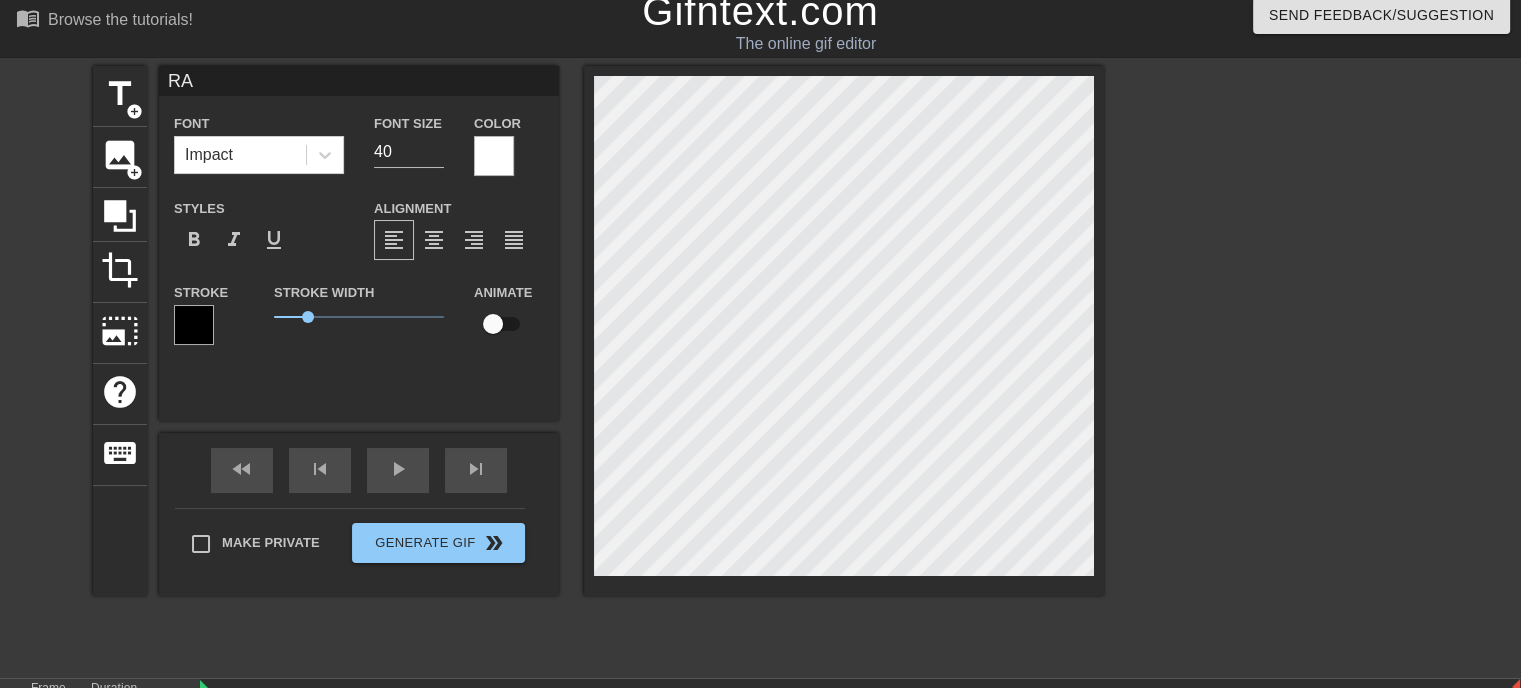 type on "RAF" 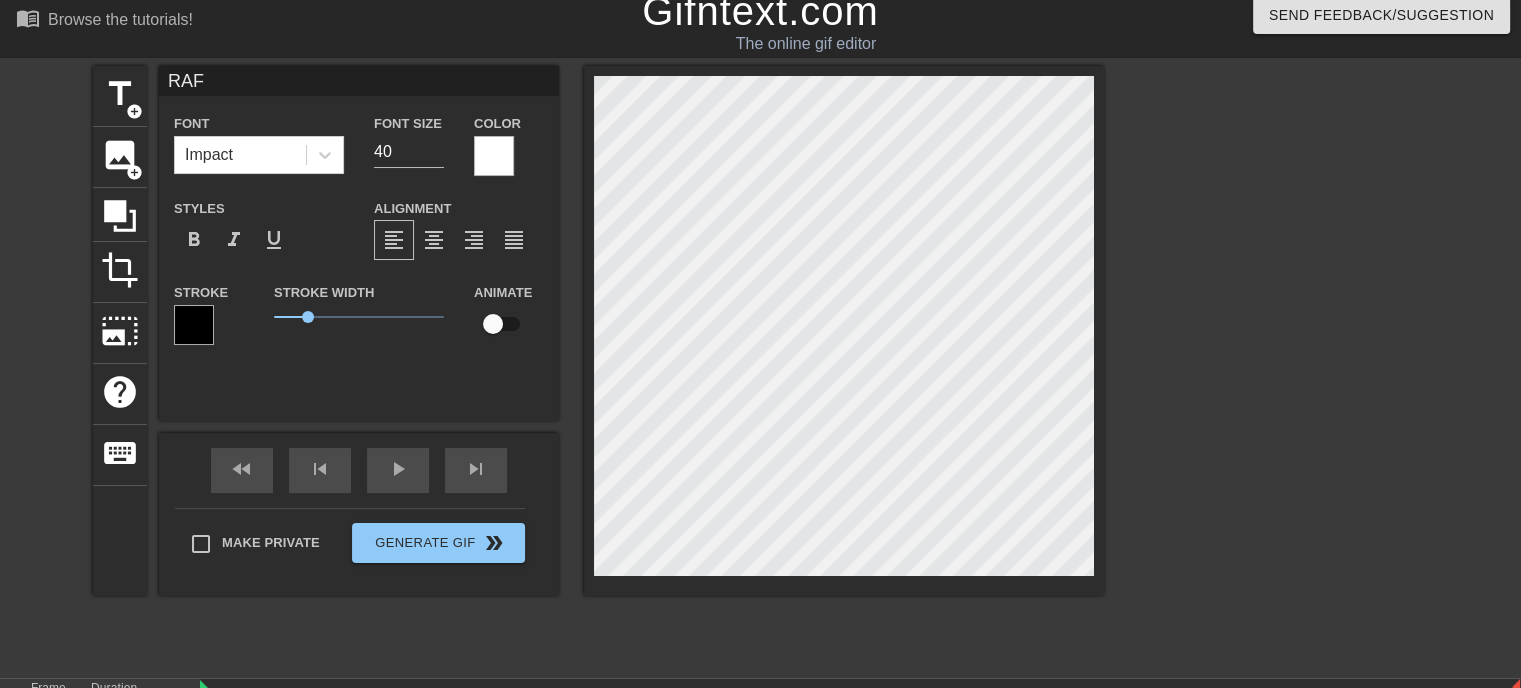 type on "RAF" 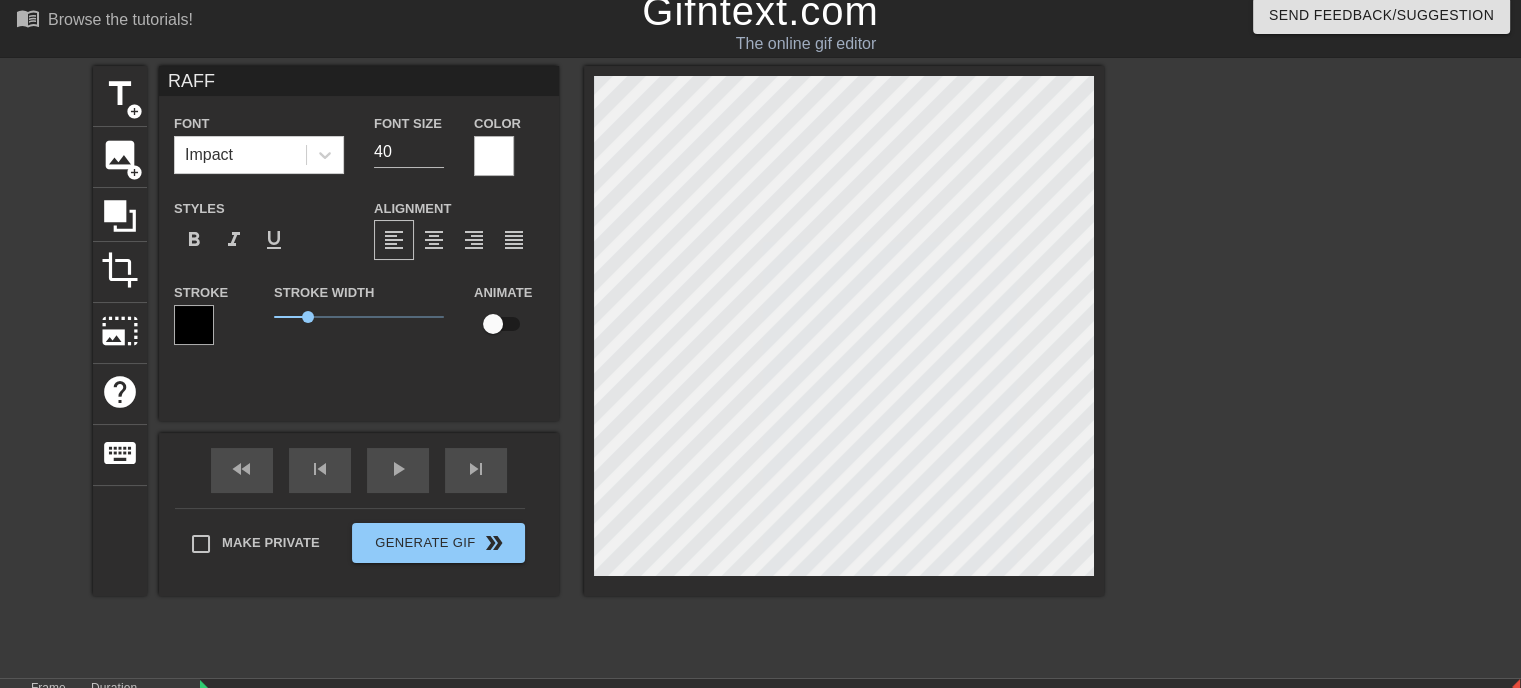 type on "RAFF" 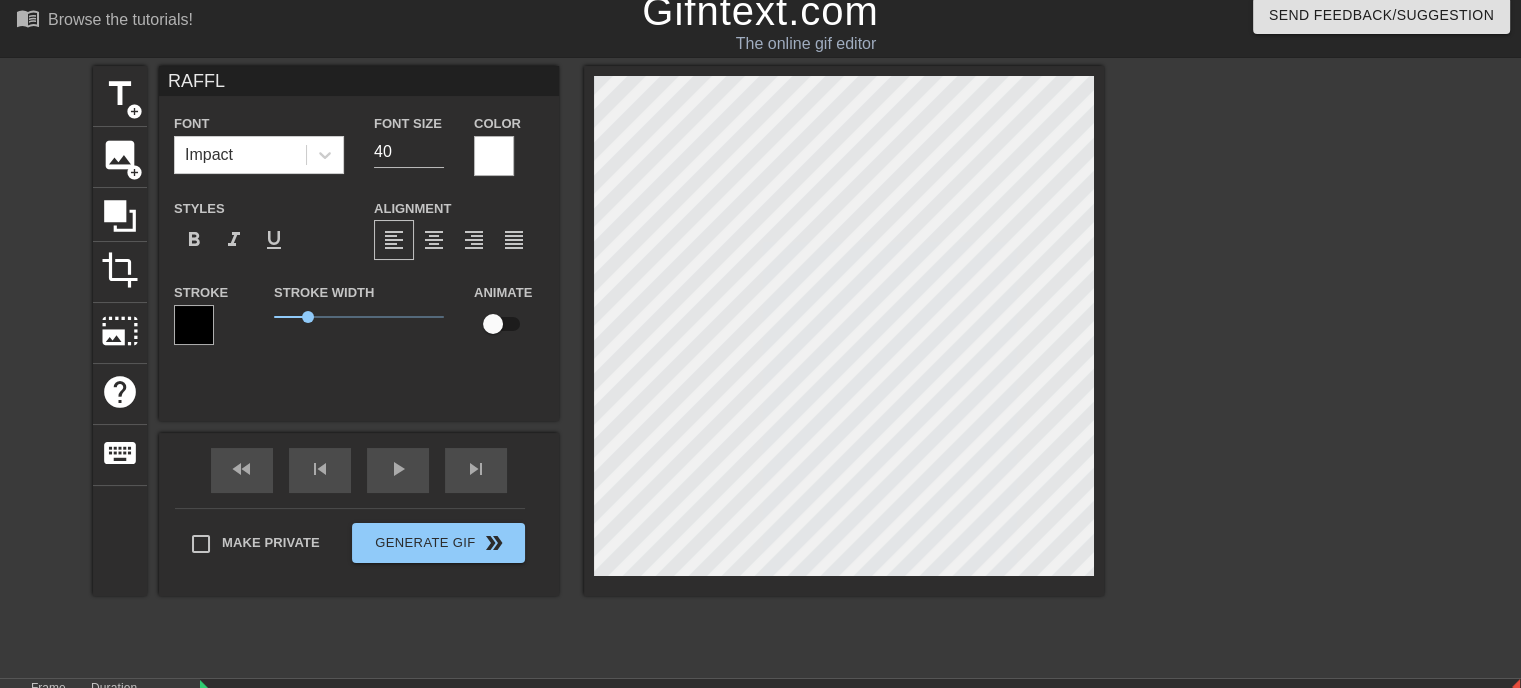 scroll, scrollTop: 2, scrollLeft: 3, axis: both 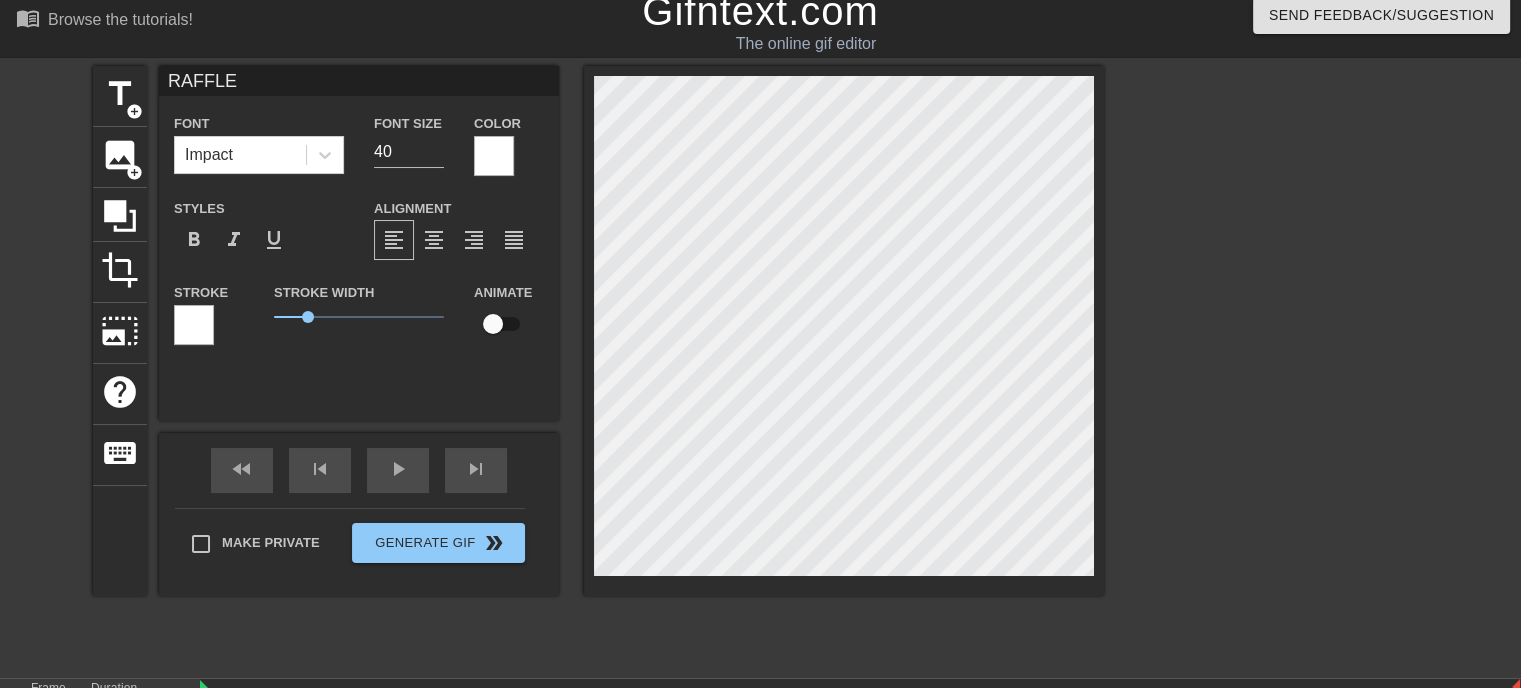 click on "title add_circle image add_circle crop photo_size_select_large help keyboard RAFFLE Font Impact Font Size 40 Color Styles format_bold format_italic format_underline Alignment format_align_left format_align_center format_align_right format_align_justify Stroke Stroke Width 1 Animate fast_rewind skip_previous play_arrow skip_next Make Private Generate Gif double_arrow" at bounding box center [760, 366] 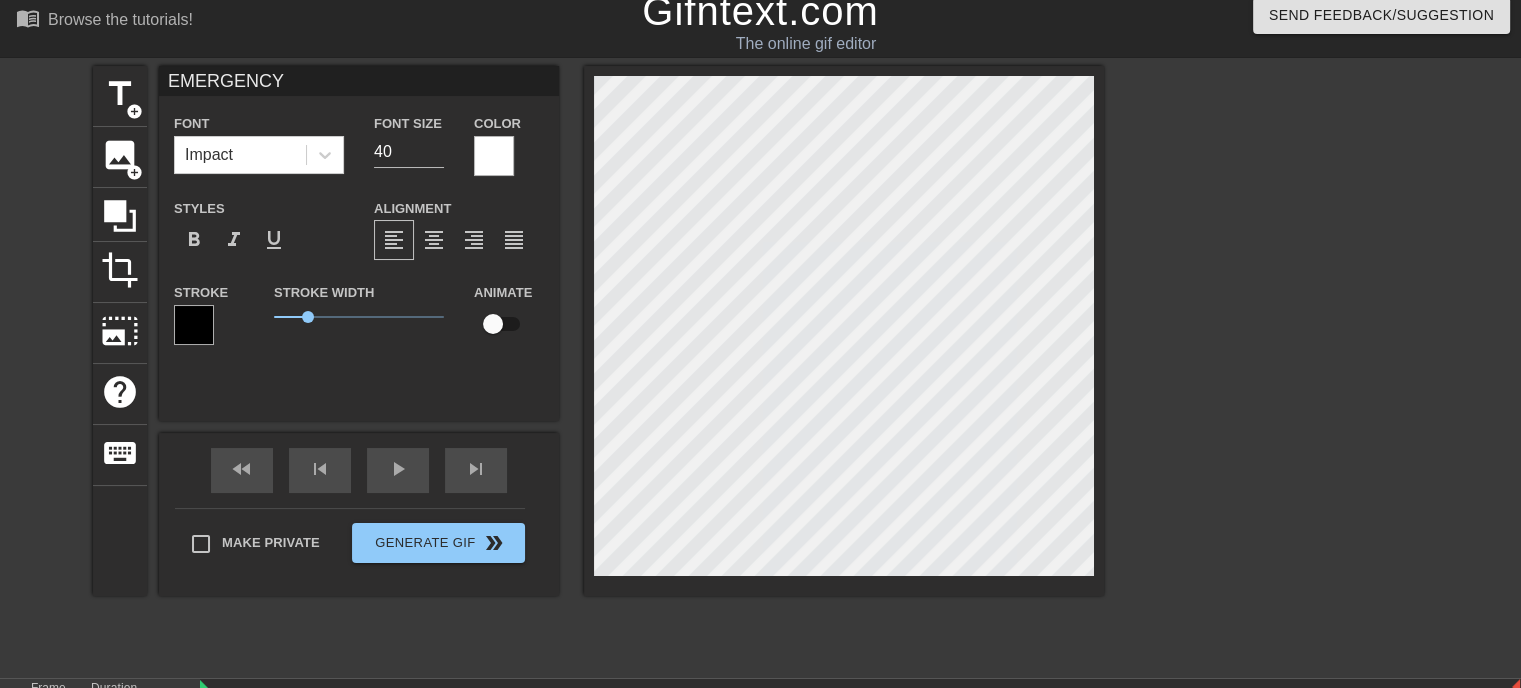type on "RAFFLE" 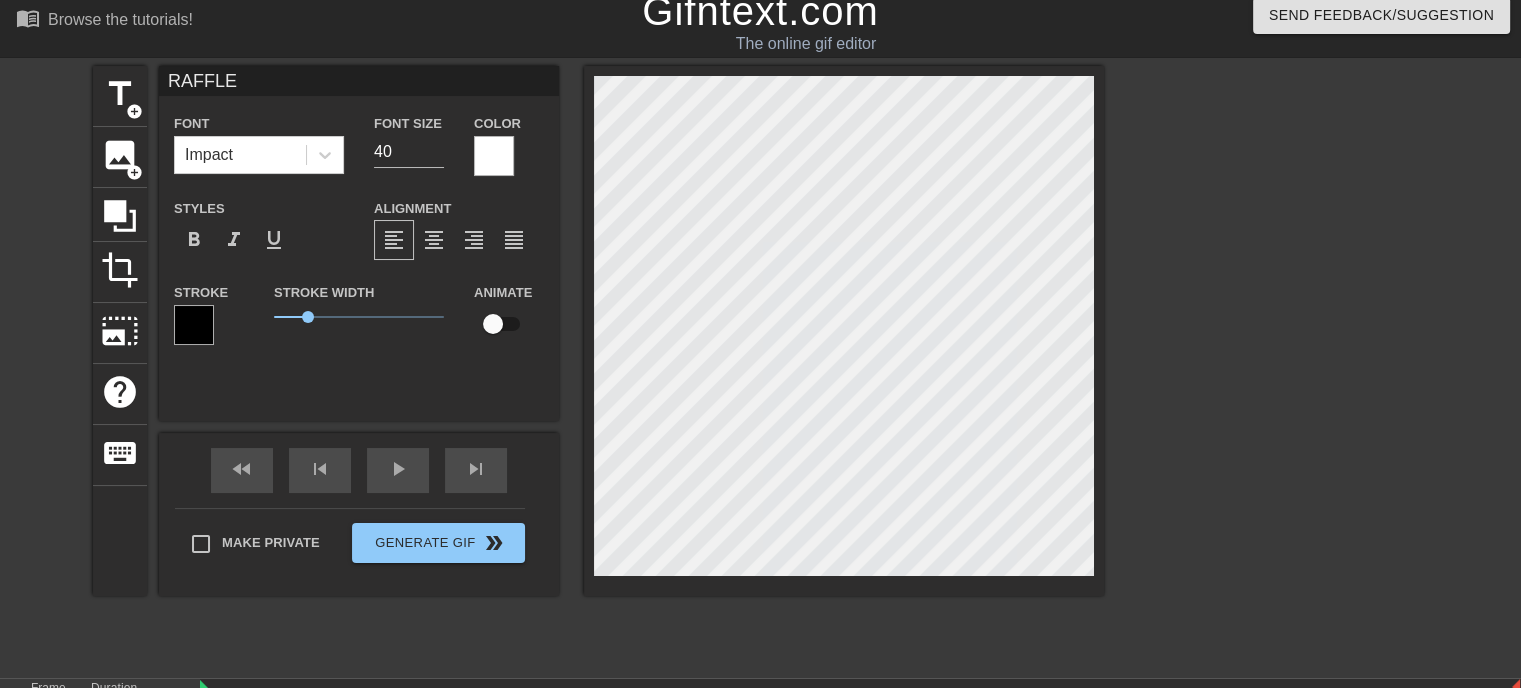 click at bounding box center (1278, 366) 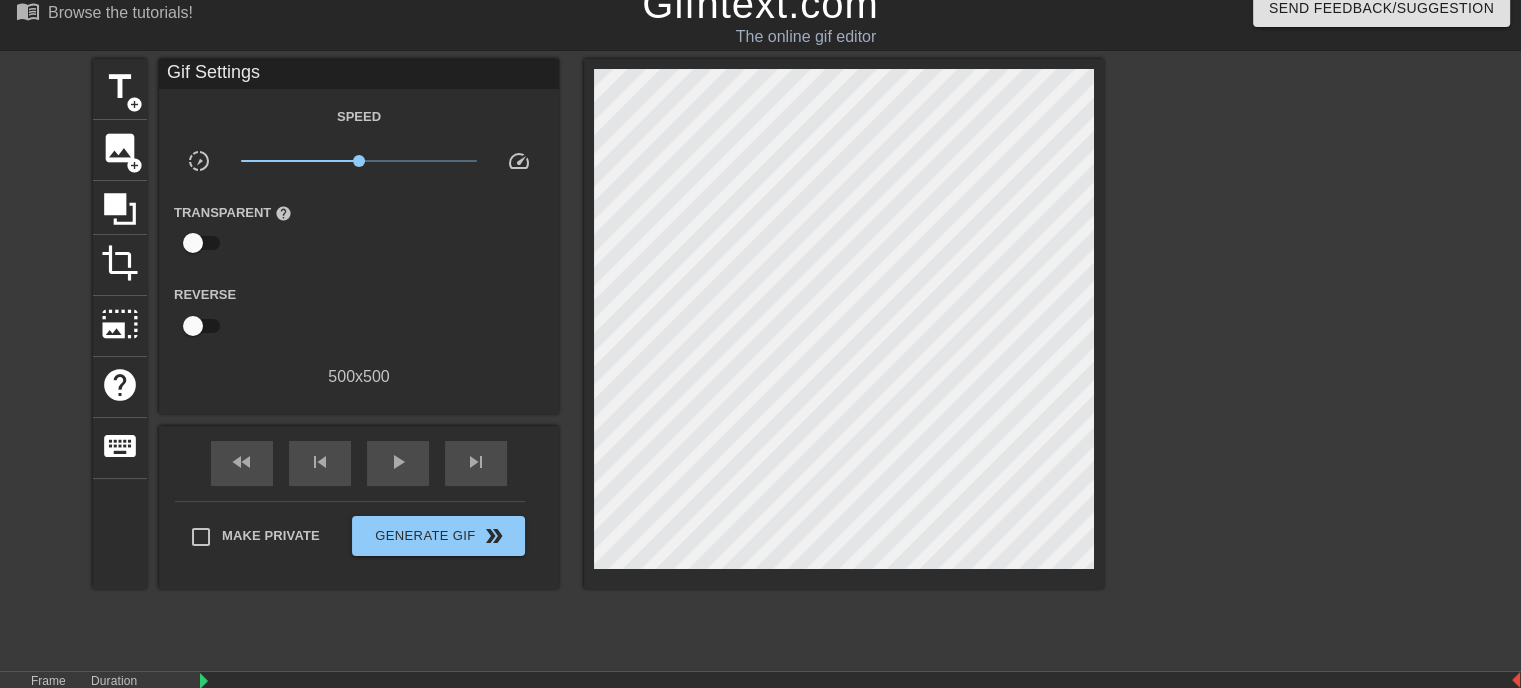 scroll, scrollTop: 204, scrollLeft: 0, axis: vertical 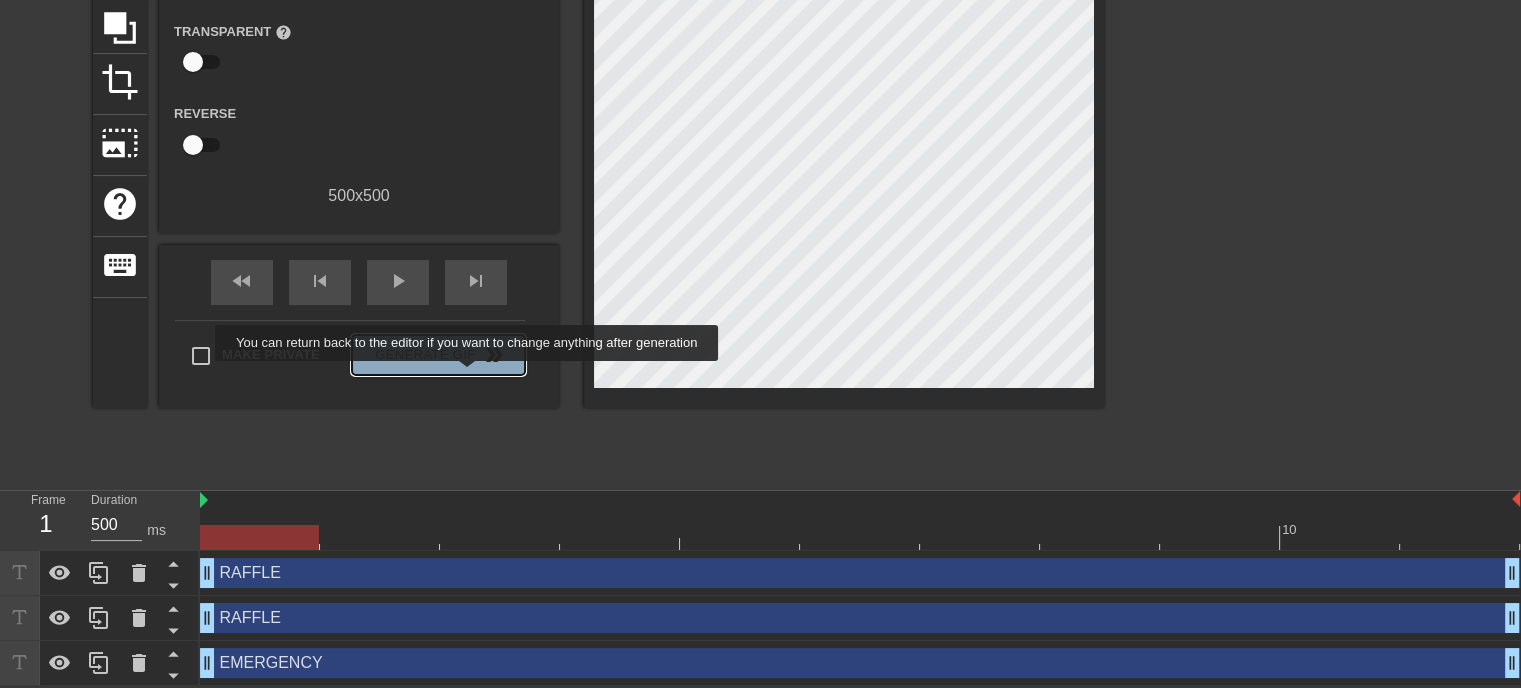 click on "Generate Gif double_arrow" at bounding box center (438, 355) 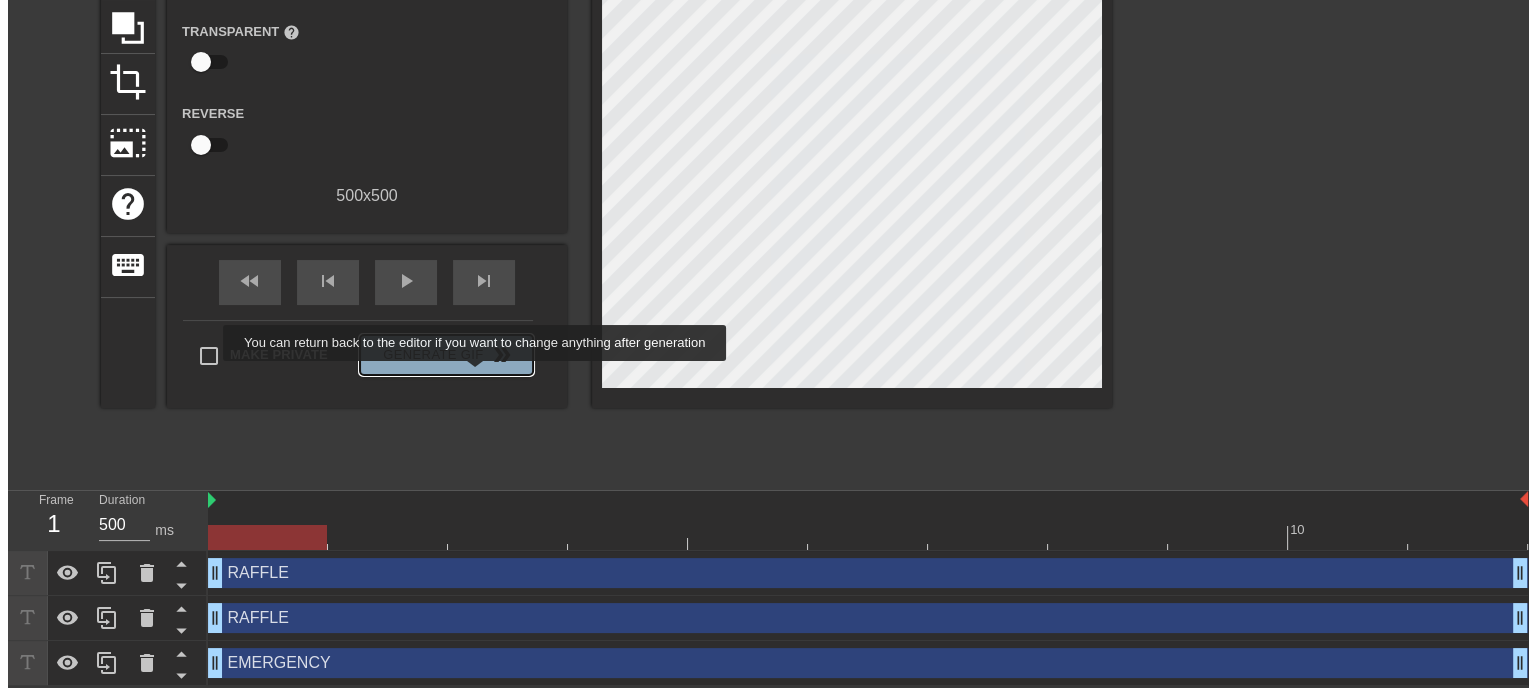 scroll, scrollTop: 0, scrollLeft: 0, axis: both 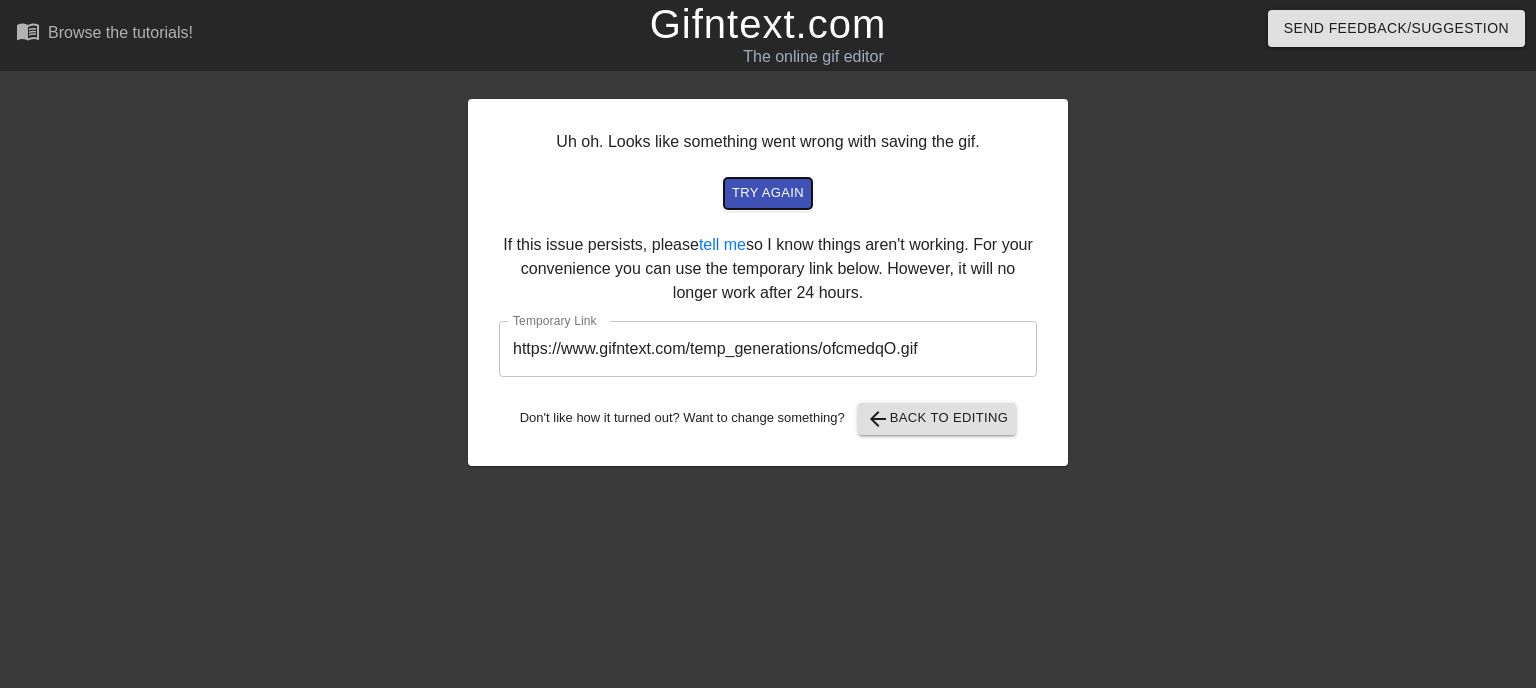 click on "try again" at bounding box center [768, 193] 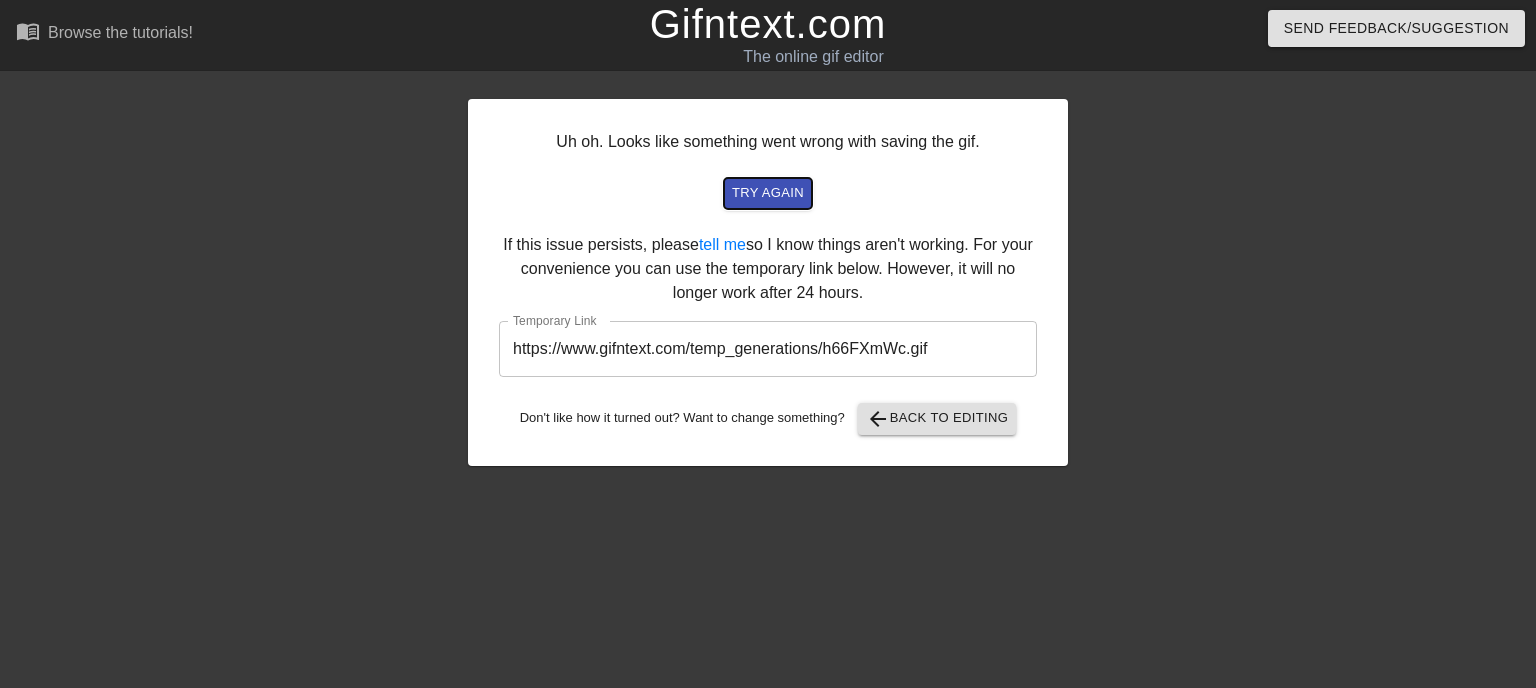 click on "try again" at bounding box center (768, 193) 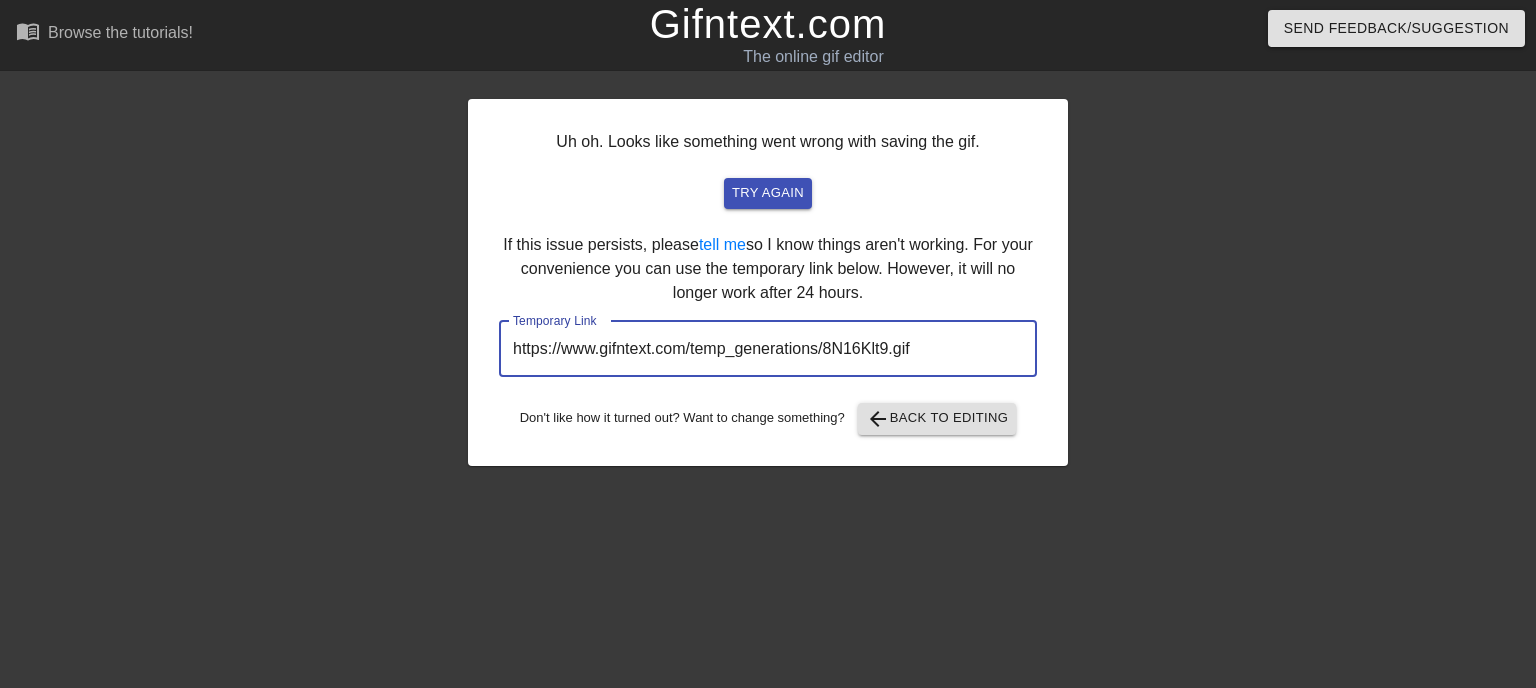 drag, startPoint x: 1011, startPoint y: 371, endPoint x: 296, endPoint y: 334, distance: 715.9567 